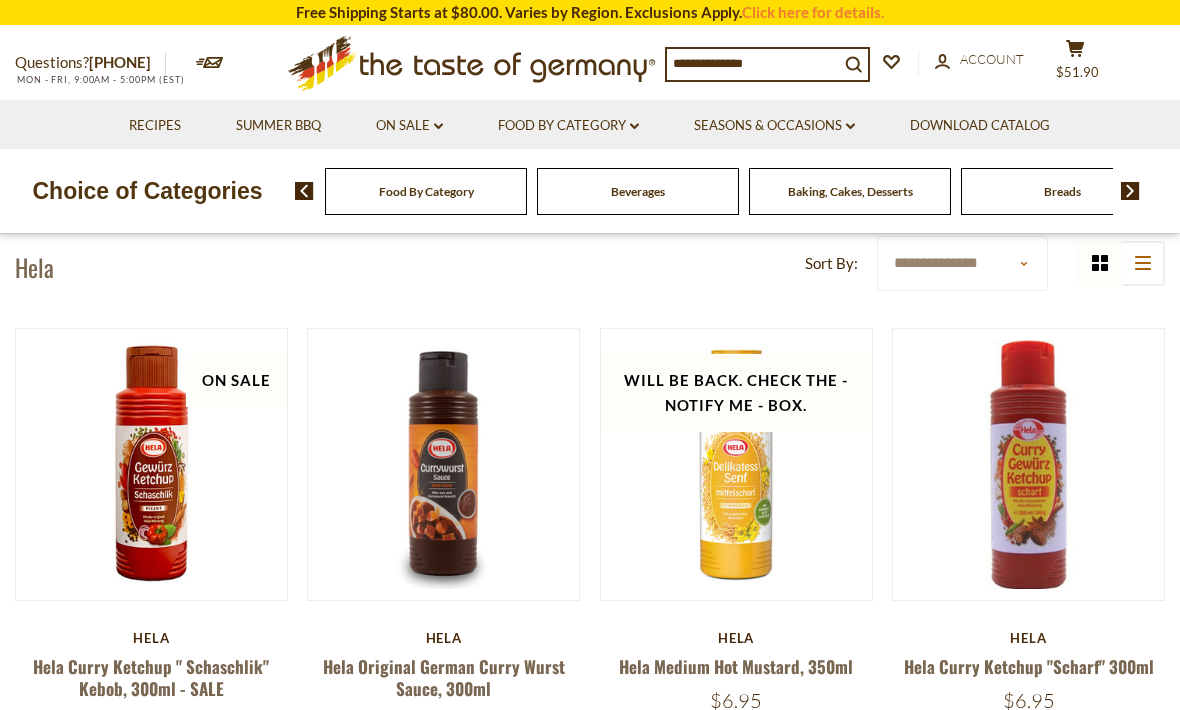 scroll, scrollTop: 0, scrollLeft: 0, axis: both 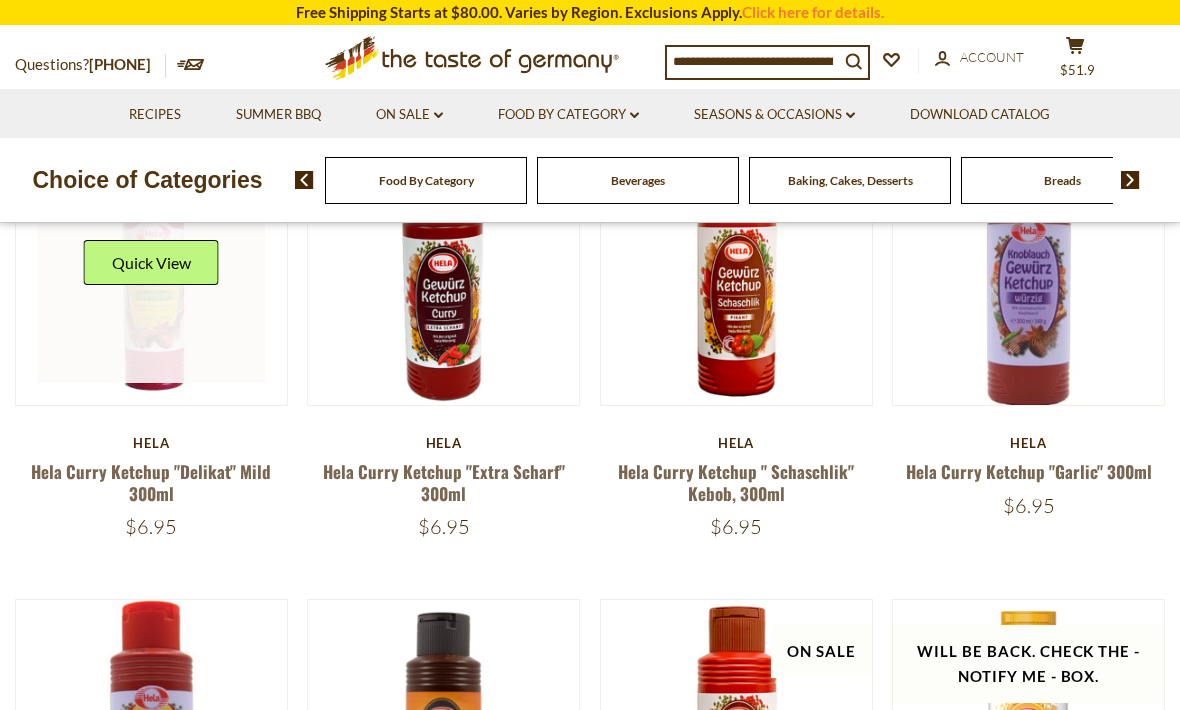click at bounding box center (152, 270) 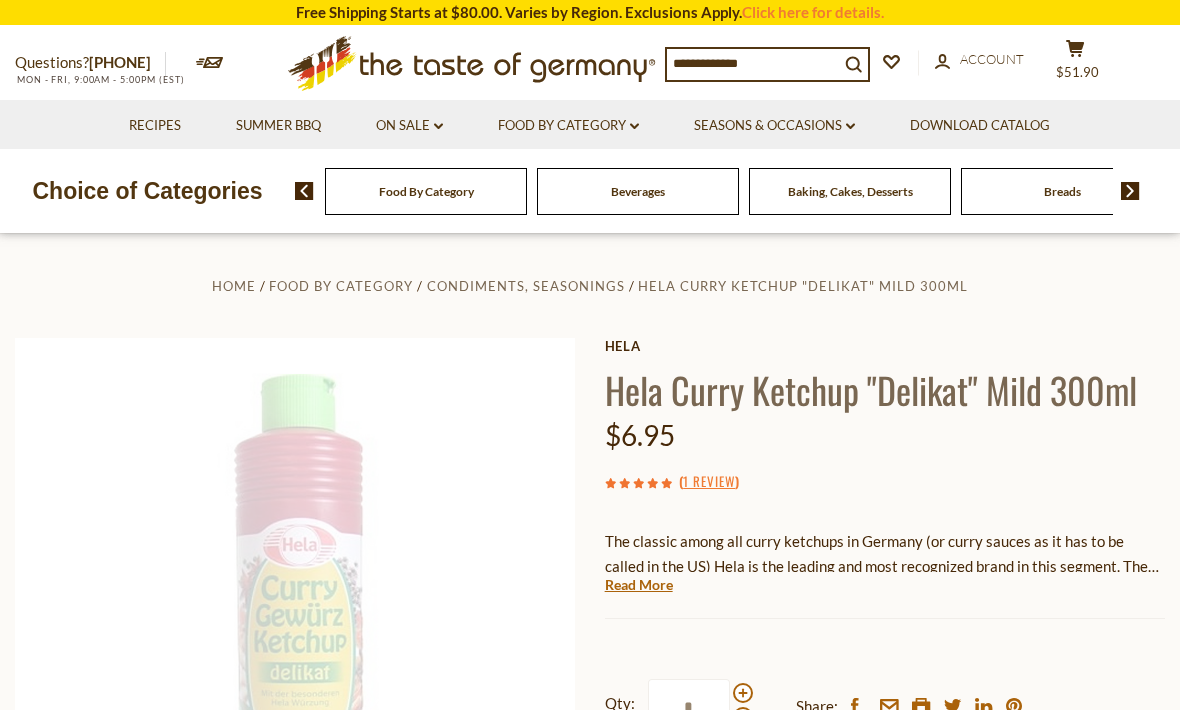 scroll, scrollTop: 0, scrollLeft: 0, axis: both 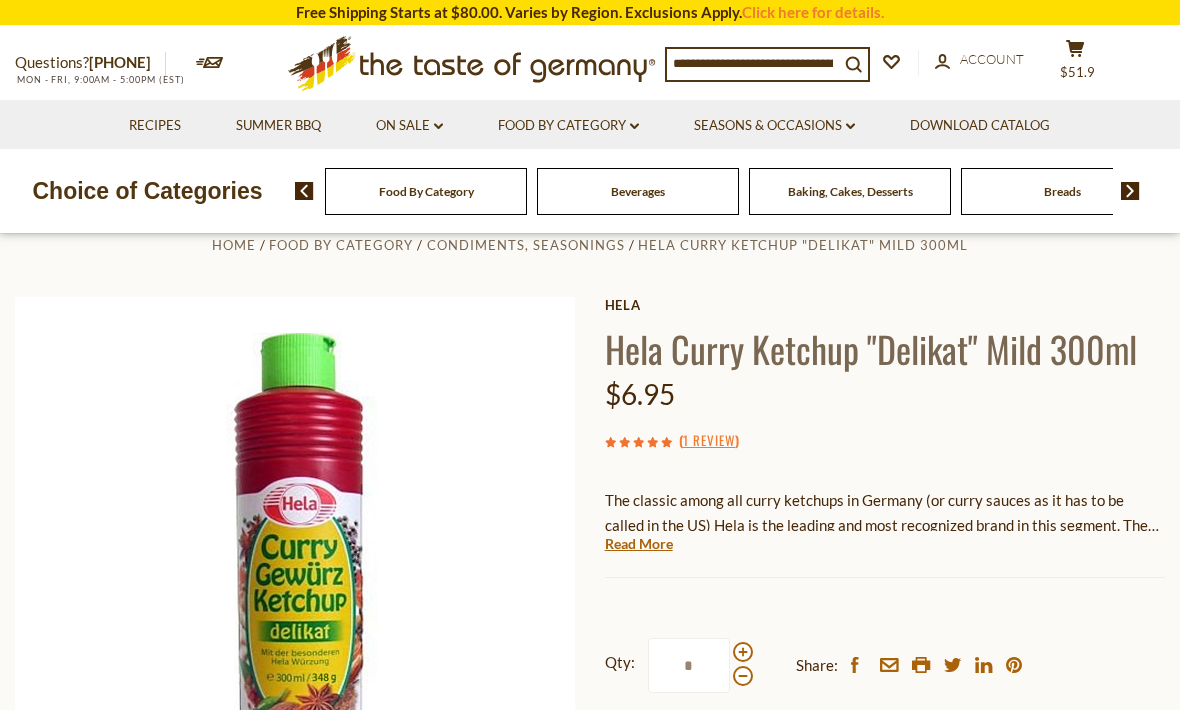 click at bounding box center [753, 63] 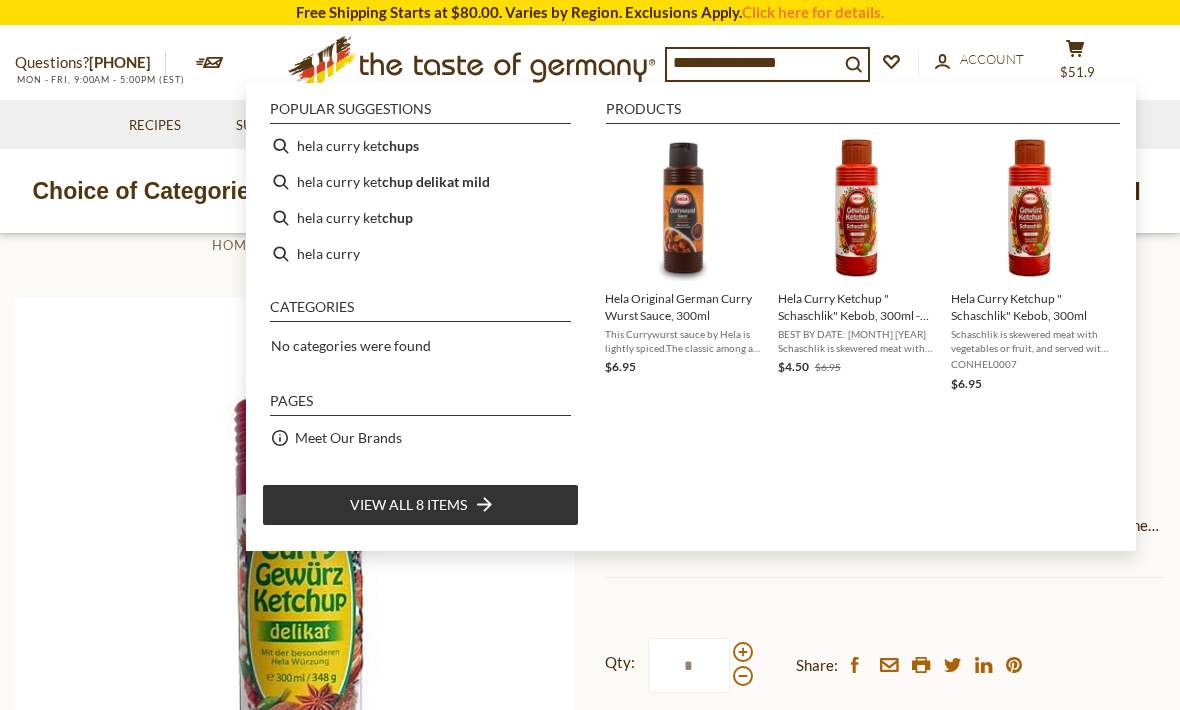 type on "**********" 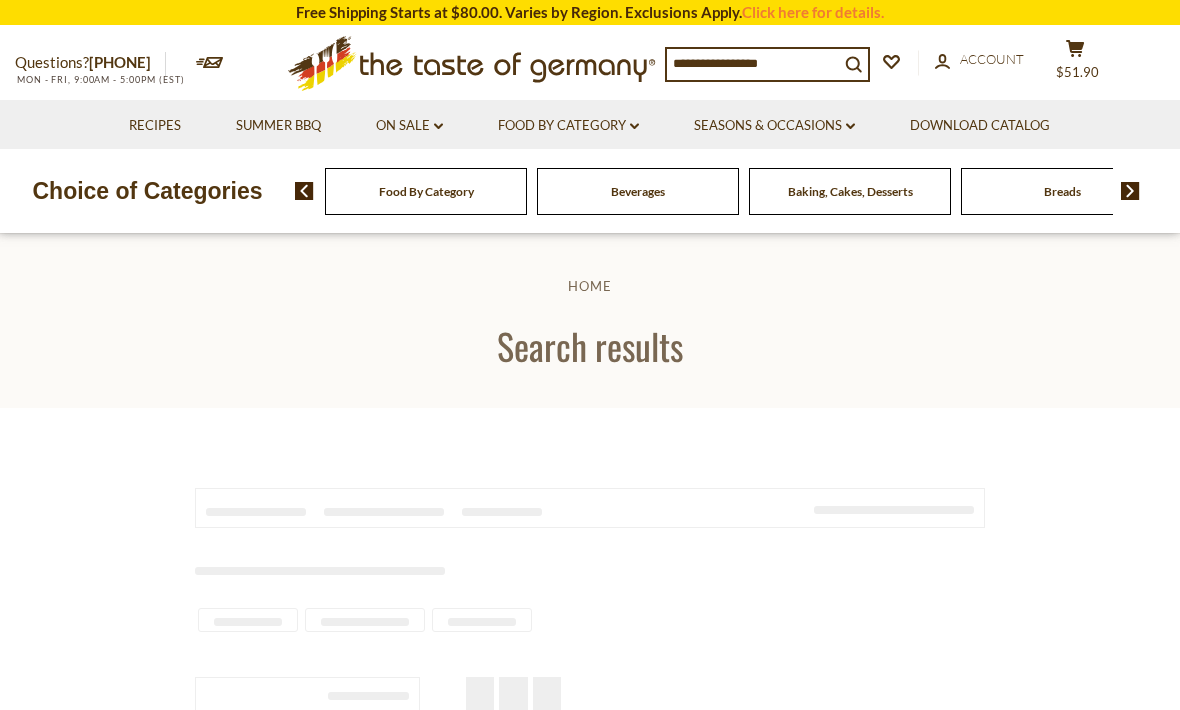 scroll, scrollTop: 0, scrollLeft: 0, axis: both 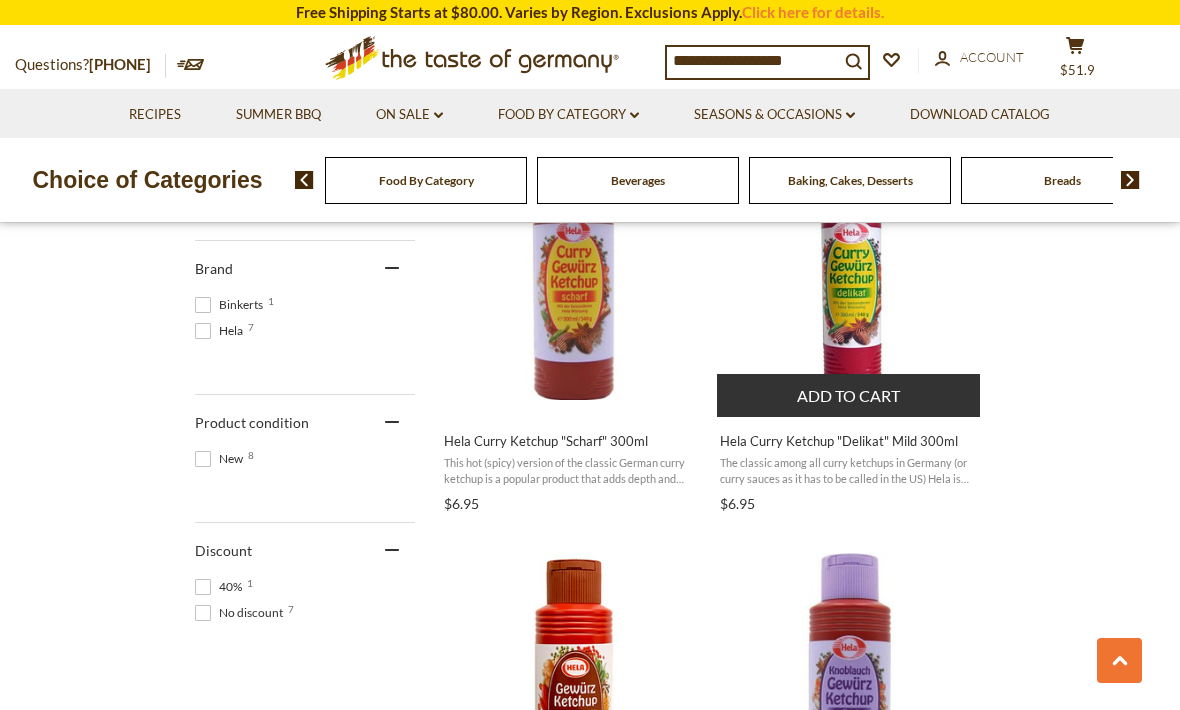 click on "Hela Curry Ketchup "Delikat" Mild 300ml" at bounding box center [849, 441] 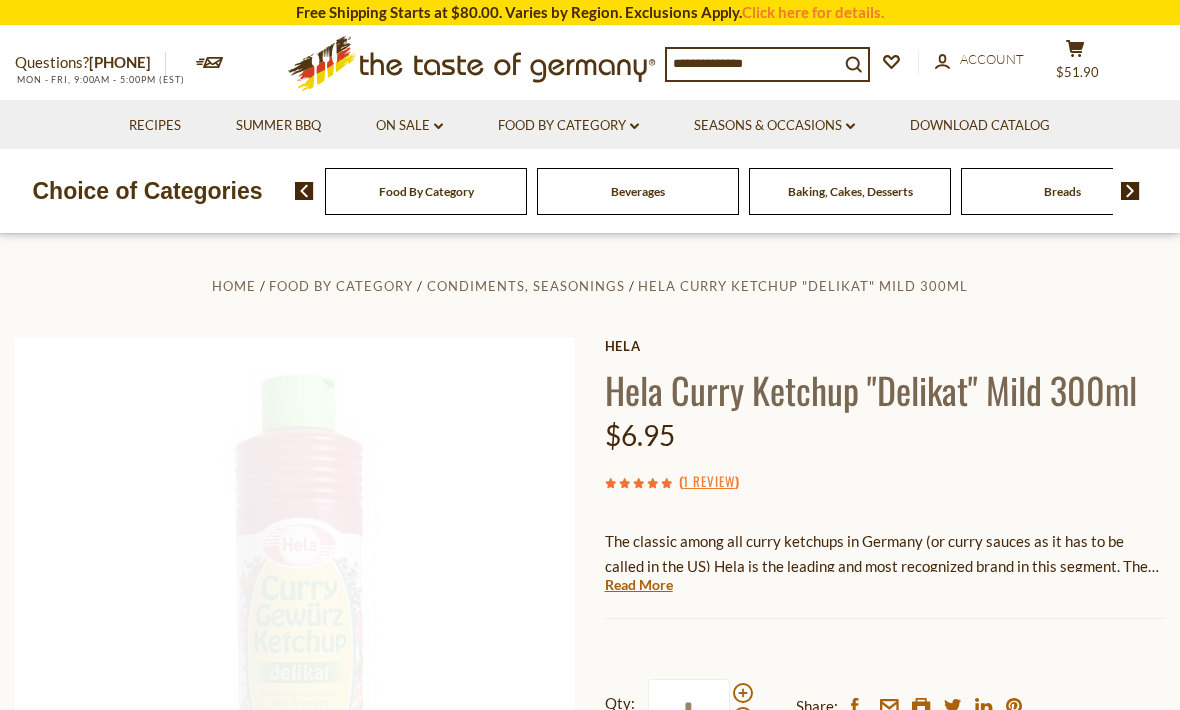 scroll, scrollTop: 383, scrollLeft: 0, axis: vertical 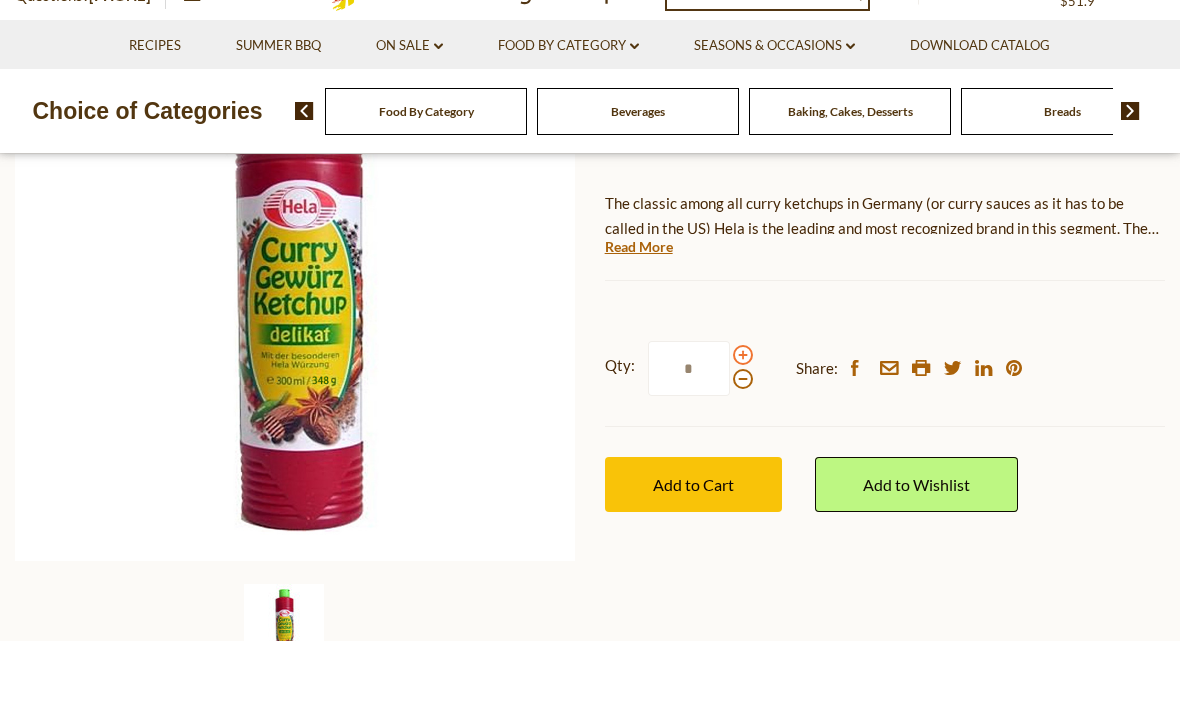 click at bounding box center [743, 424] 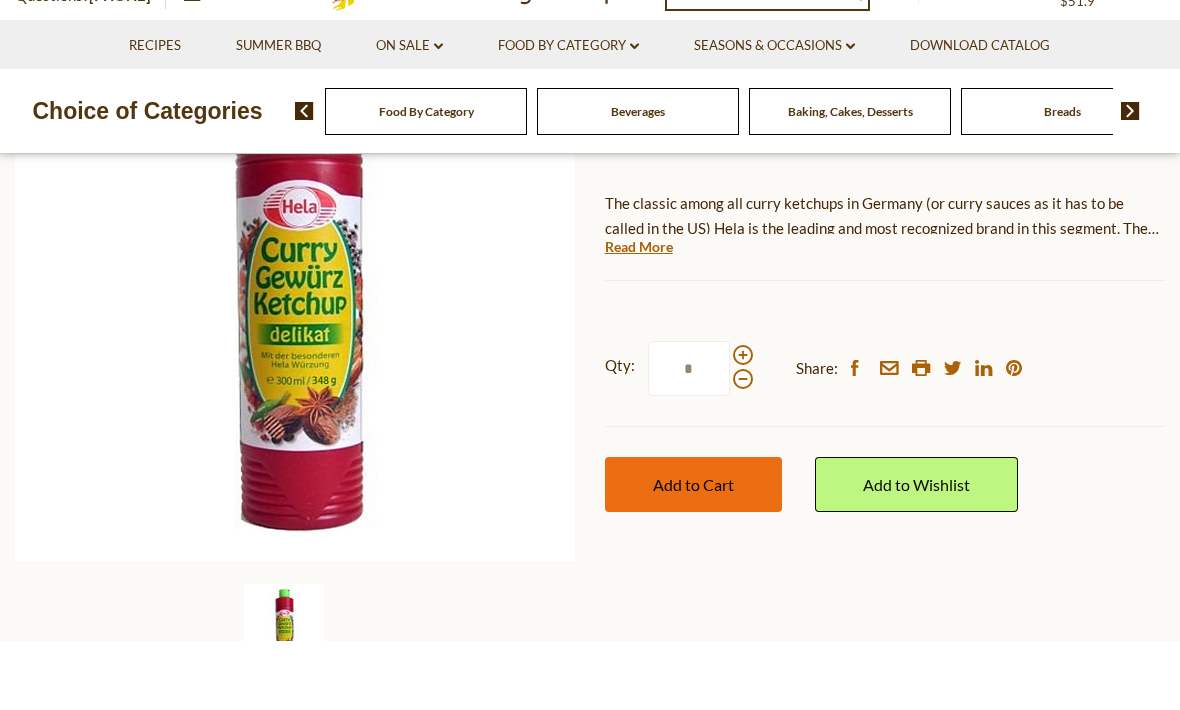click on "Add to Cart" at bounding box center (693, 553) 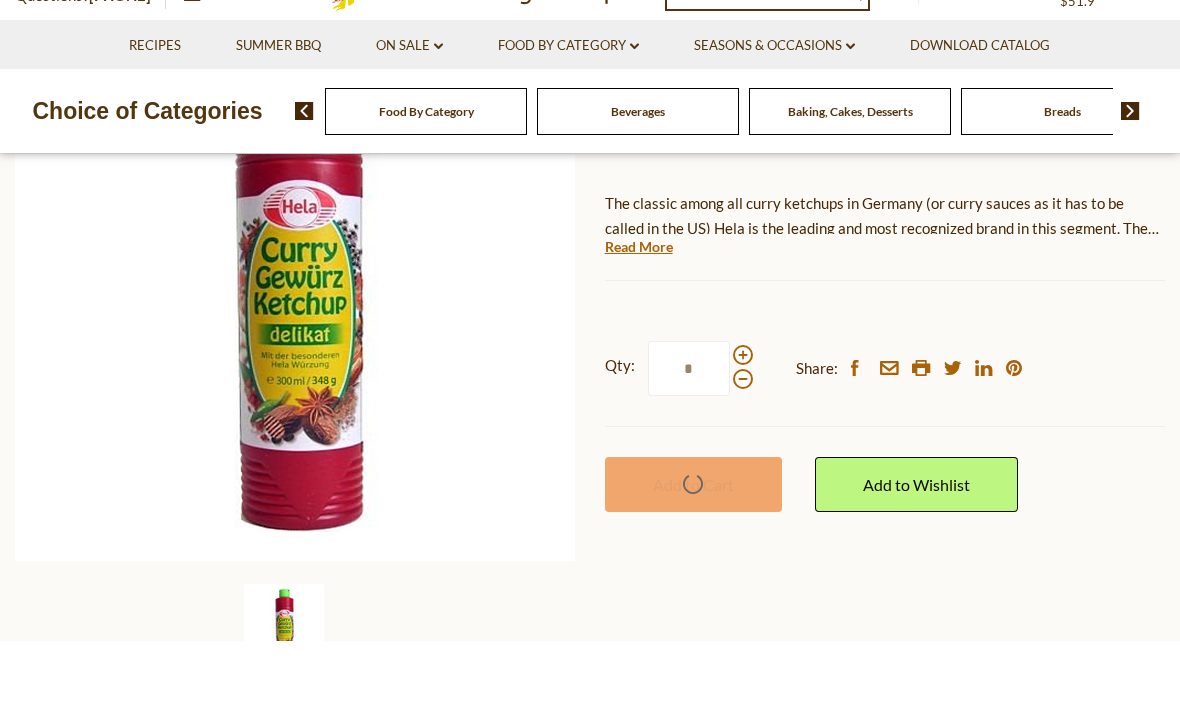scroll, scrollTop: 339, scrollLeft: 0, axis: vertical 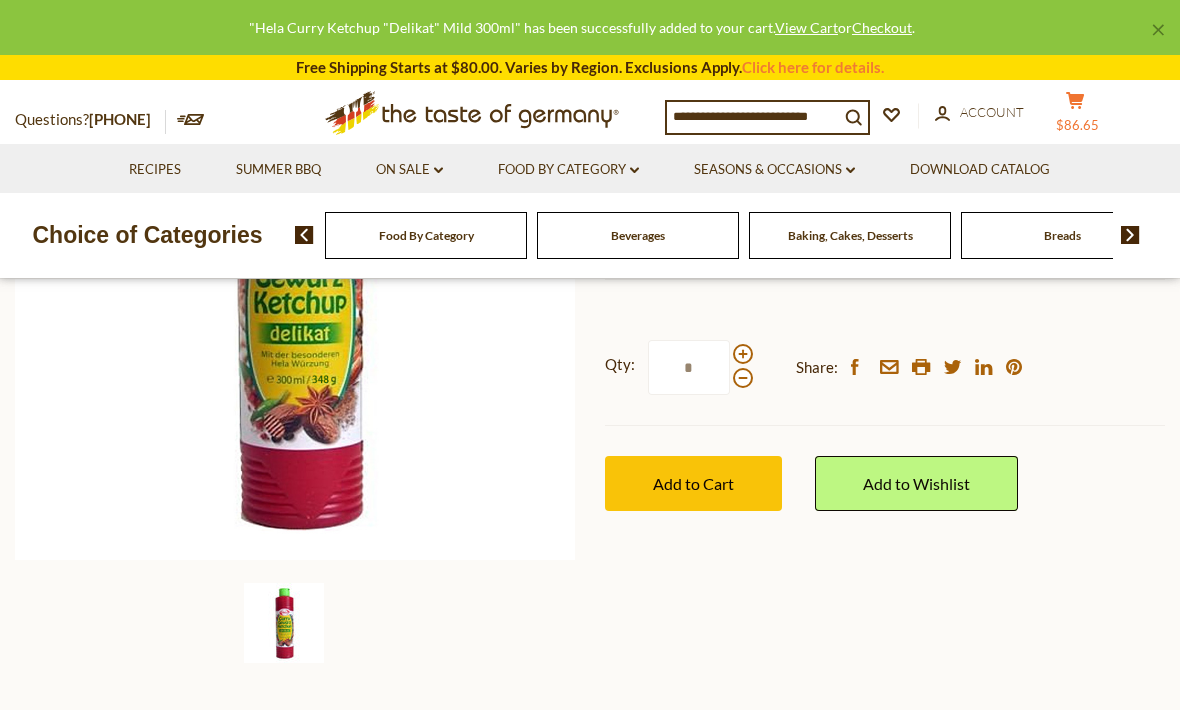 click on "cart
$86.65" at bounding box center (1075, 116) 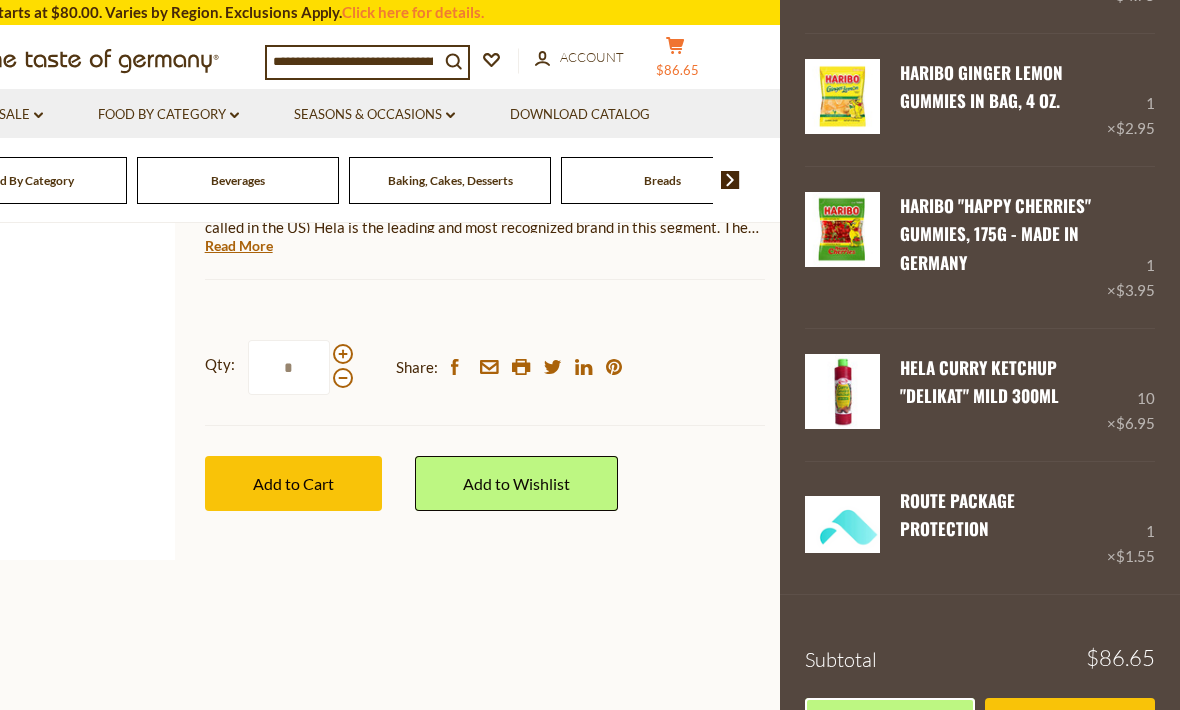 scroll, scrollTop: 392, scrollLeft: 0, axis: vertical 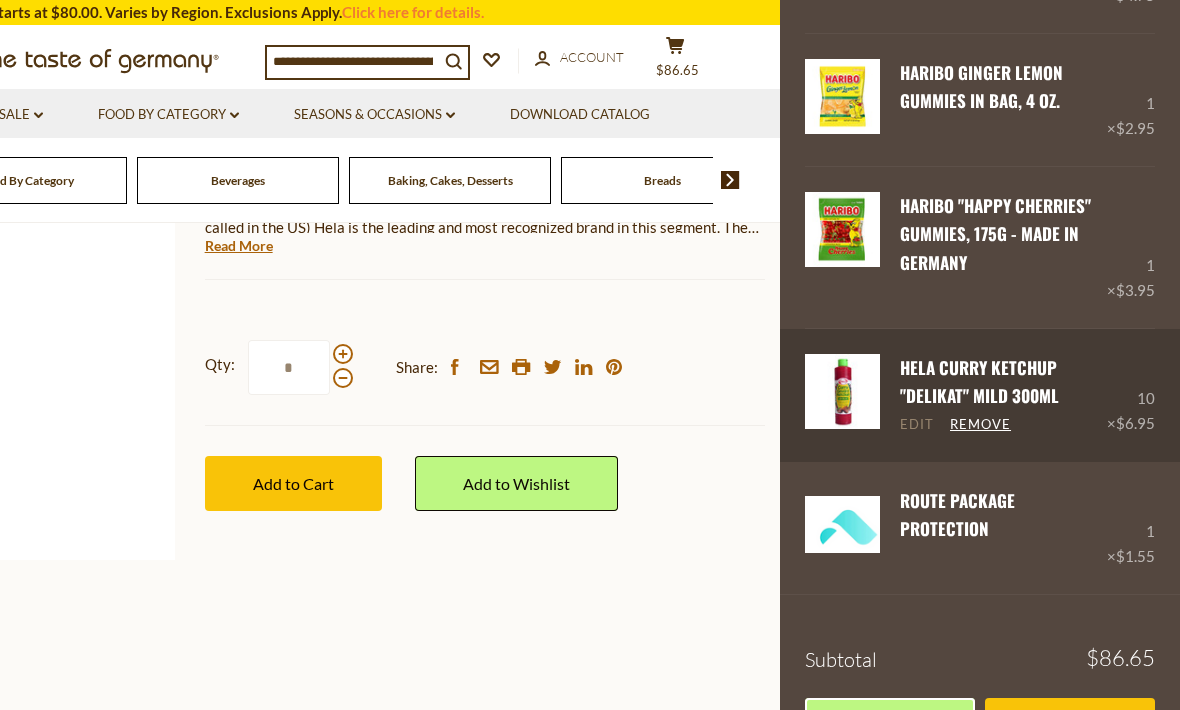 click on "Edit" at bounding box center (917, 425) 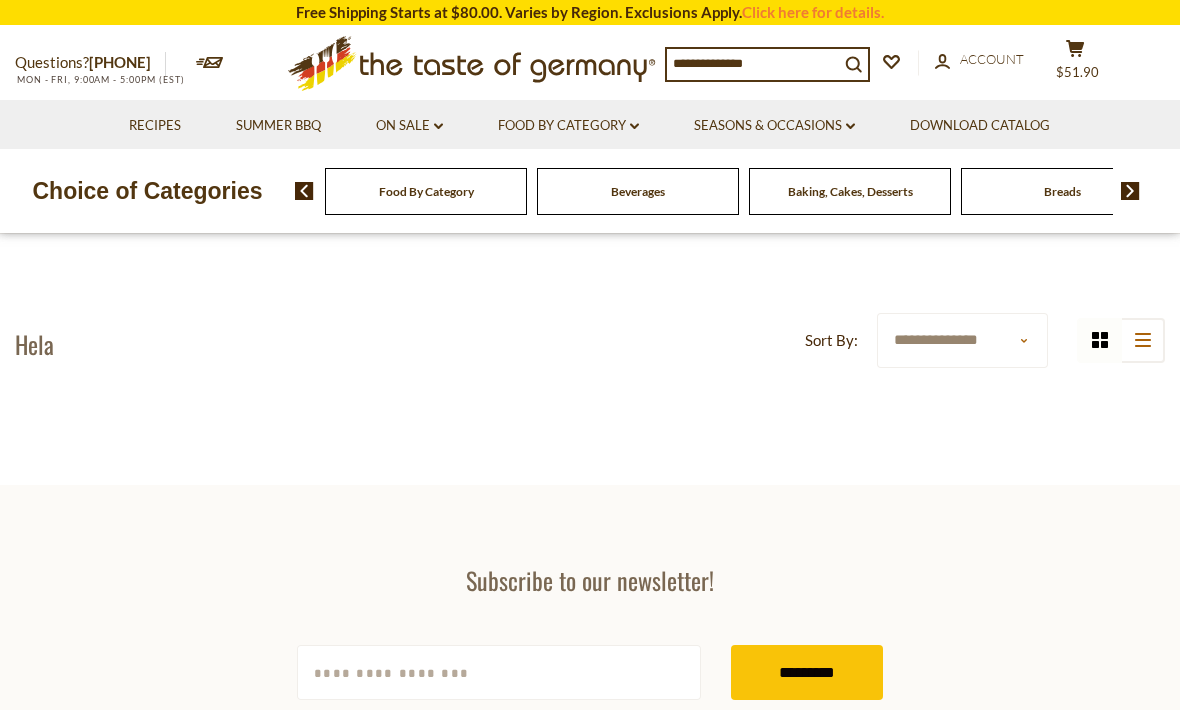 scroll, scrollTop: 0, scrollLeft: 0, axis: both 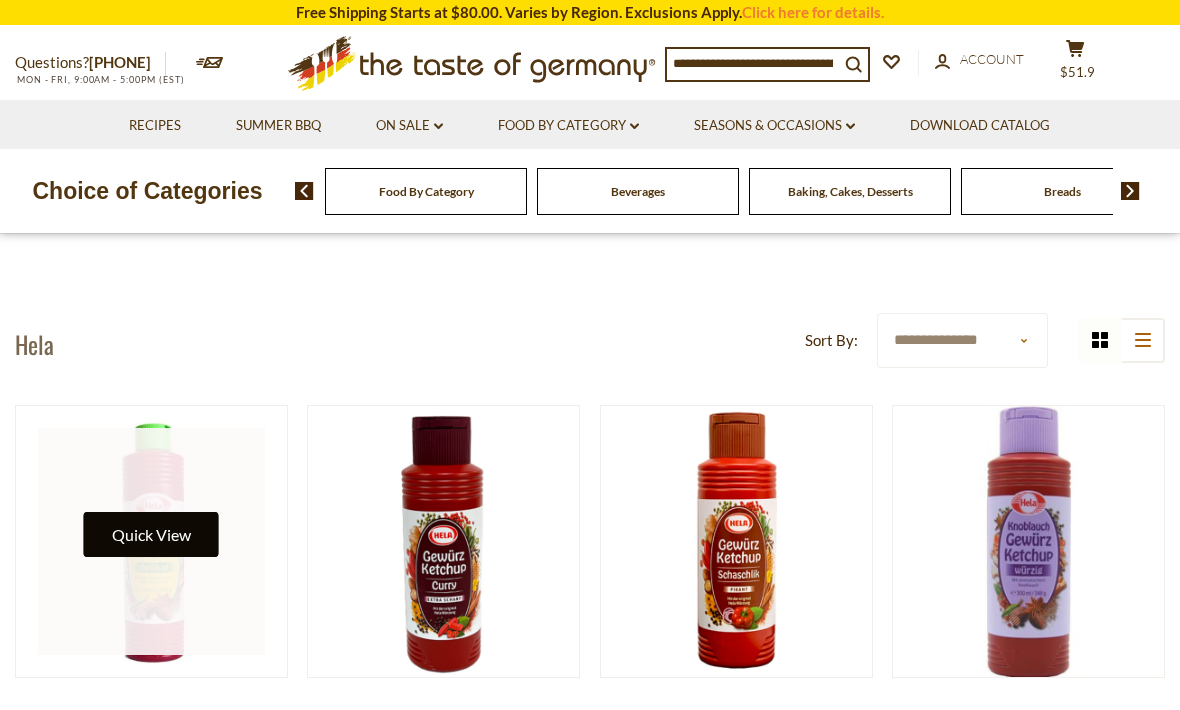 click on "Quick View" at bounding box center (151, 534) 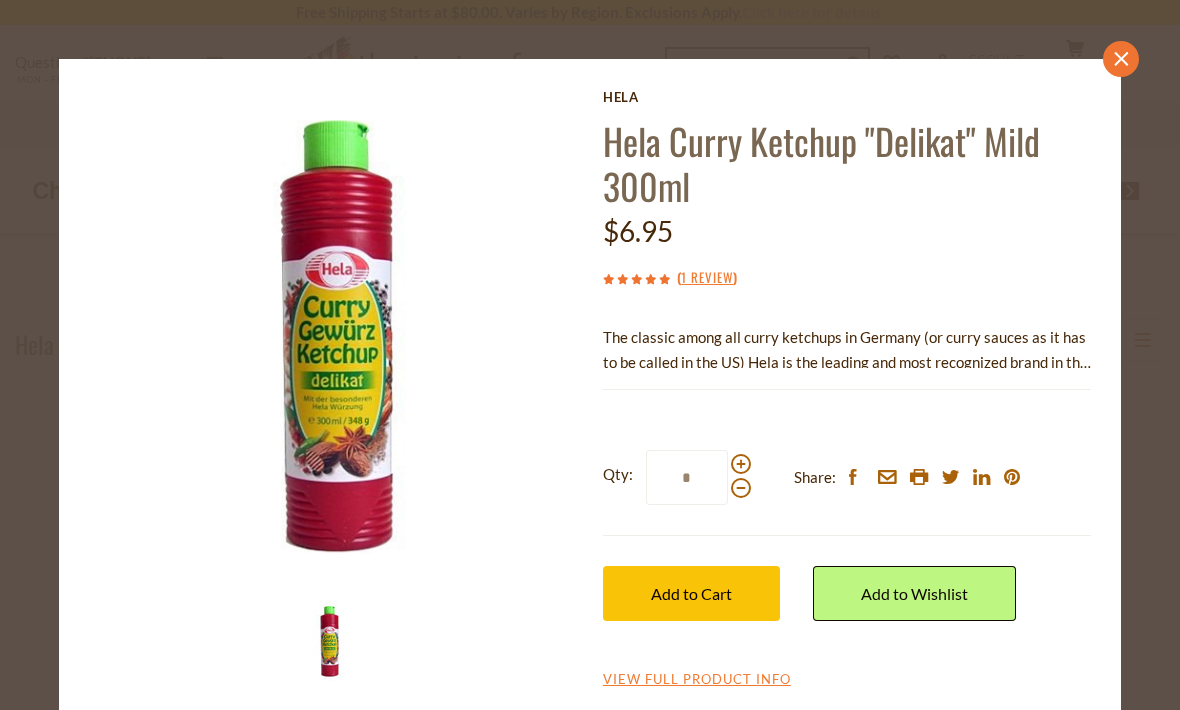 click 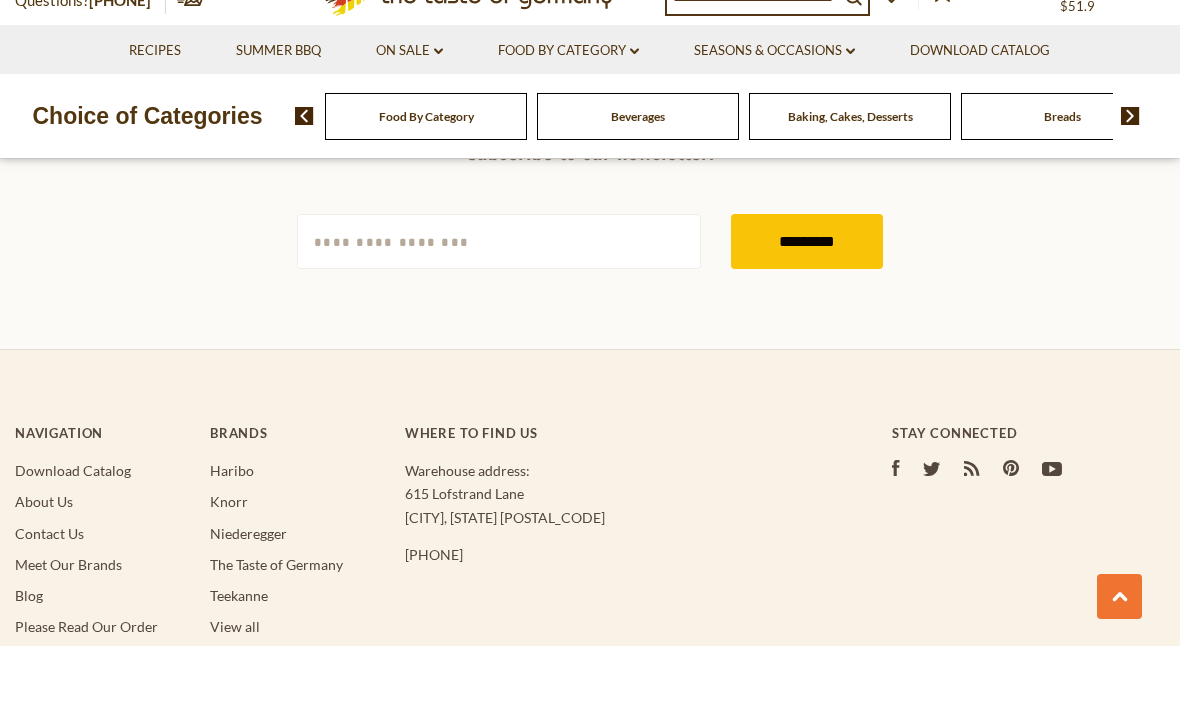 scroll, scrollTop: 1384, scrollLeft: 0, axis: vertical 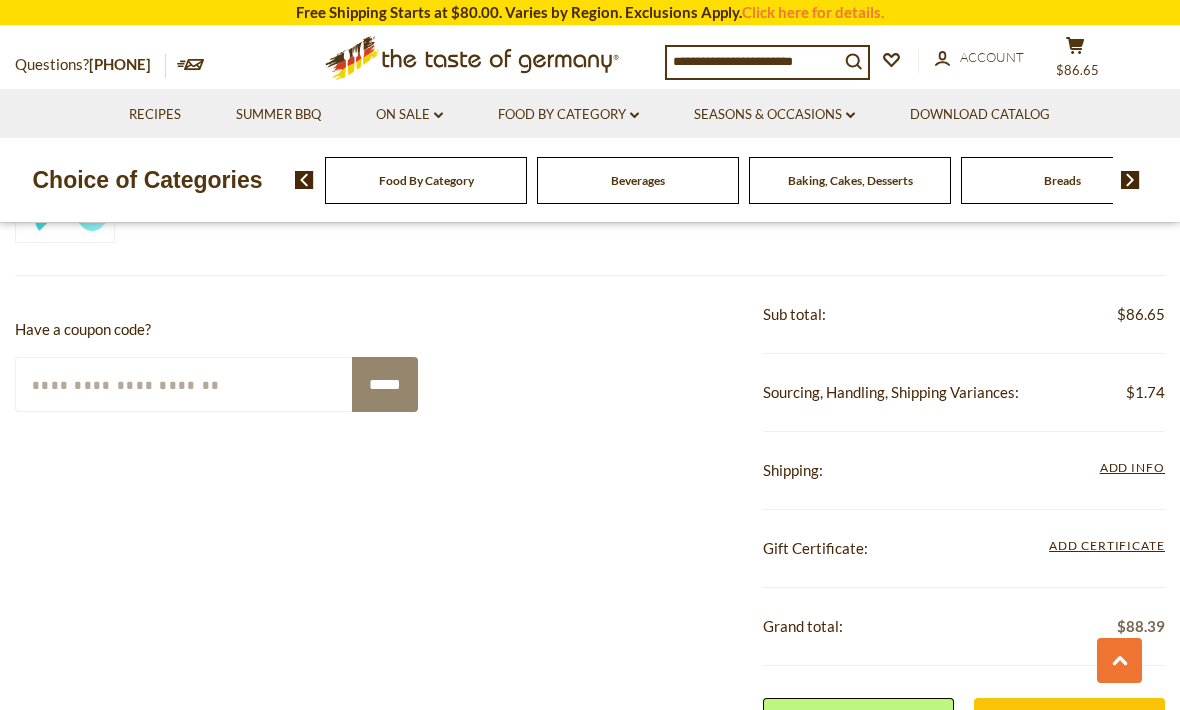 click on "**********" at bounding box center (964, 471) 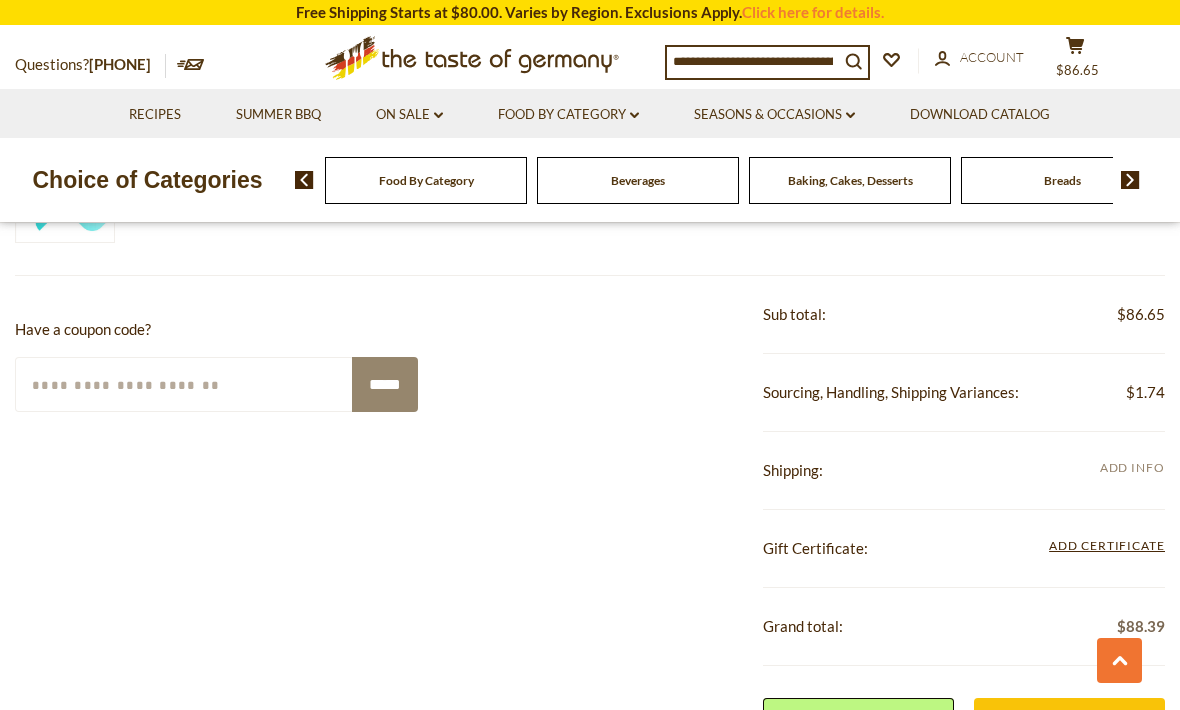 click on "Add Info" at bounding box center [1132, 467] 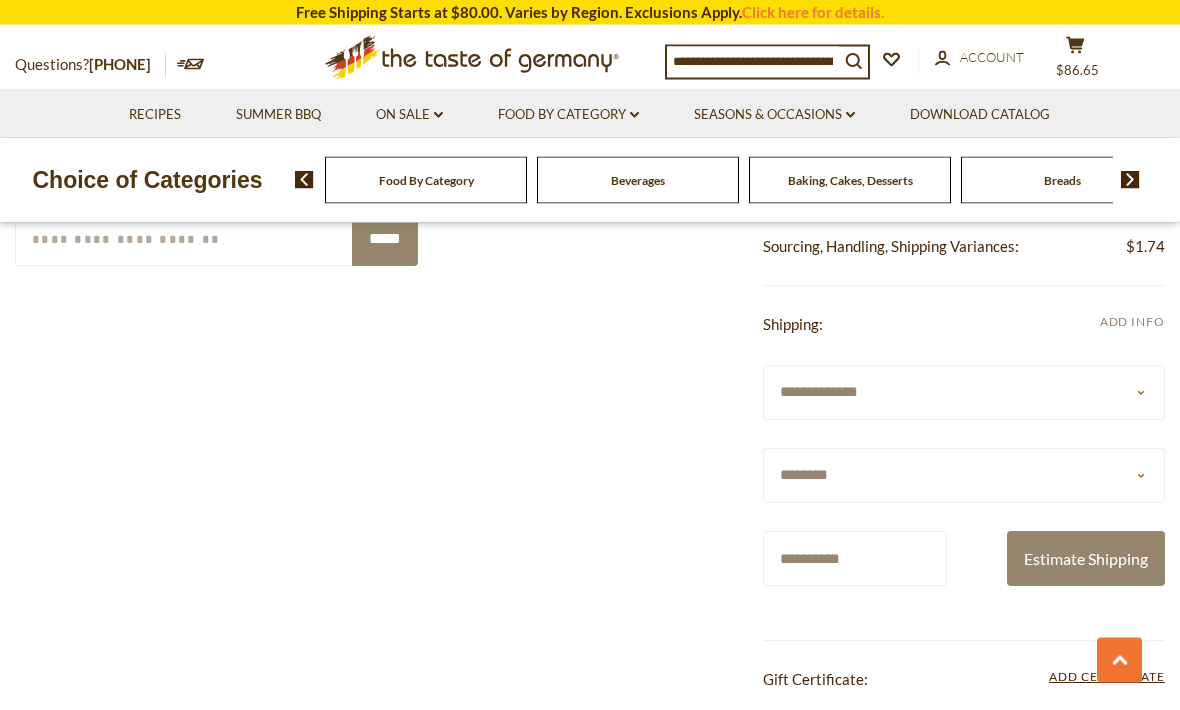 scroll, scrollTop: 1282, scrollLeft: 0, axis: vertical 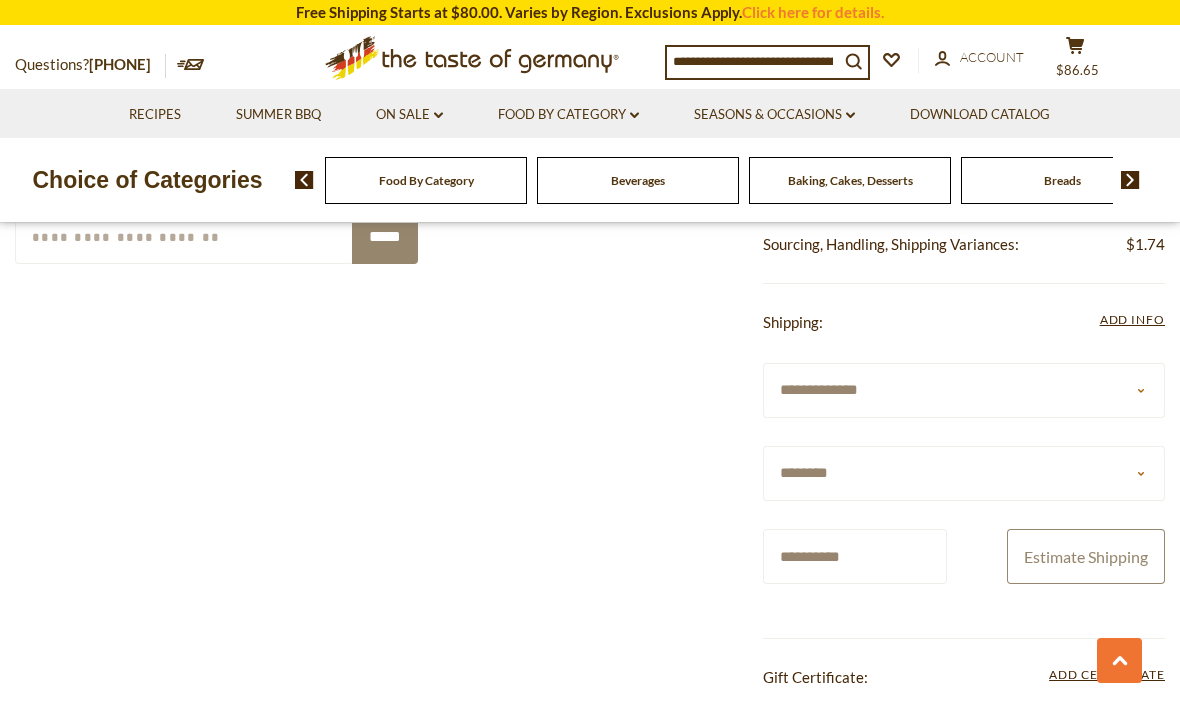 click on "Estimate Shipping" at bounding box center [1086, 556] 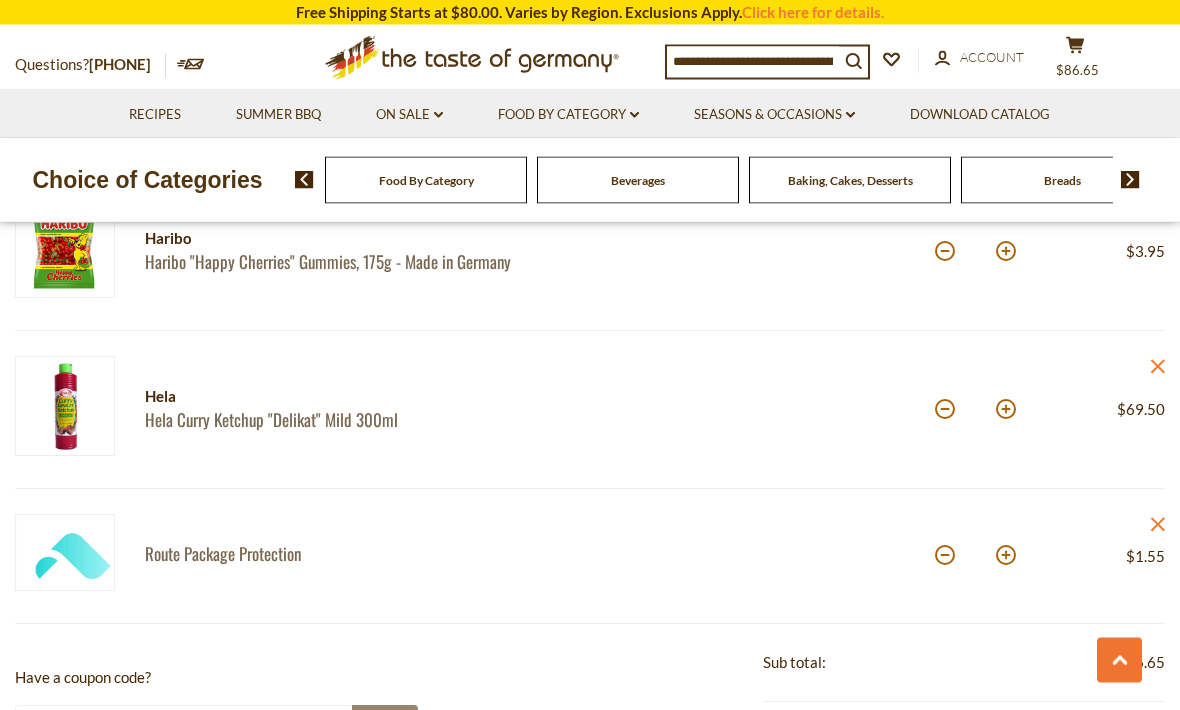 scroll, scrollTop: 782, scrollLeft: 0, axis: vertical 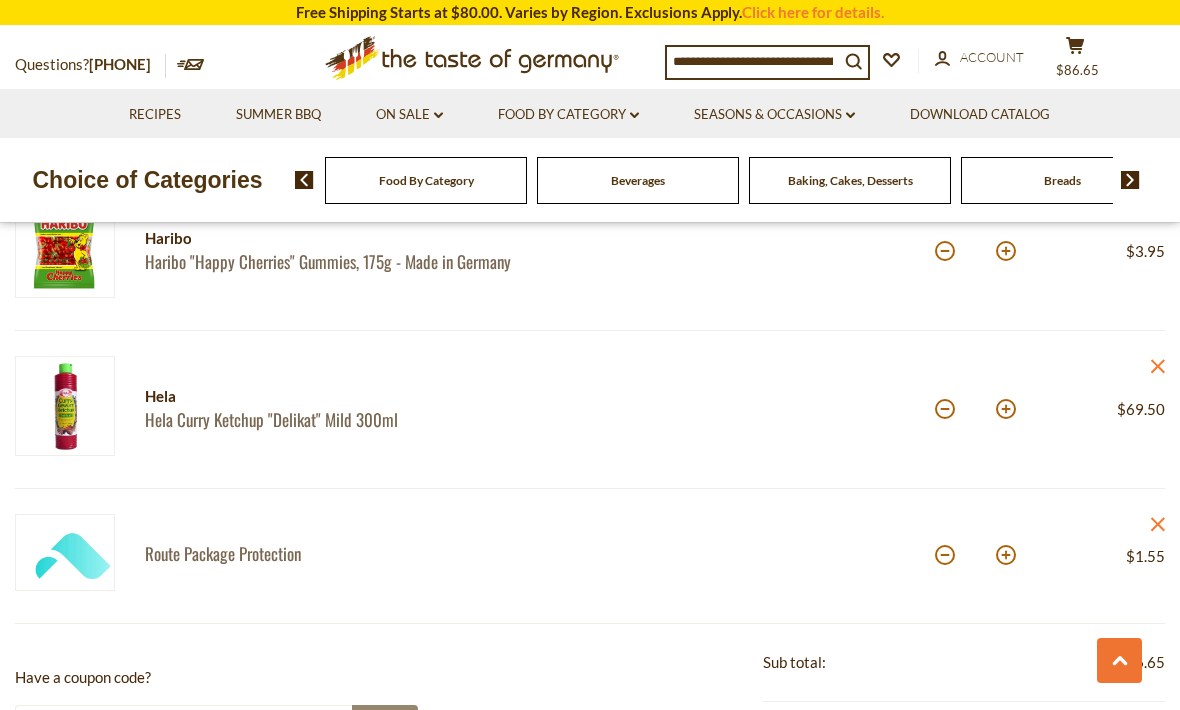 click on "Hela Curry Ketchup "Delikat" Mild 300ml" at bounding box center (350, 419) 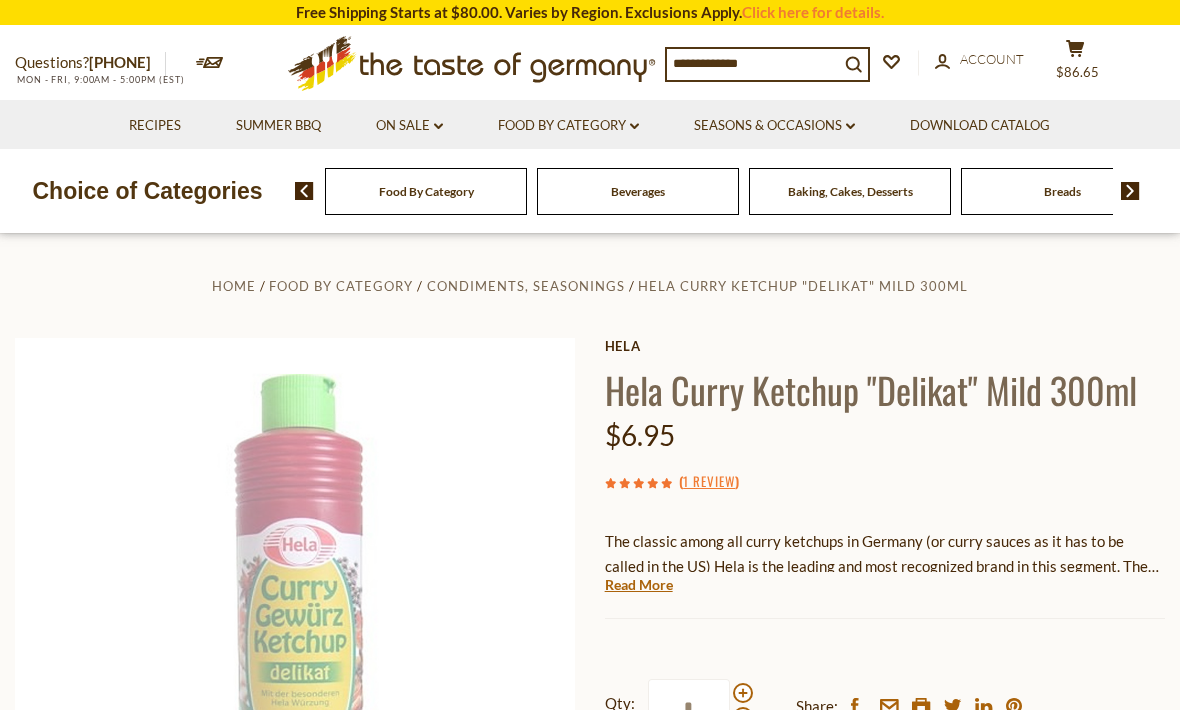 scroll, scrollTop: 302, scrollLeft: 0, axis: vertical 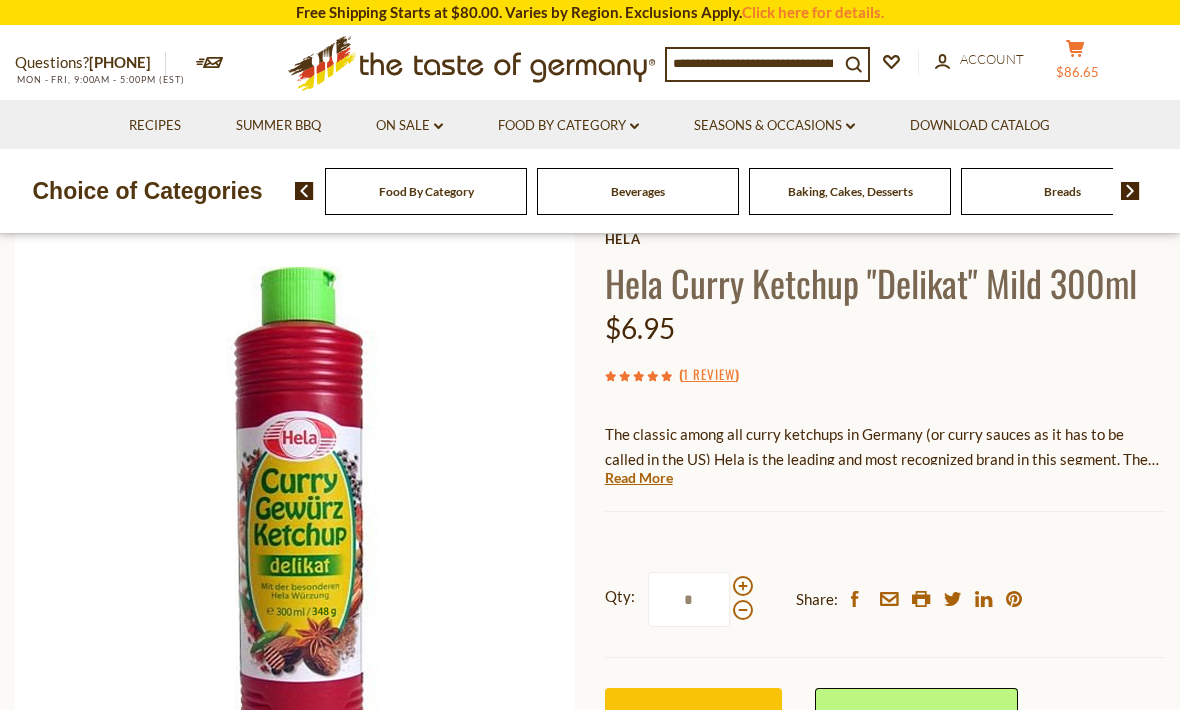 click on "cart
$86.65" at bounding box center [1075, 64] 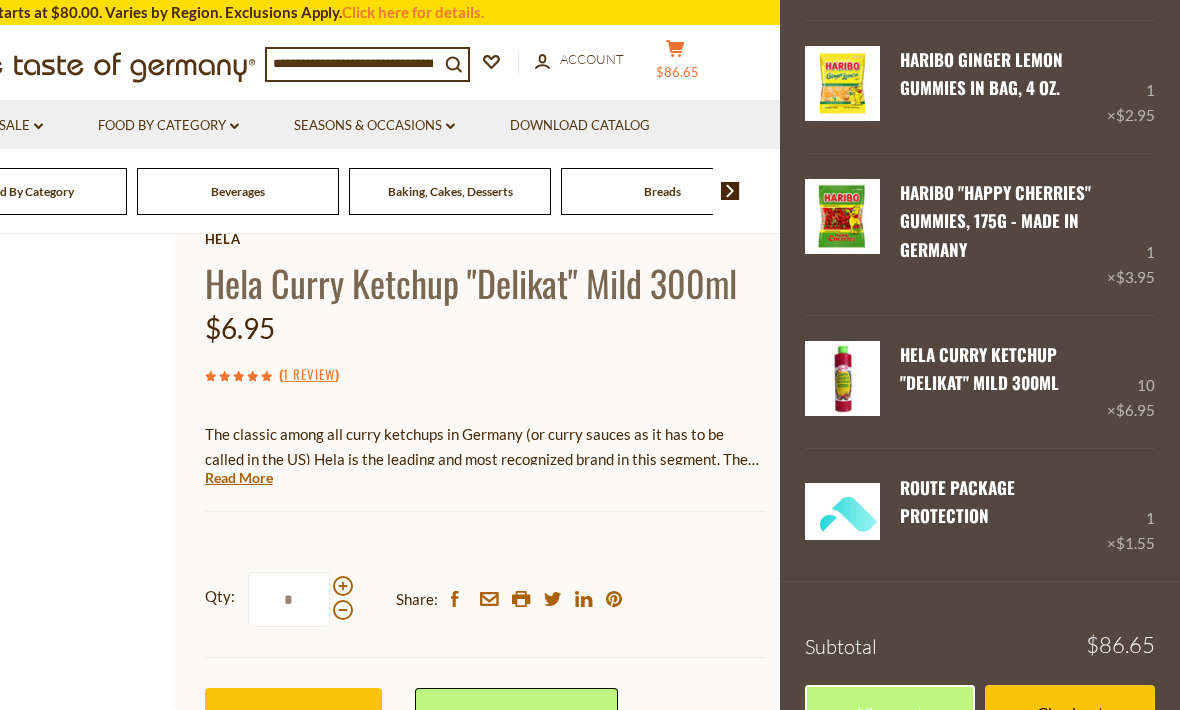 scroll, scrollTop: 458, scrollLeft: 0, axis: vertical 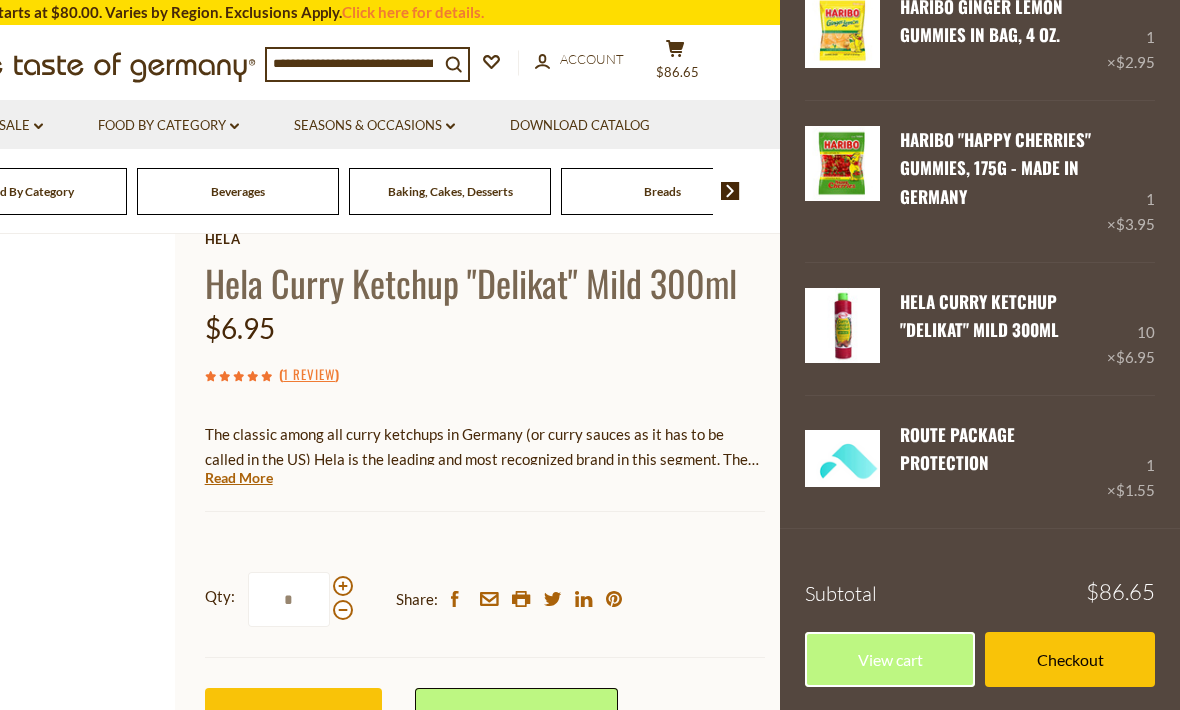 click at bounding box center [353, 63] 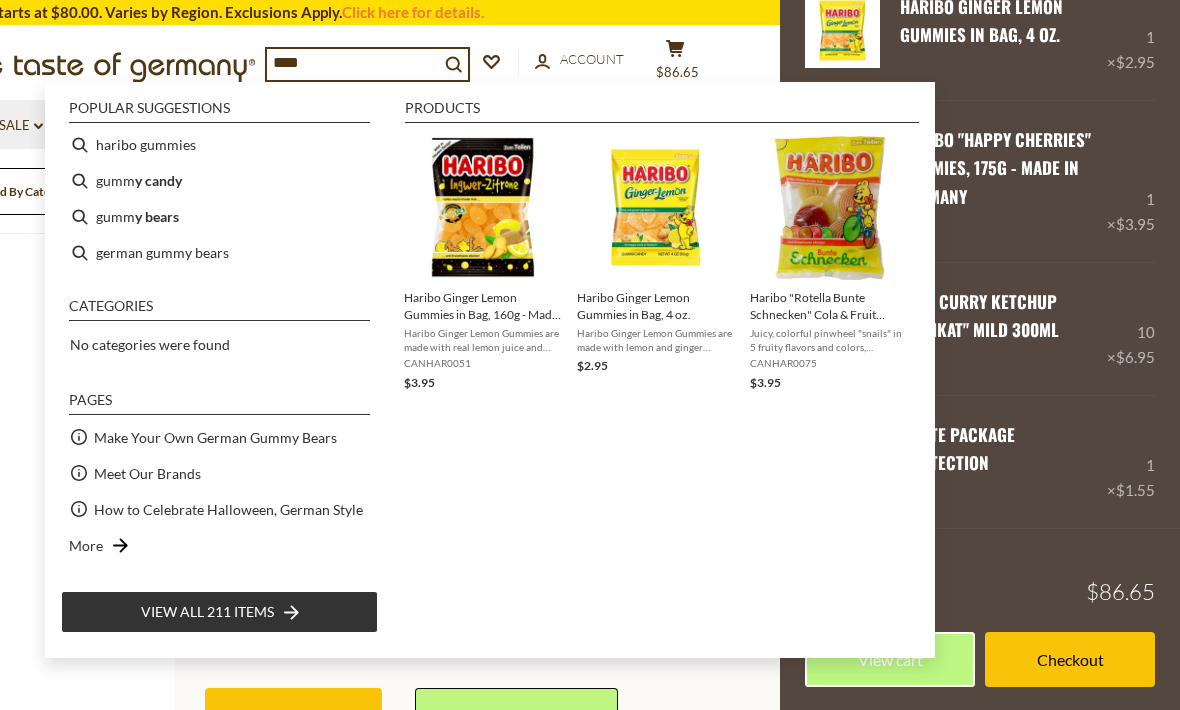 click on "y bears" at bounding box center (157, 216) 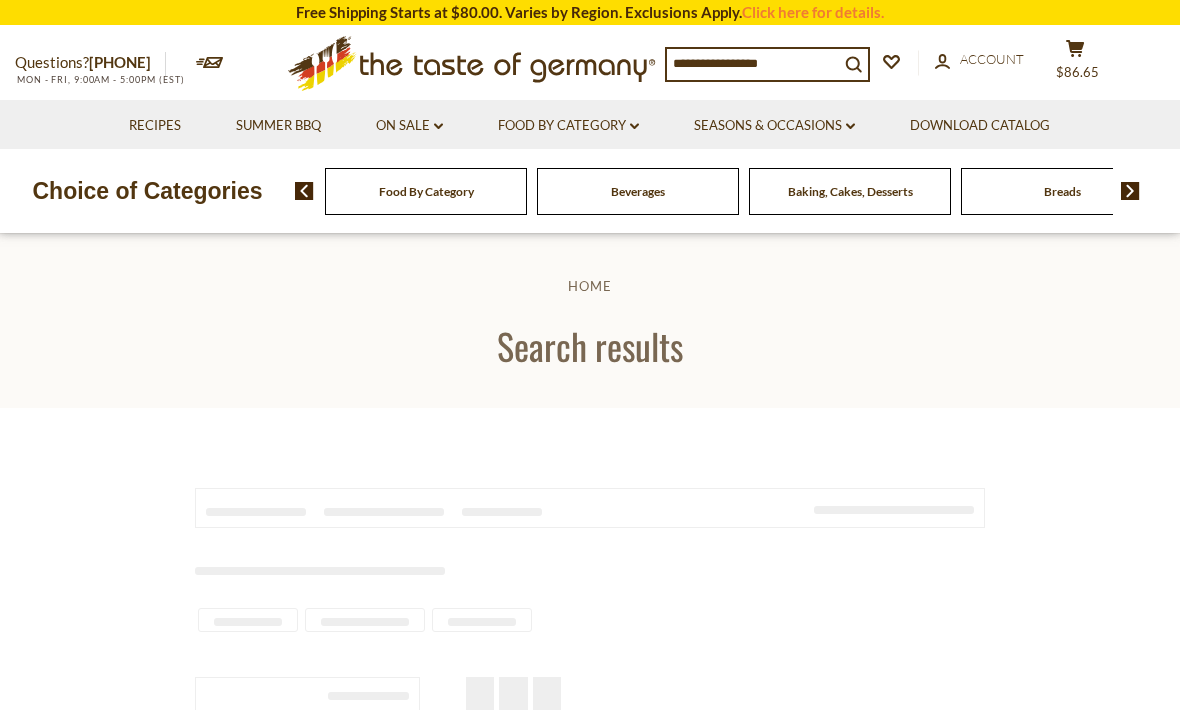 type on "**********" 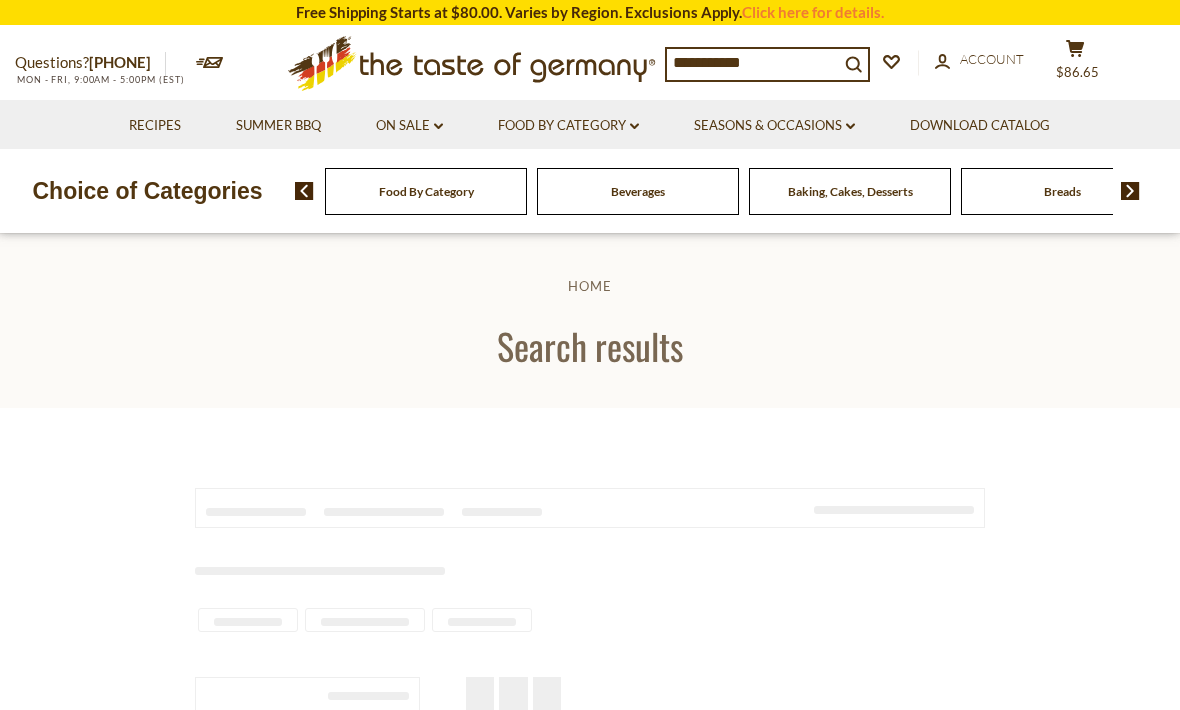 scroll, scrollTop: 0, scrollLeft: 0, axis: both 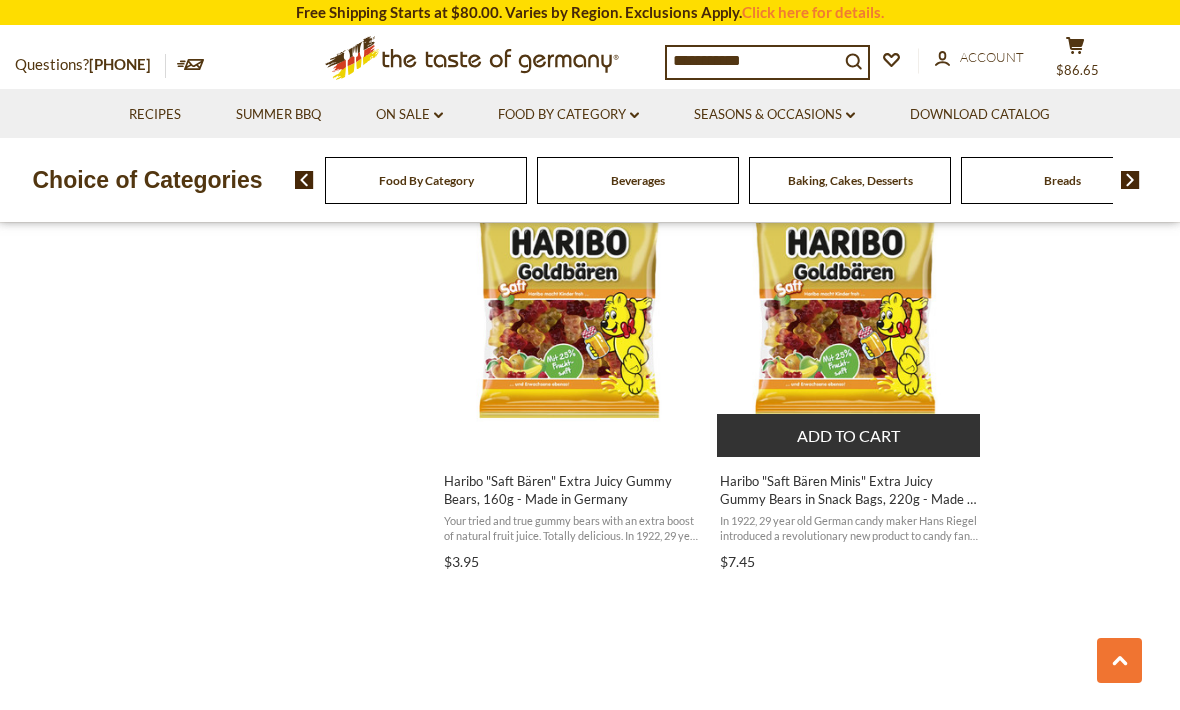 click on "Haribo  "Saft Bären Minis" Extra Juicy Gummy Bears in Snack Bags, 220g - Made in Germany" at bounding box center (849, 490) 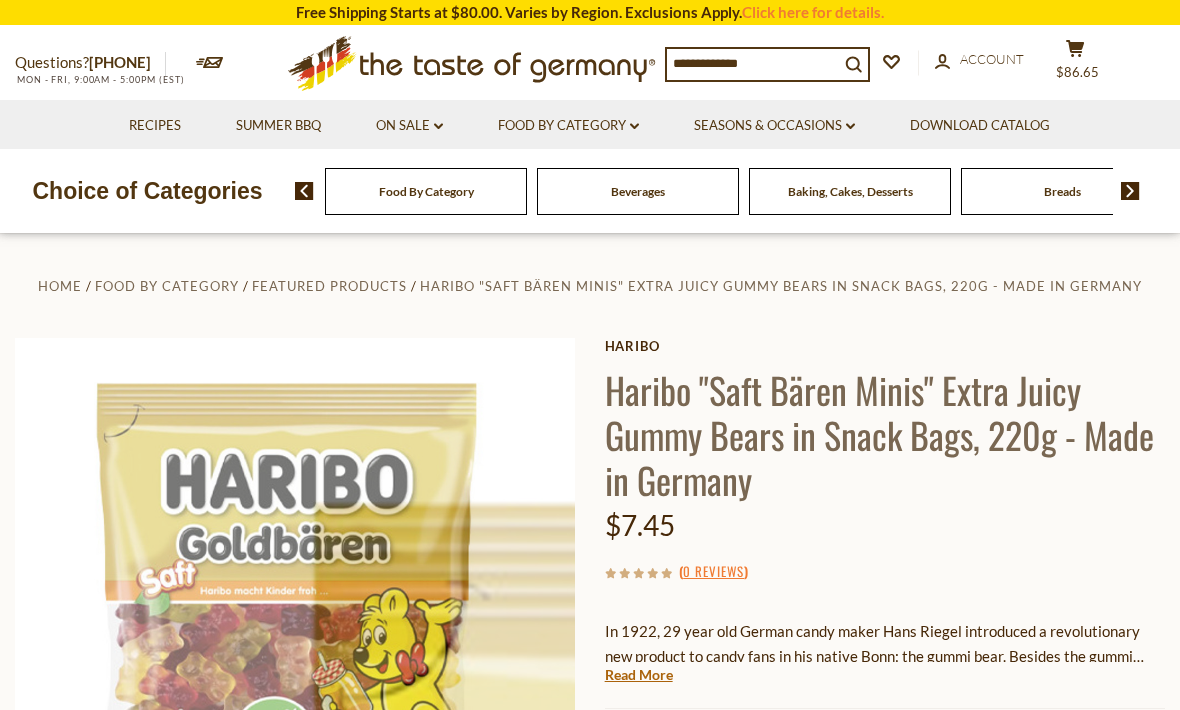 scroll, scrollTop: 0, scrollLeft: 0, axis: both 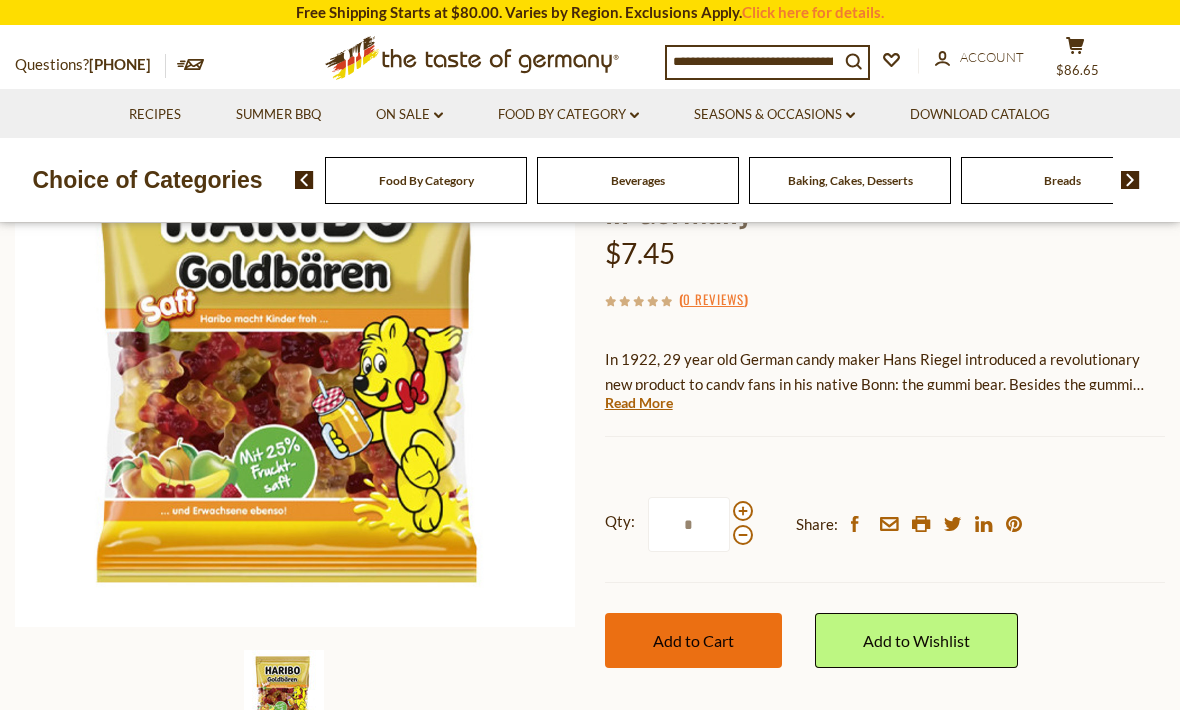 click on "Add to Cart" at bounding box center (693, 640) 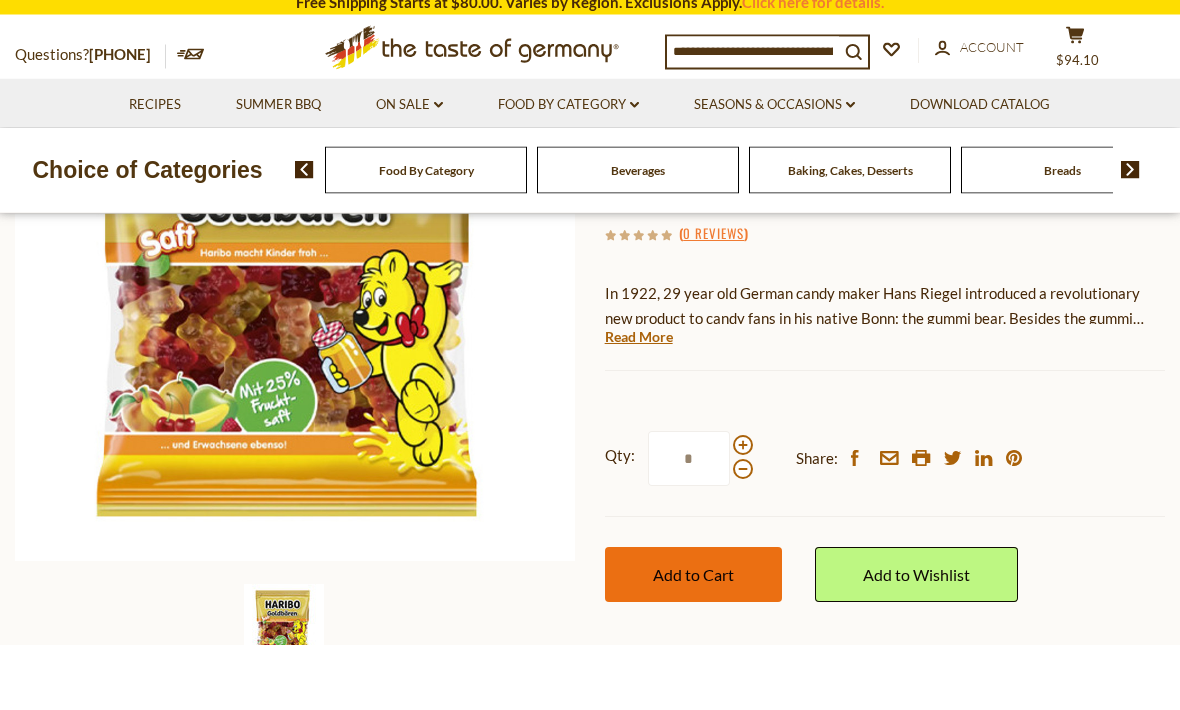 scroll, scrollTop: 327, scrollLeft: 0, axis: vertical 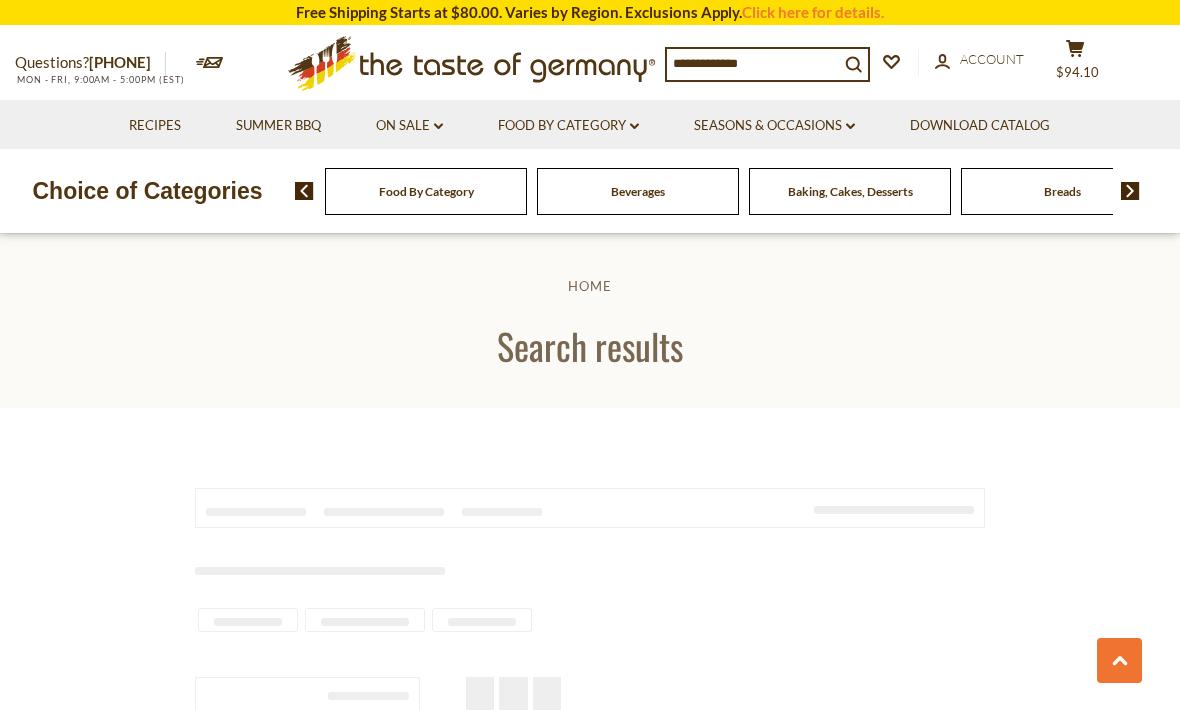 type on "**********" 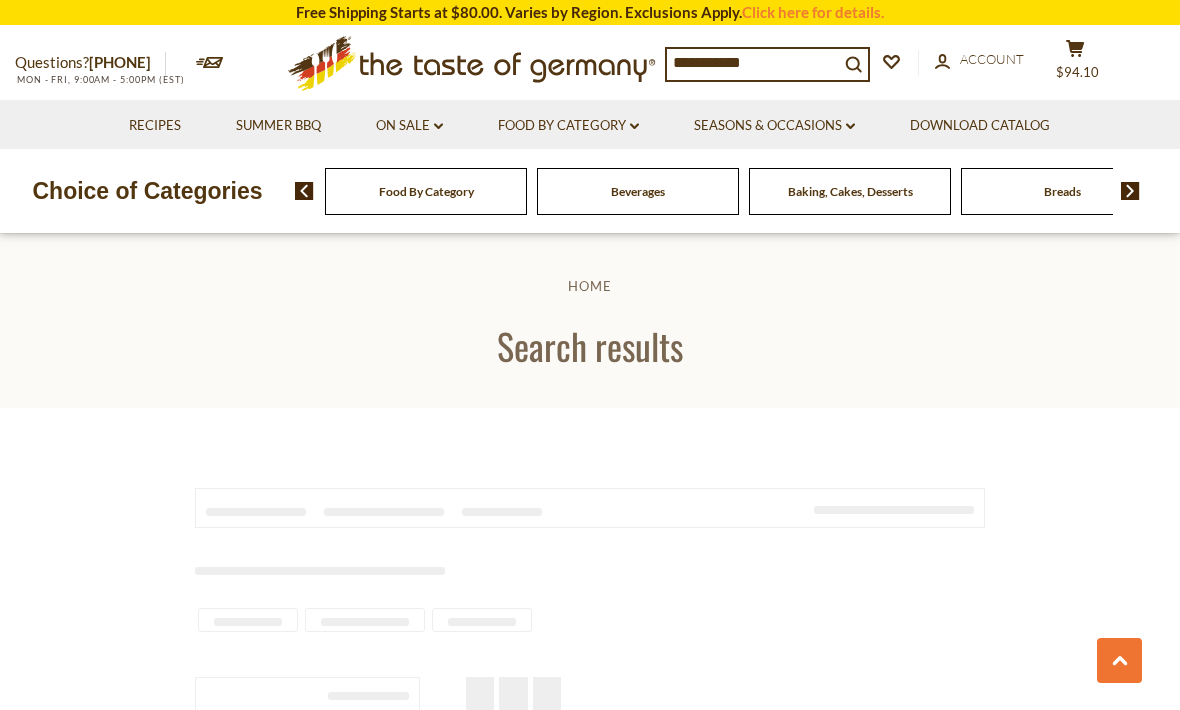 scroll, scrollTop: 1827, scrollLeft: 0, axis: vertical 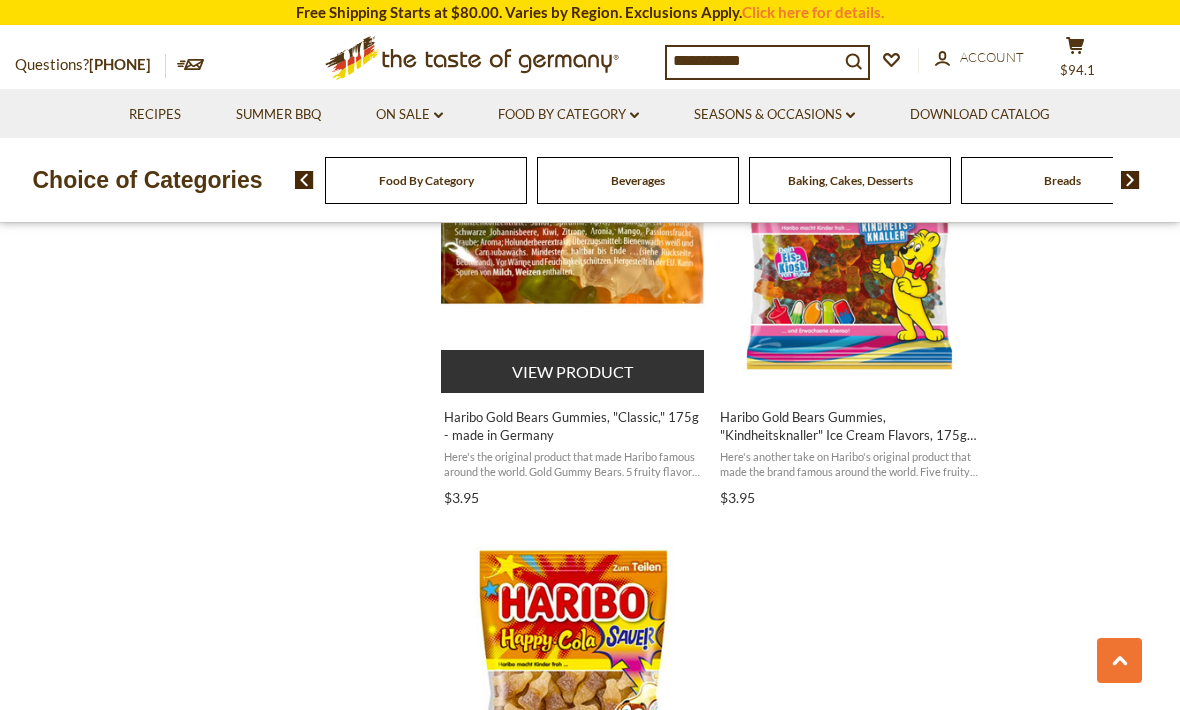 click on "Haribo Gold Bears Gummies, "Classic,"  175g - made in Germany" at bounding box center [573, 426] 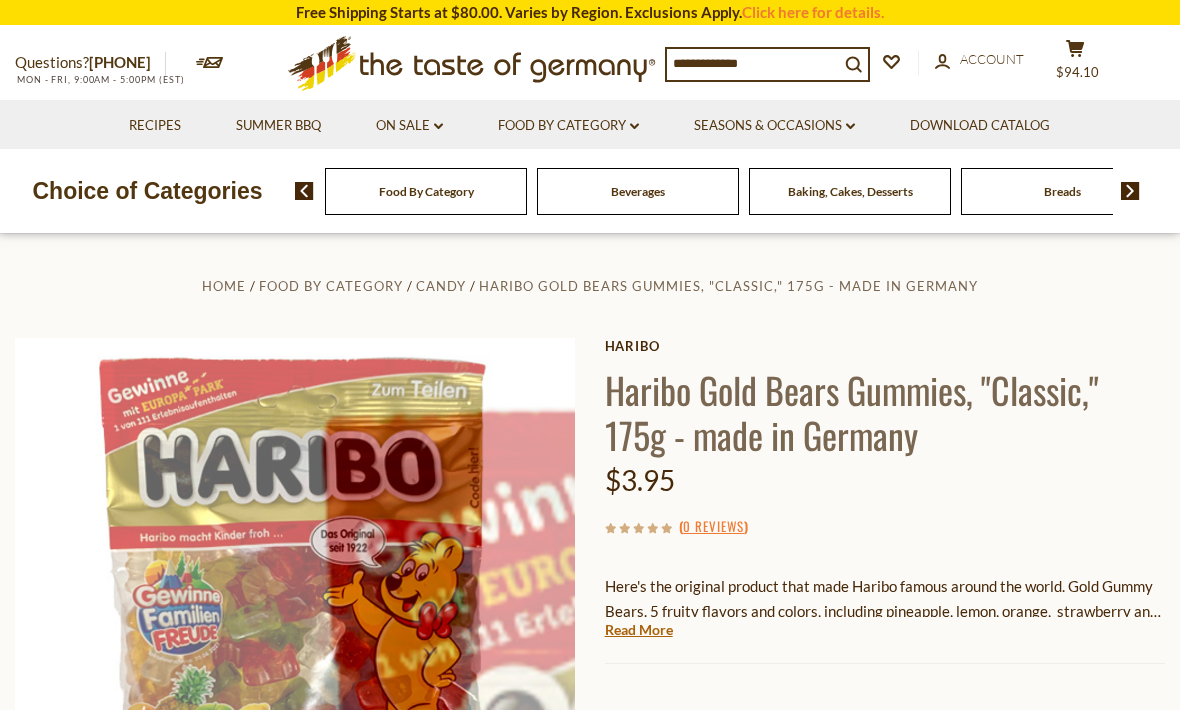 scroll, scrollTop: 0, scrollLeft: 0, axis: both 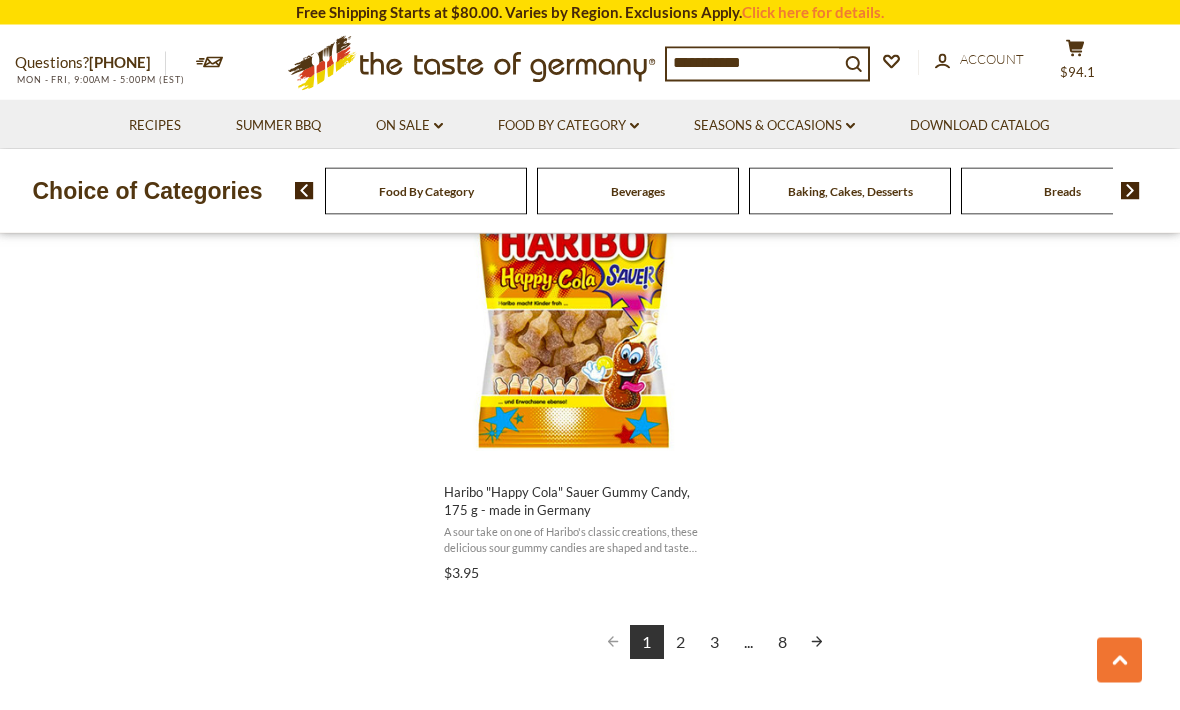 click on "2" at bounding box center [681, 643] 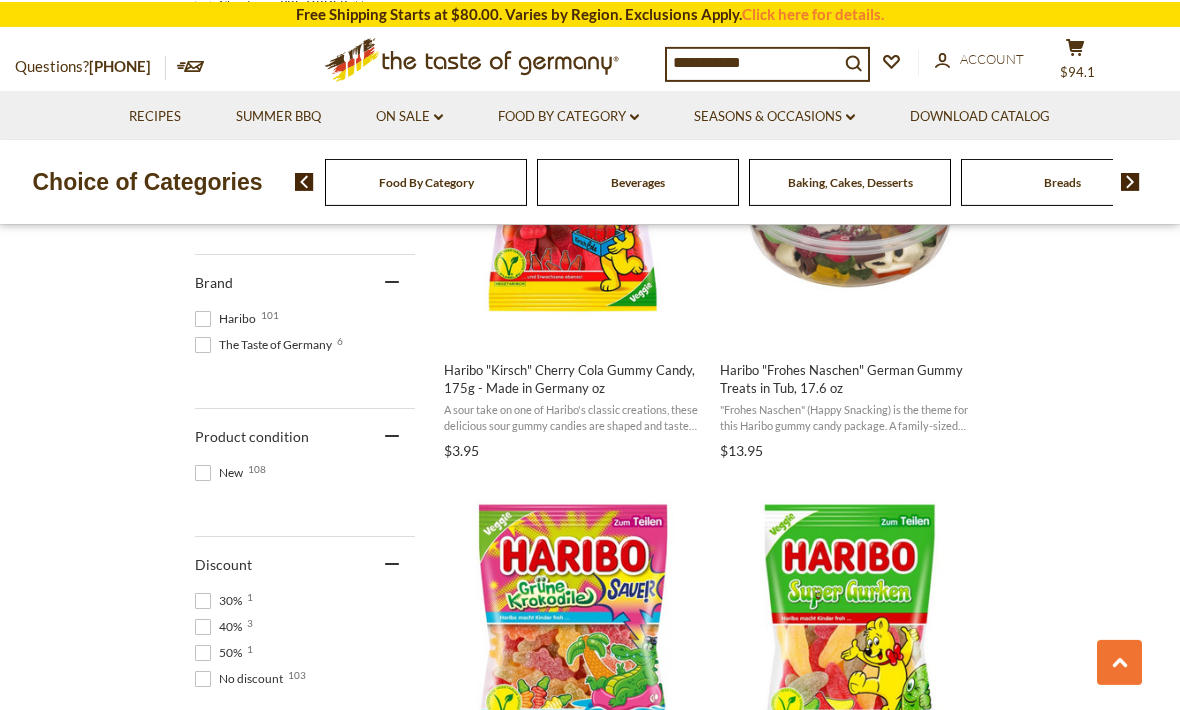 scroll, scrollTop: 773, scrollLeft: 0, axis: vertical 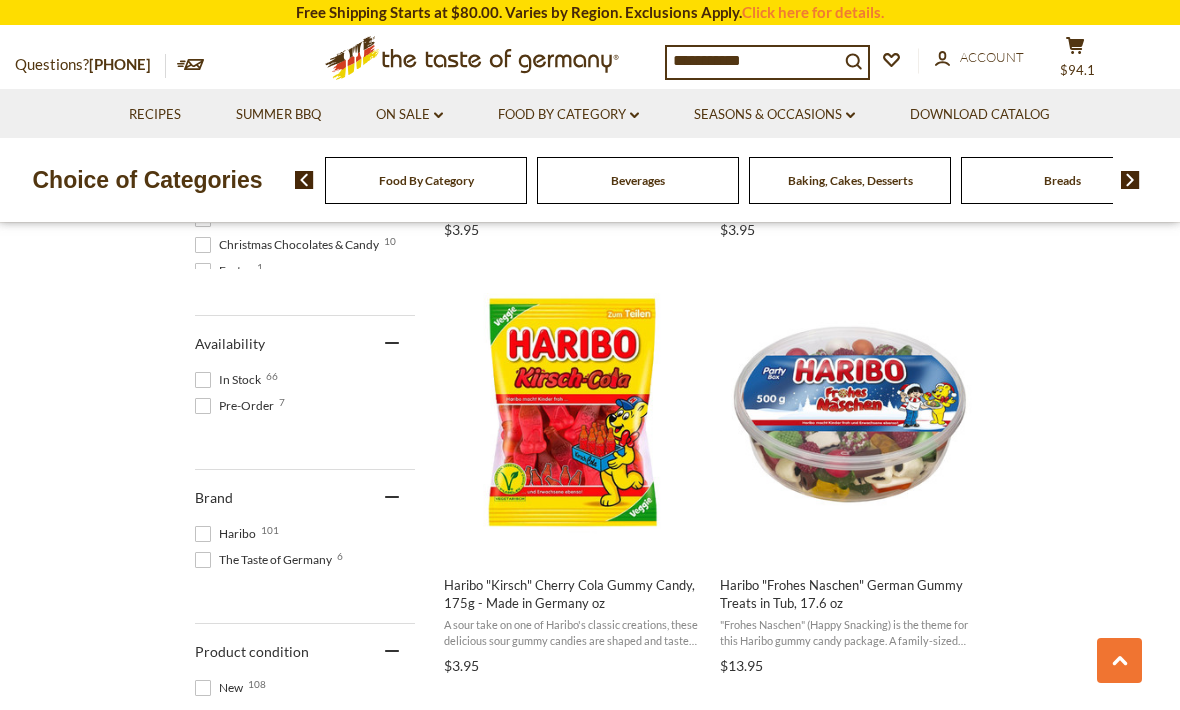 click on "**********" at bounding box center [753, 61] 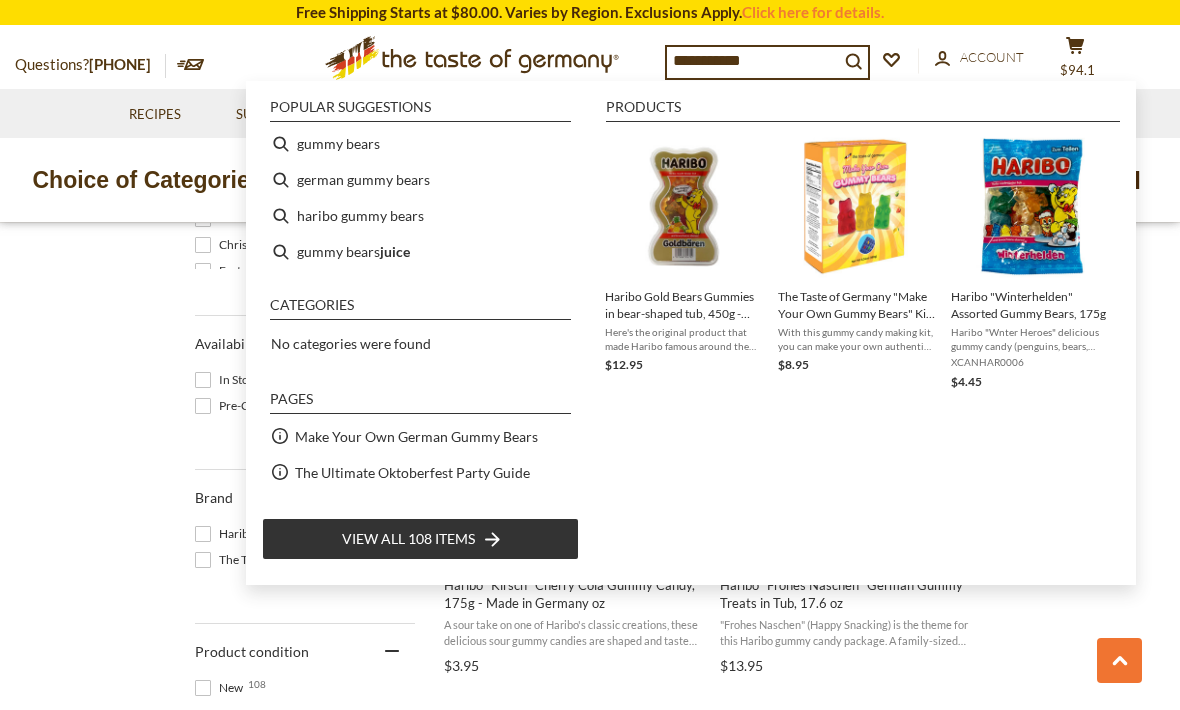 click on "german gummy bears" at bounding box center (420, 180) 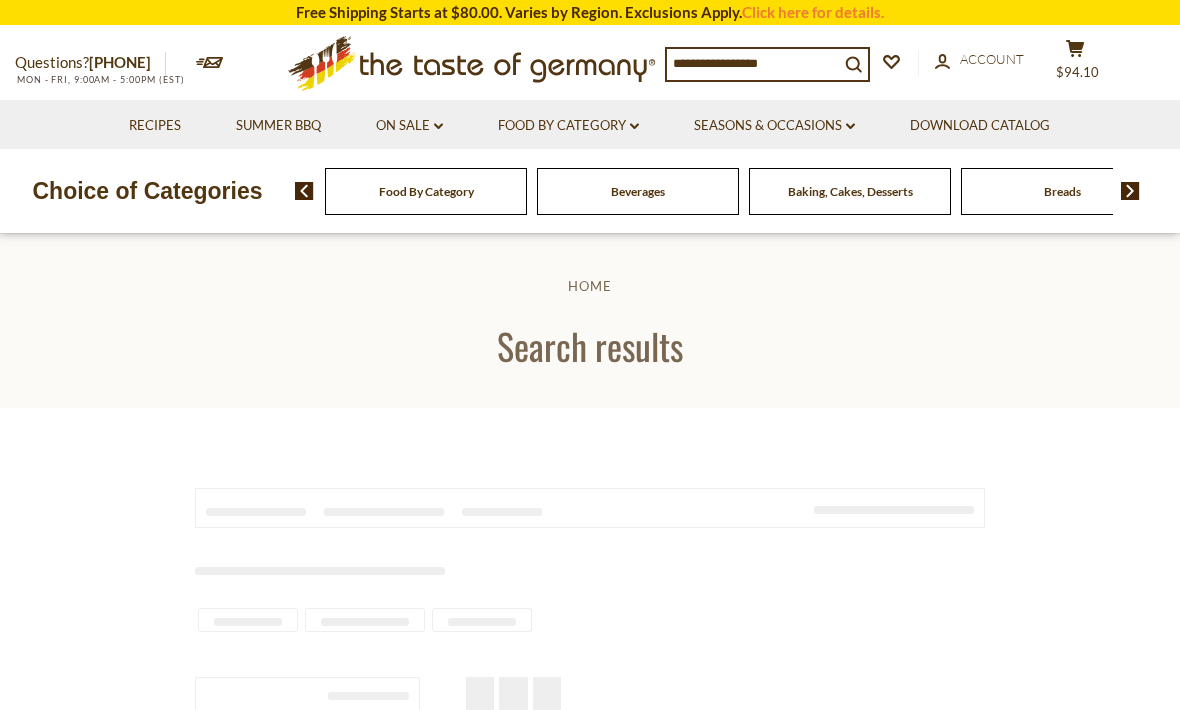 scroll, scrollTop: 0, scrollLeft: 0, axis: both 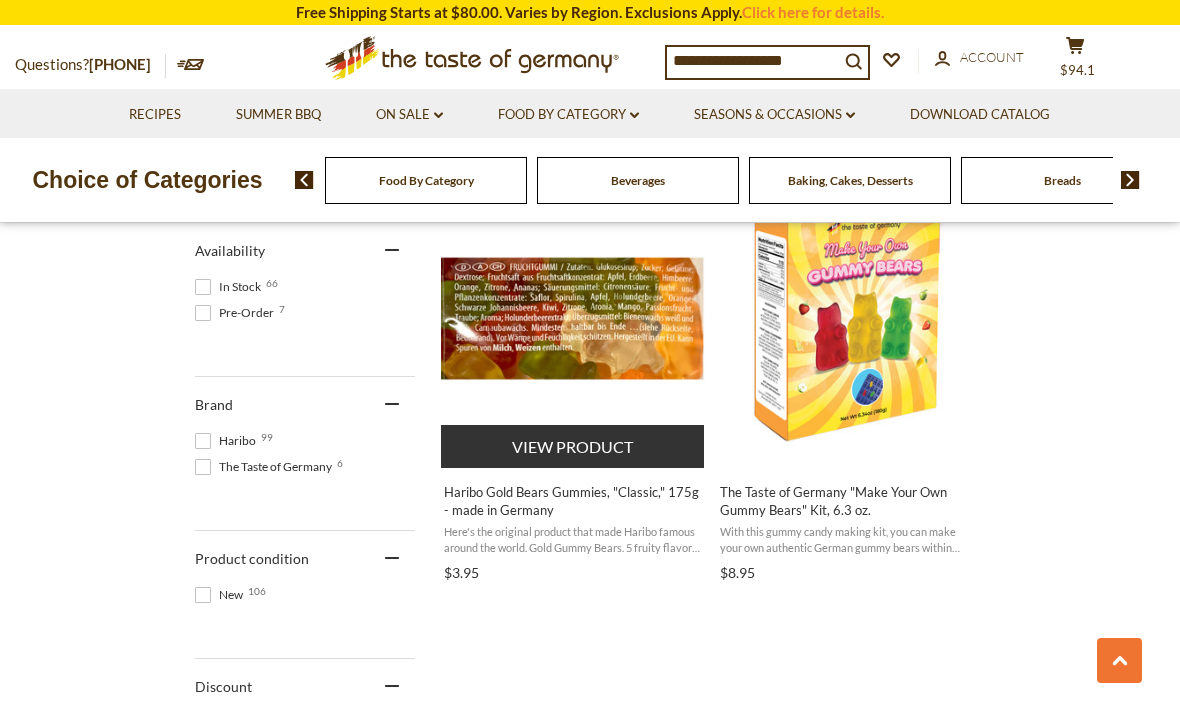 click on "Haribo Gold Bears Gummies, "Classic,"  175g - made in Germany" at bounding box center [573, 501] 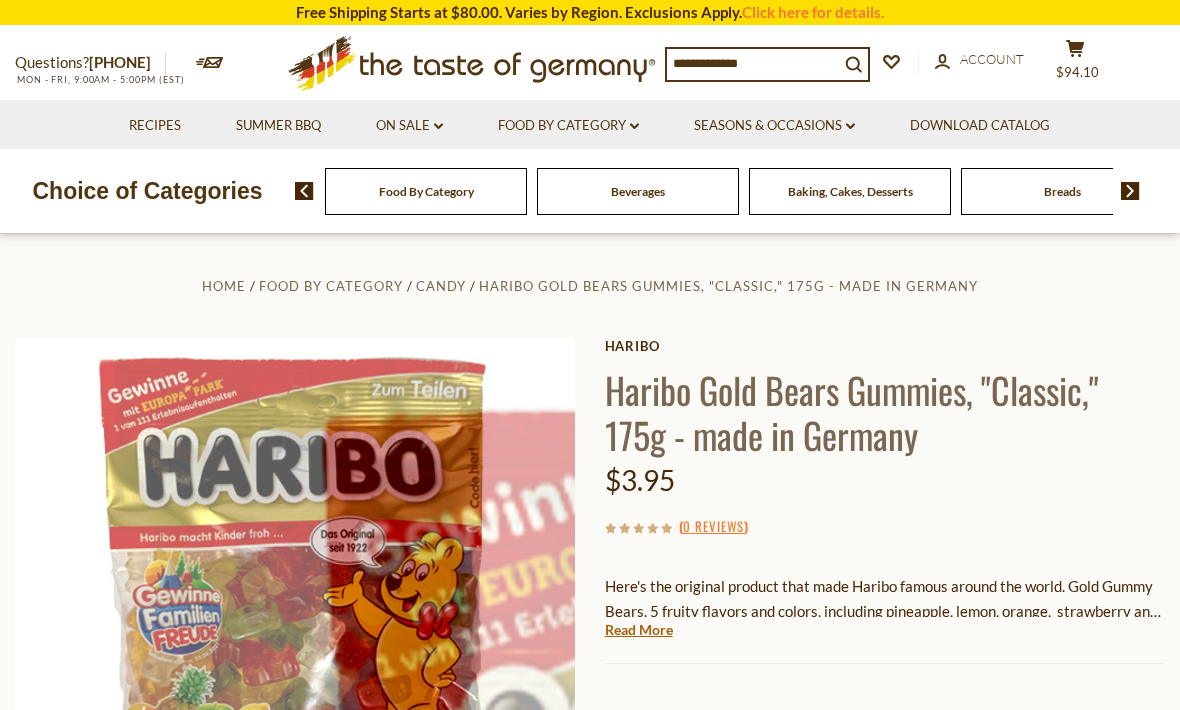 scroll, scrollTop: 0, scrollLeft: 0, axis: both 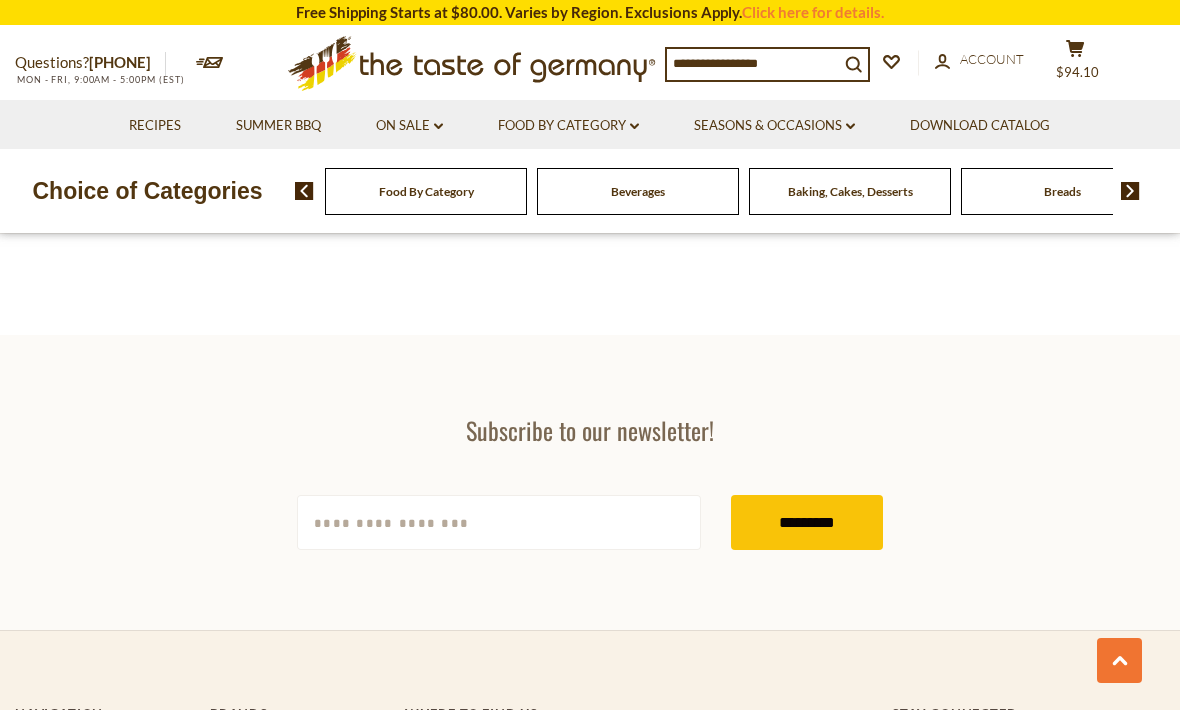 type on "**********" 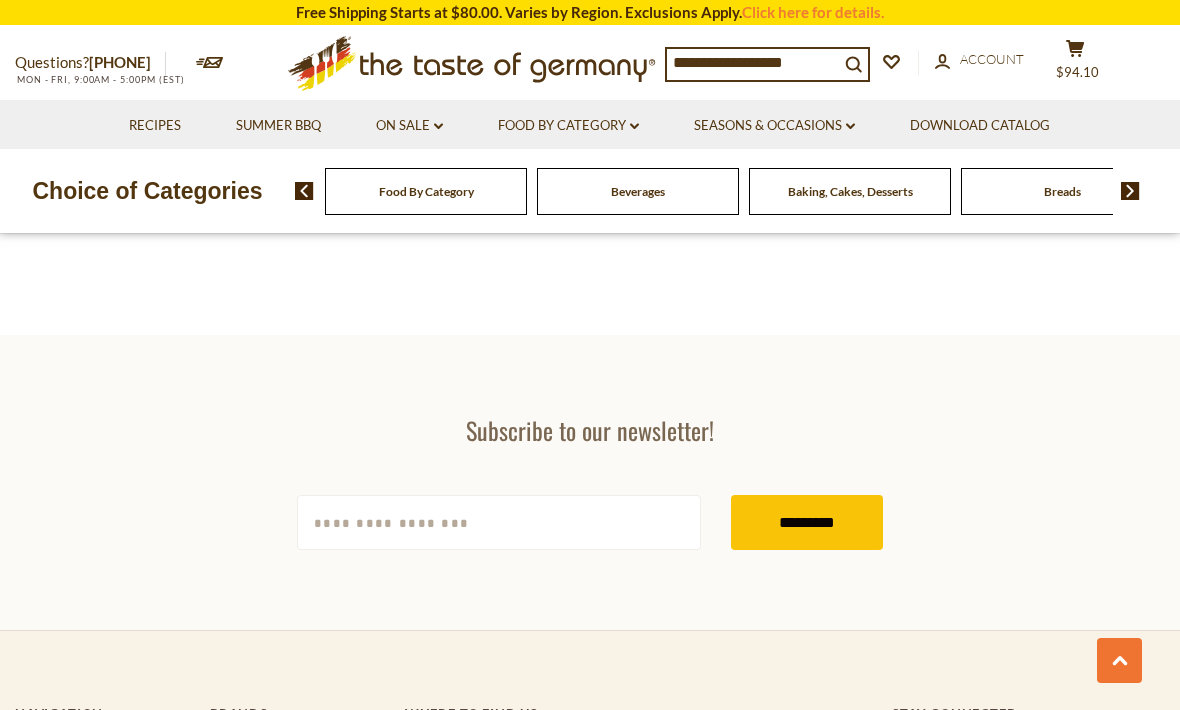 scroll, scrollTop: 0, scrollLeft: 0, axis: both 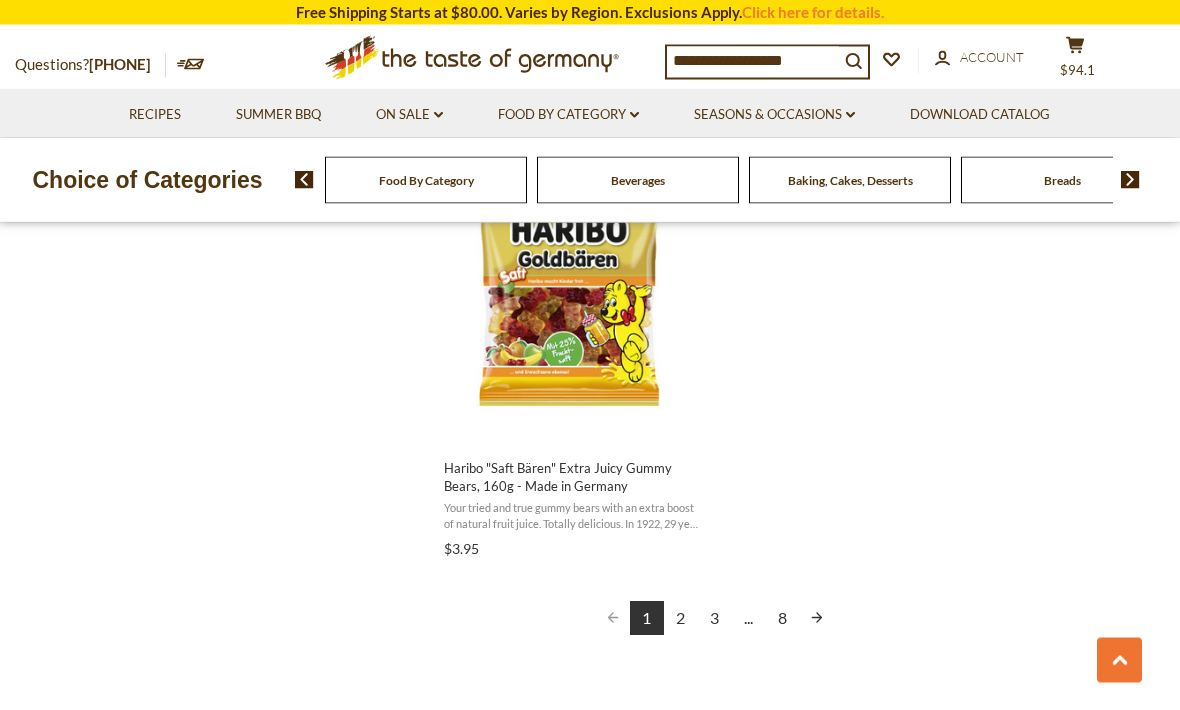 click on "2" at bounding box center (681, 619) 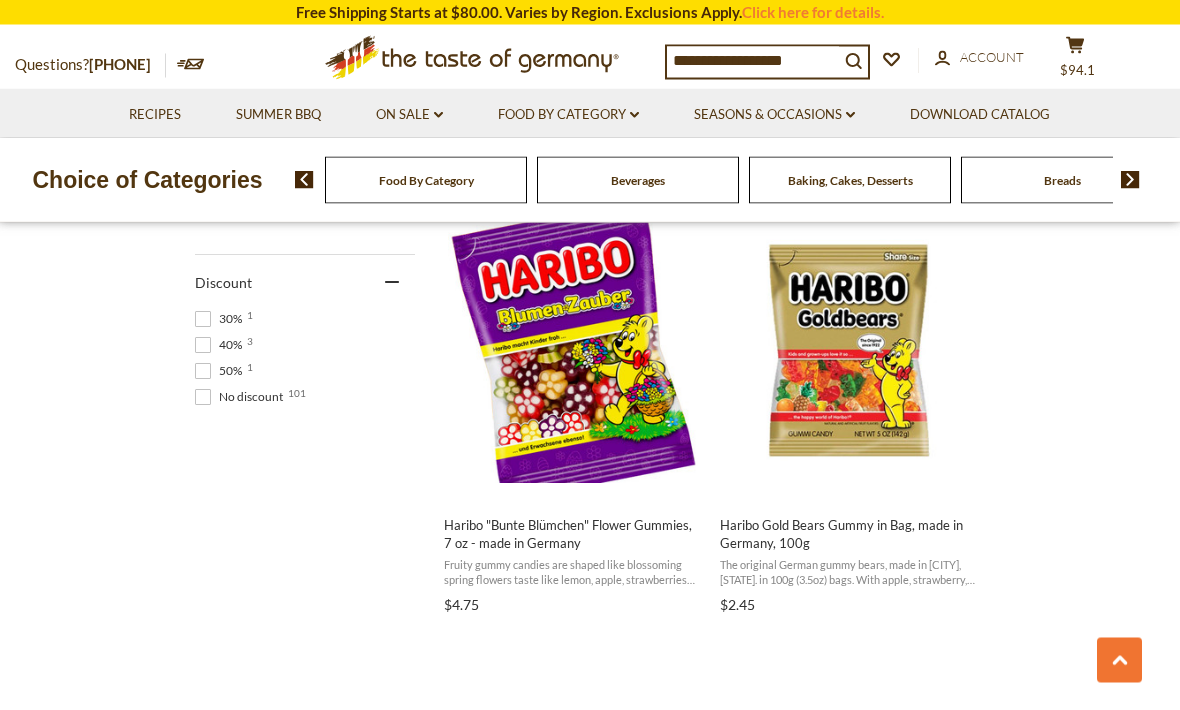 scroll, scrollTop: 1271, scrollLeft: 0, axis: vertical 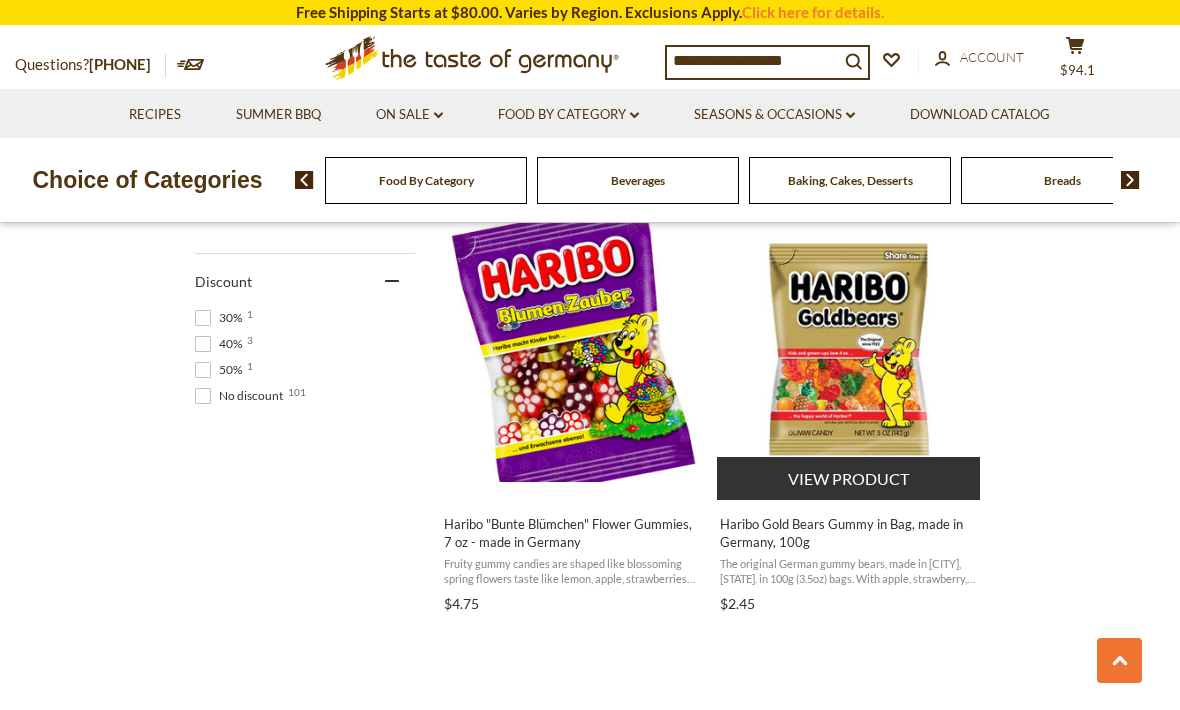 click on "Haribo Gold Bears Gummy in Bag, made in Germany, 100g" at bounding box center [849, 533] 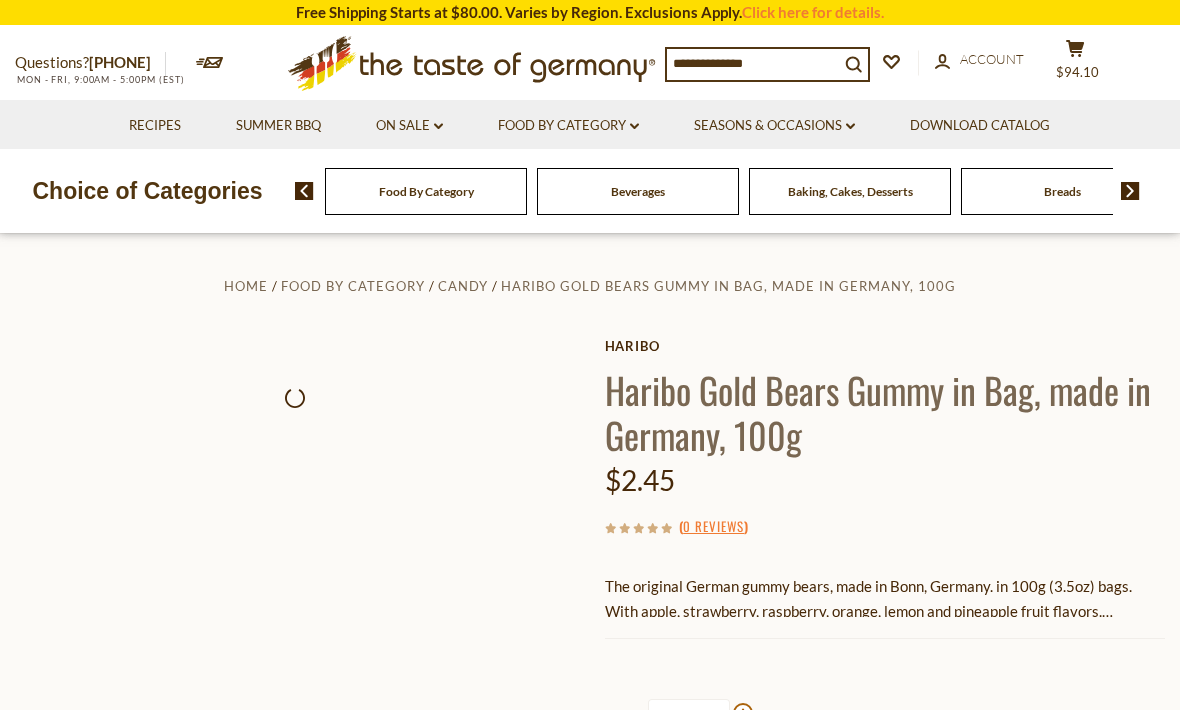 scroll, scrollTop: 404, scrollLeft: 0, axis: vertical 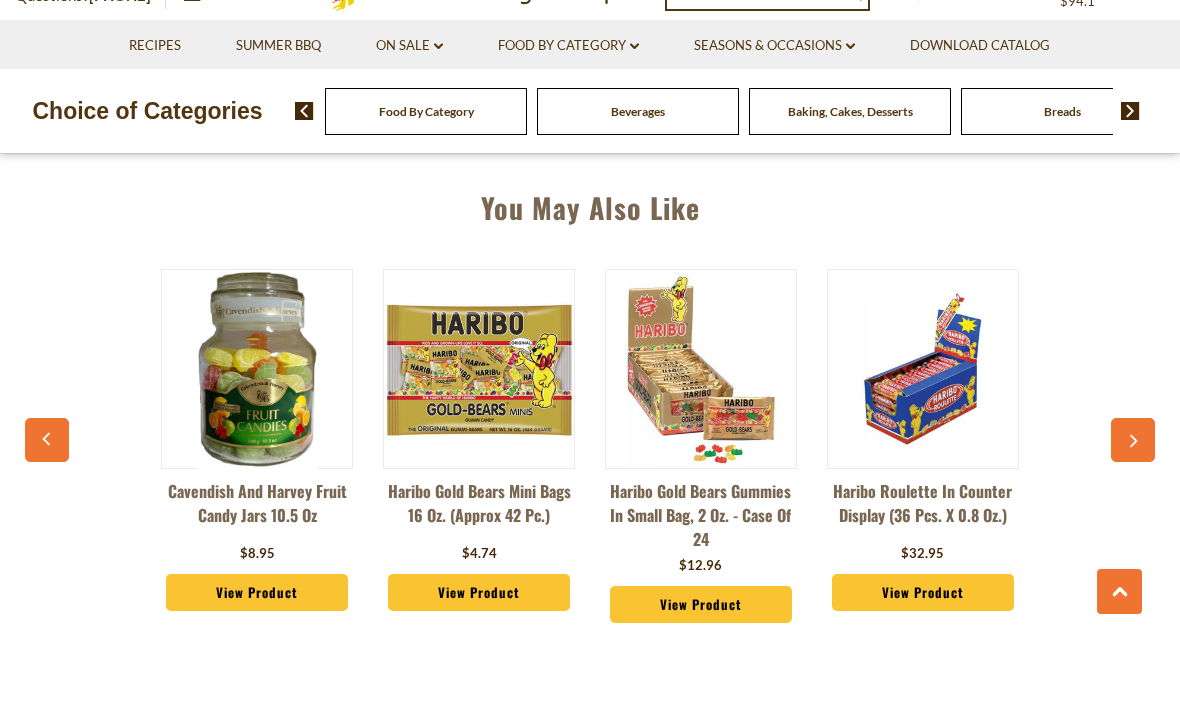 click on "Haribo Gold Bears Mini Bags 16 oz. (Approx 42 pc.)" at bounding box center [479, 578] 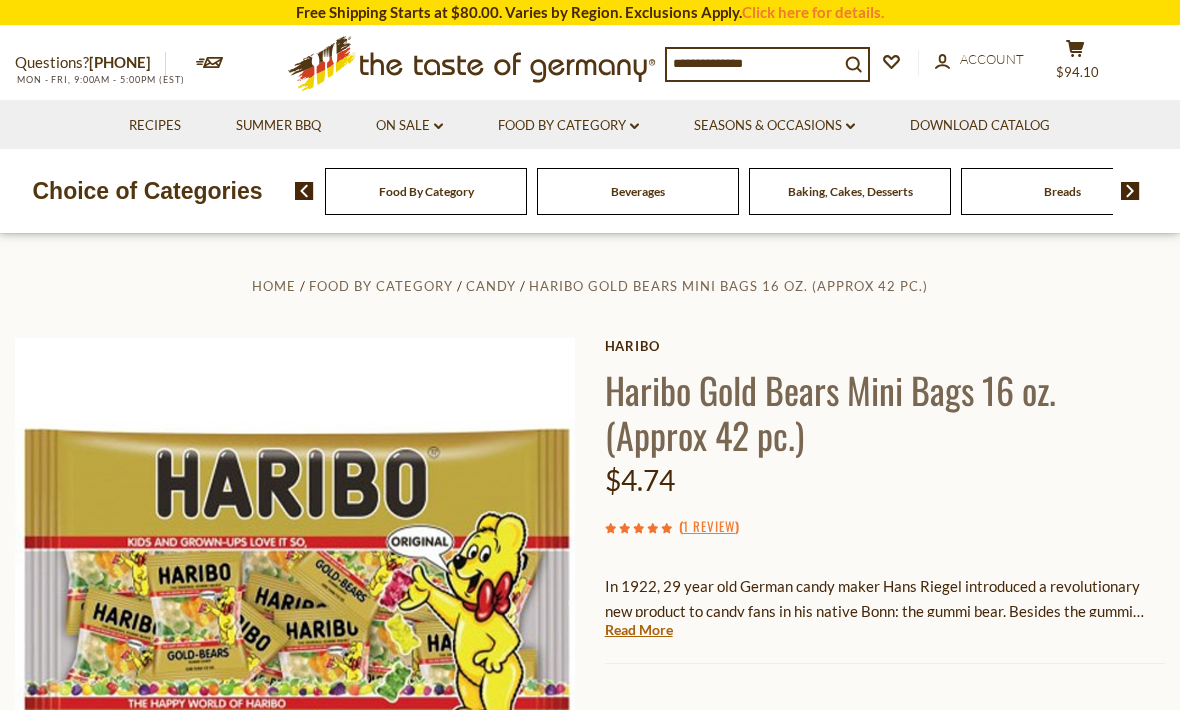 scroll, scrollTop: 0, scrollLeft: 0, axis: both 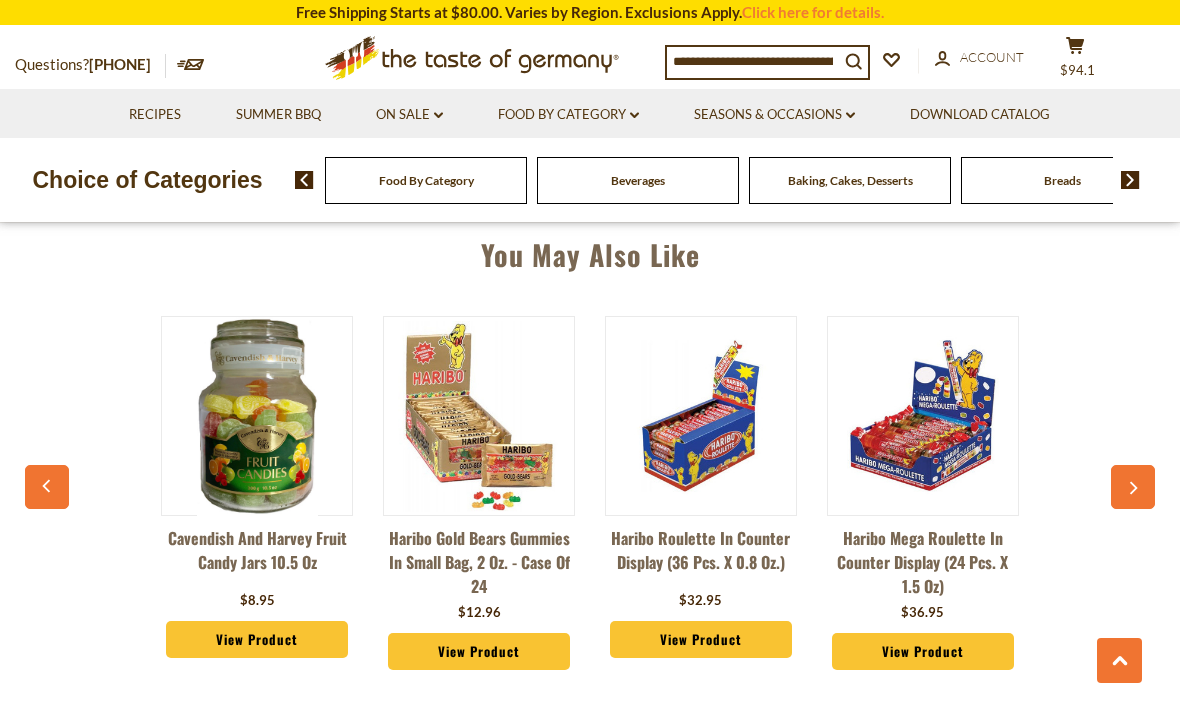 click on "Haribo Gold Bears Gummies in Small Bag, 2 oz. - Case of 24" at bounding box center (479, 562) 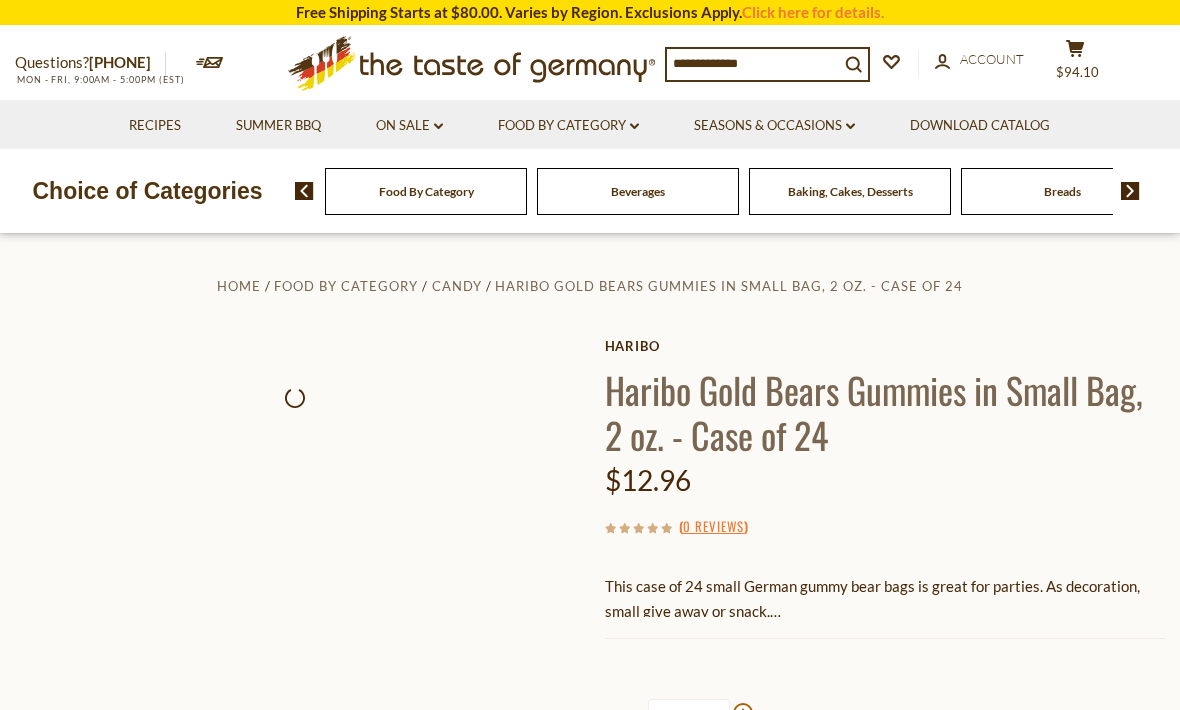scroll, scrollTop: 334, scrollLeft: 0, axis: vertical 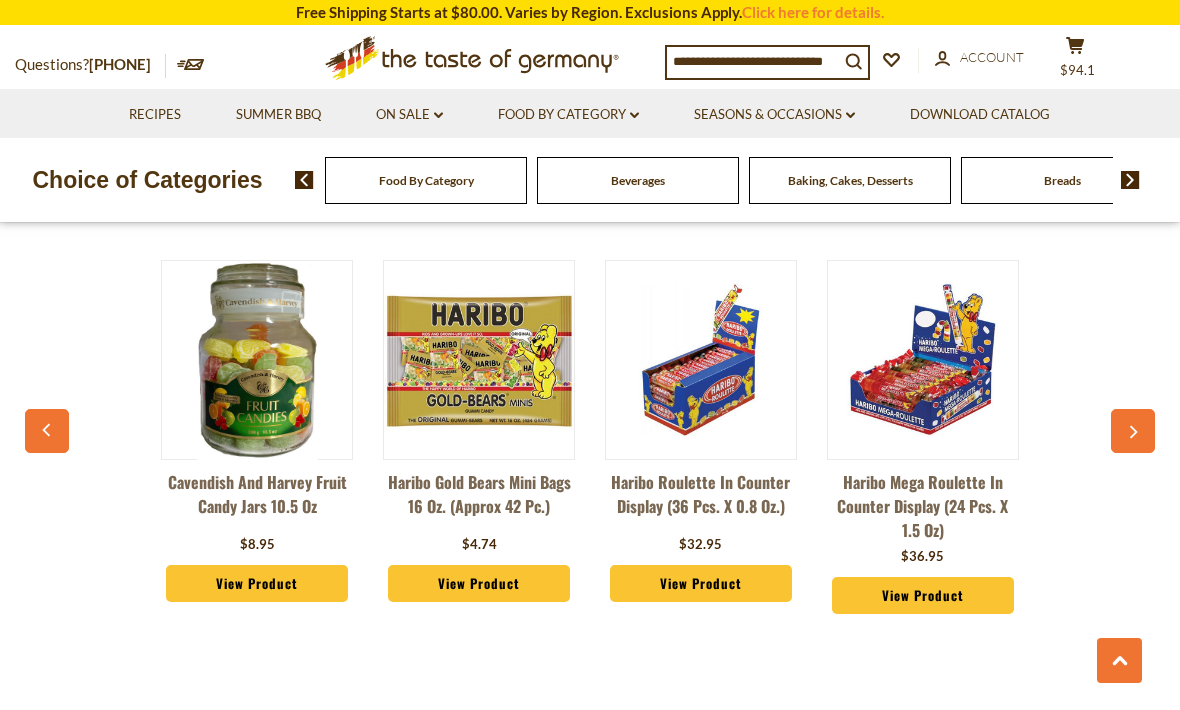 click at bounding box center [1133, 431] 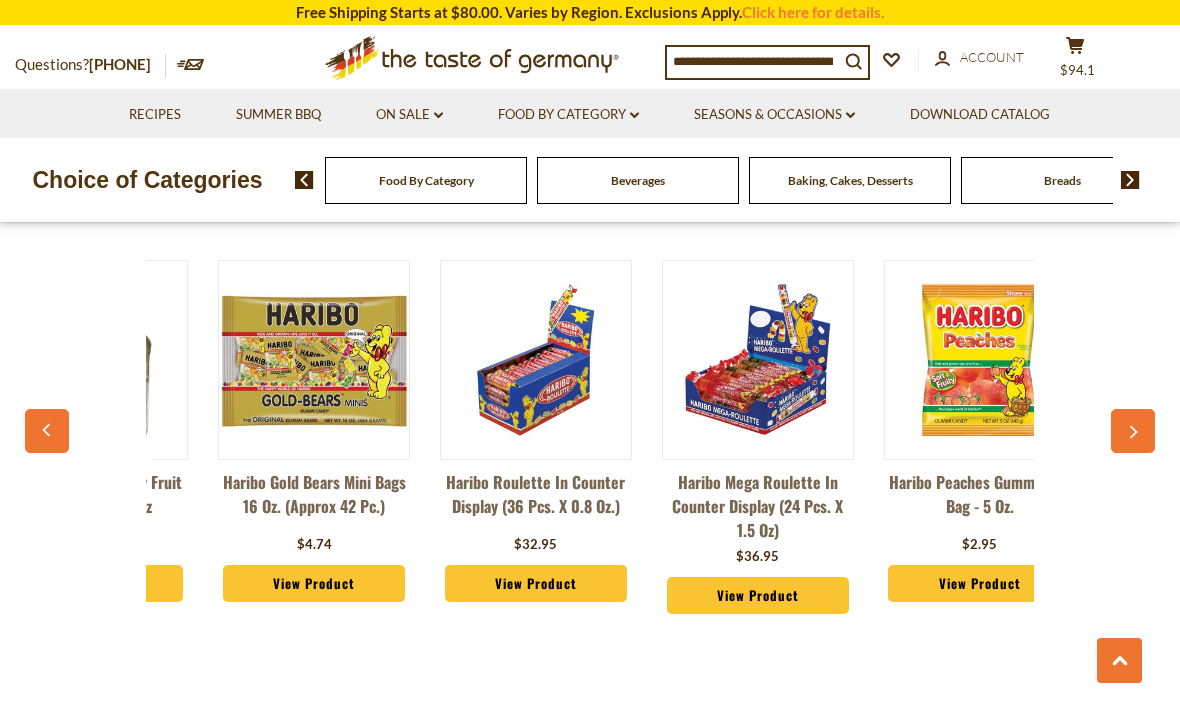 scroll, scrollTop: 0, scrollLeft: 222, axis: horizontal 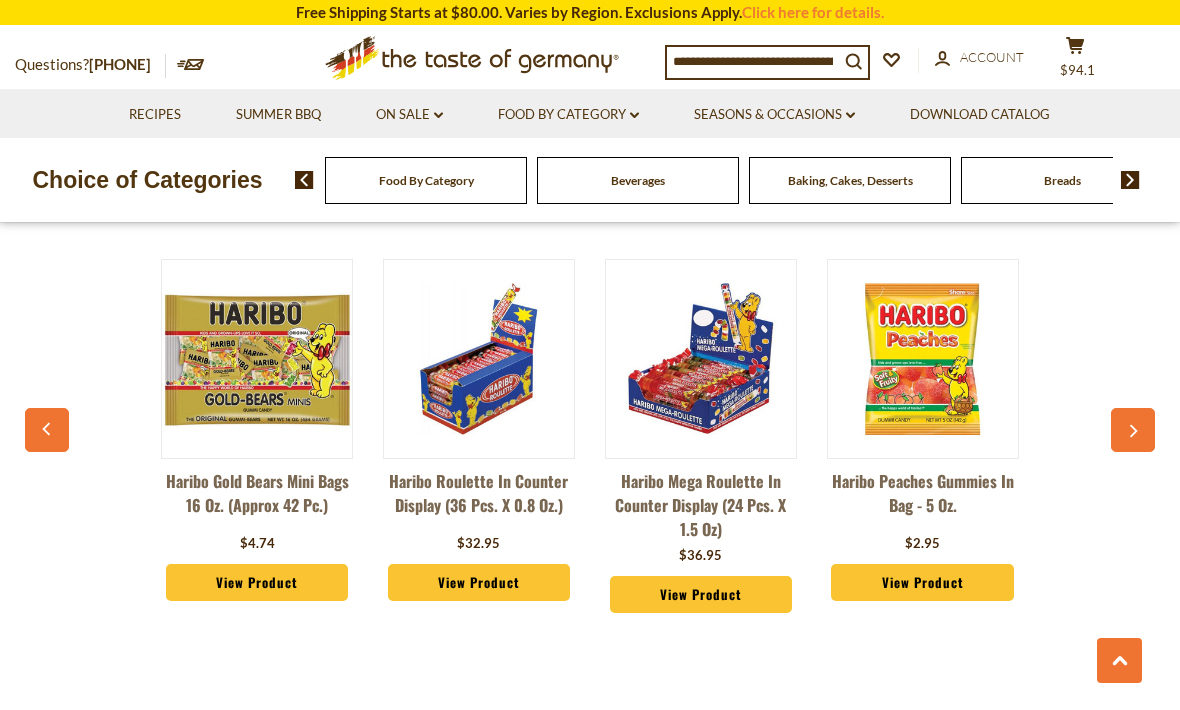 click at bounding box center (1133, 430) 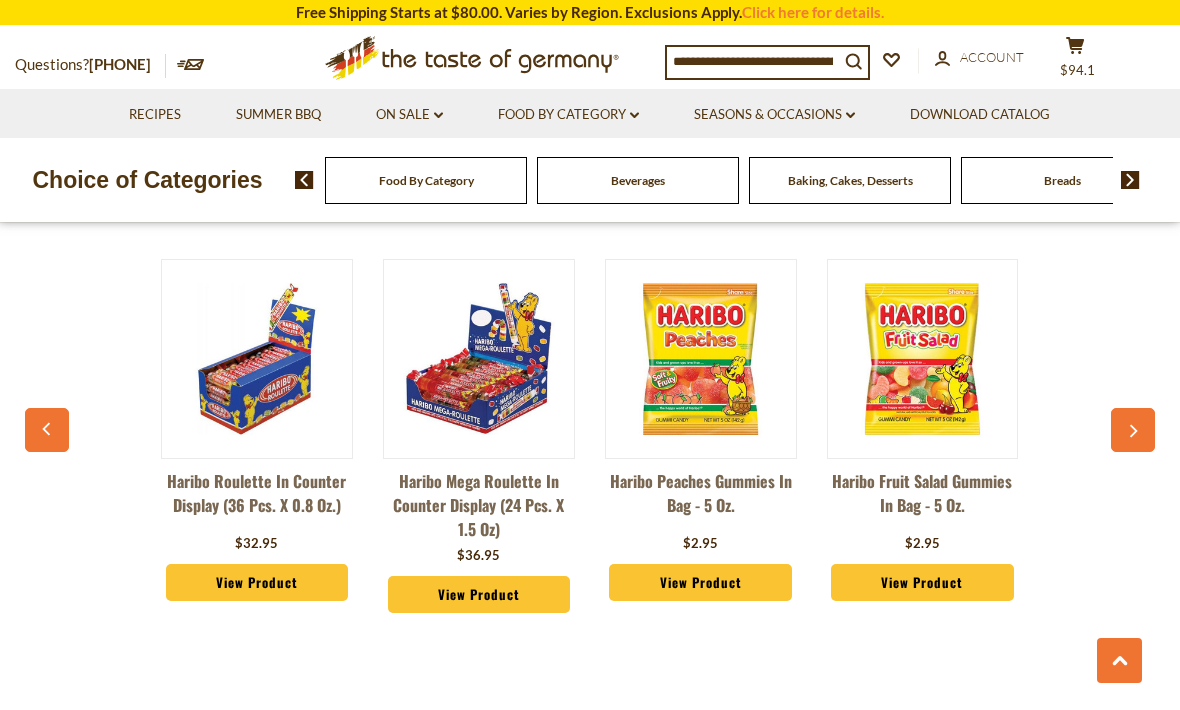 click at bounding box center [1133, 430] 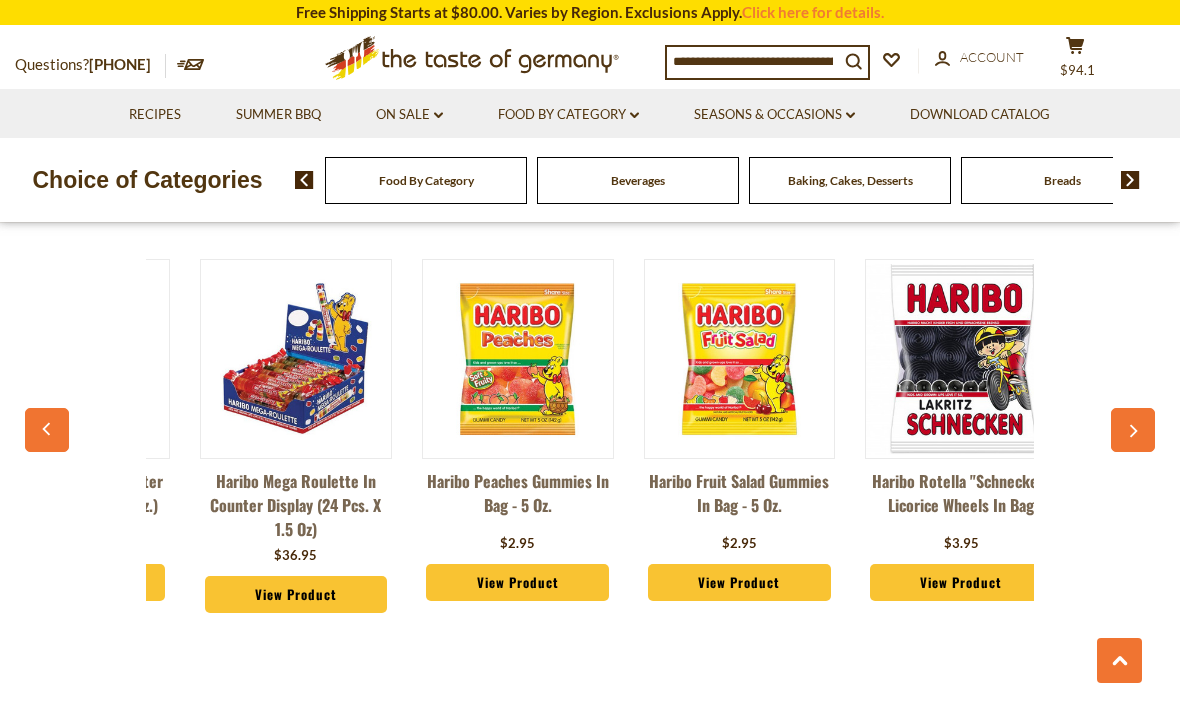 click at bounding box center (1133, 430) 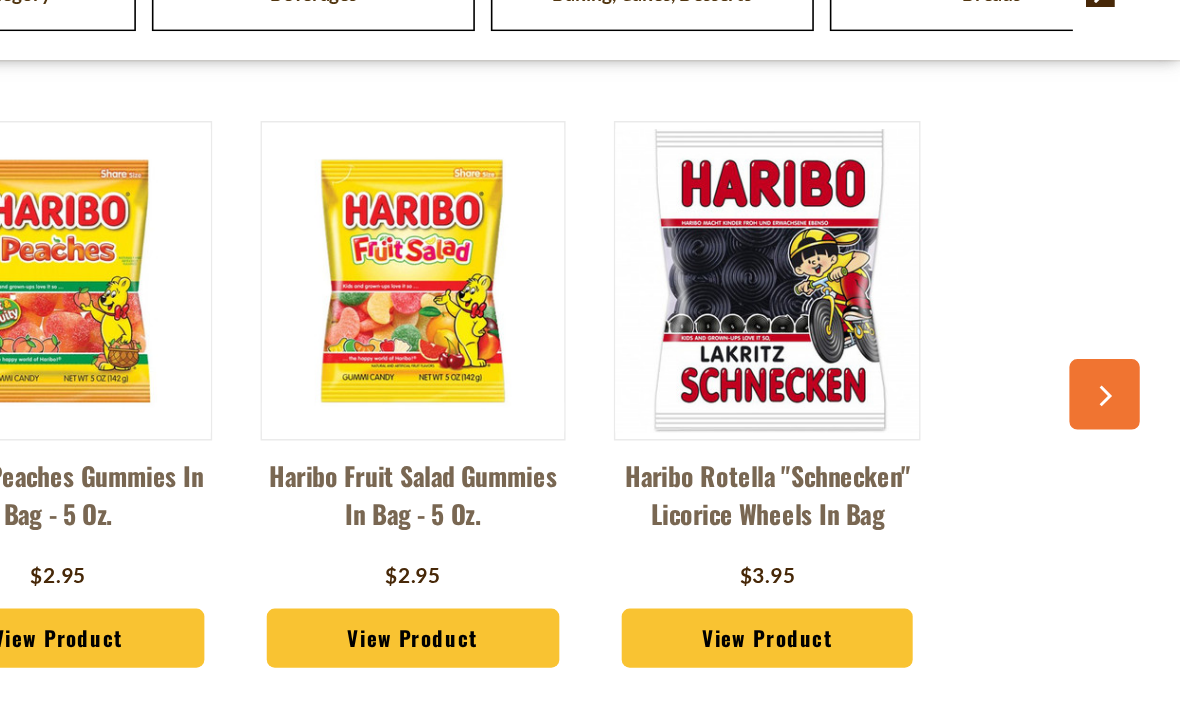 scroll, scrollTop: 1515, scrollLeft: 0, axis: vertical 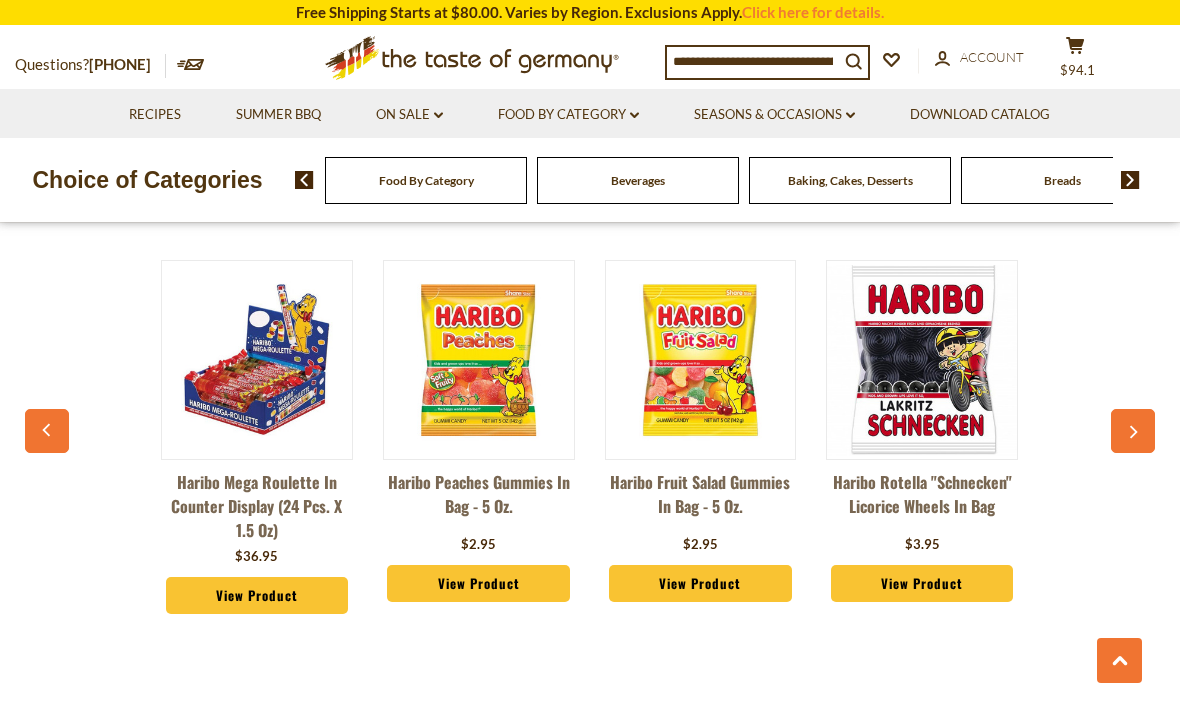 click at bounding box center (47, 431) 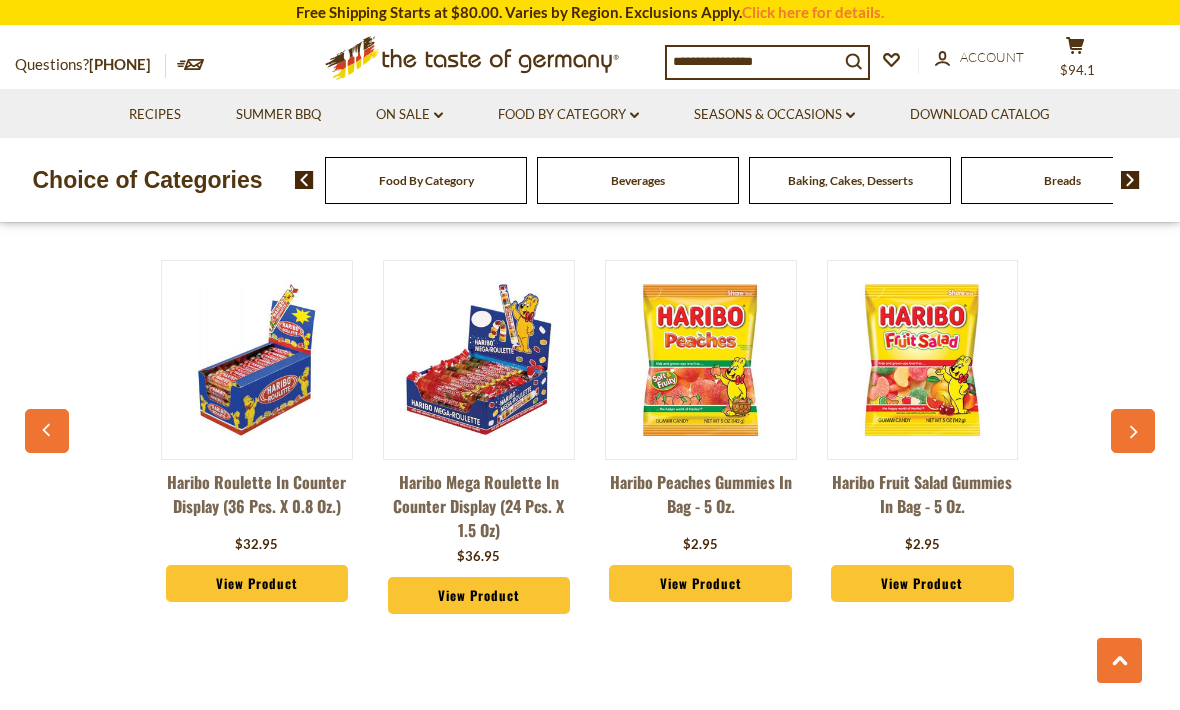 click at bounding box center [47, 431] 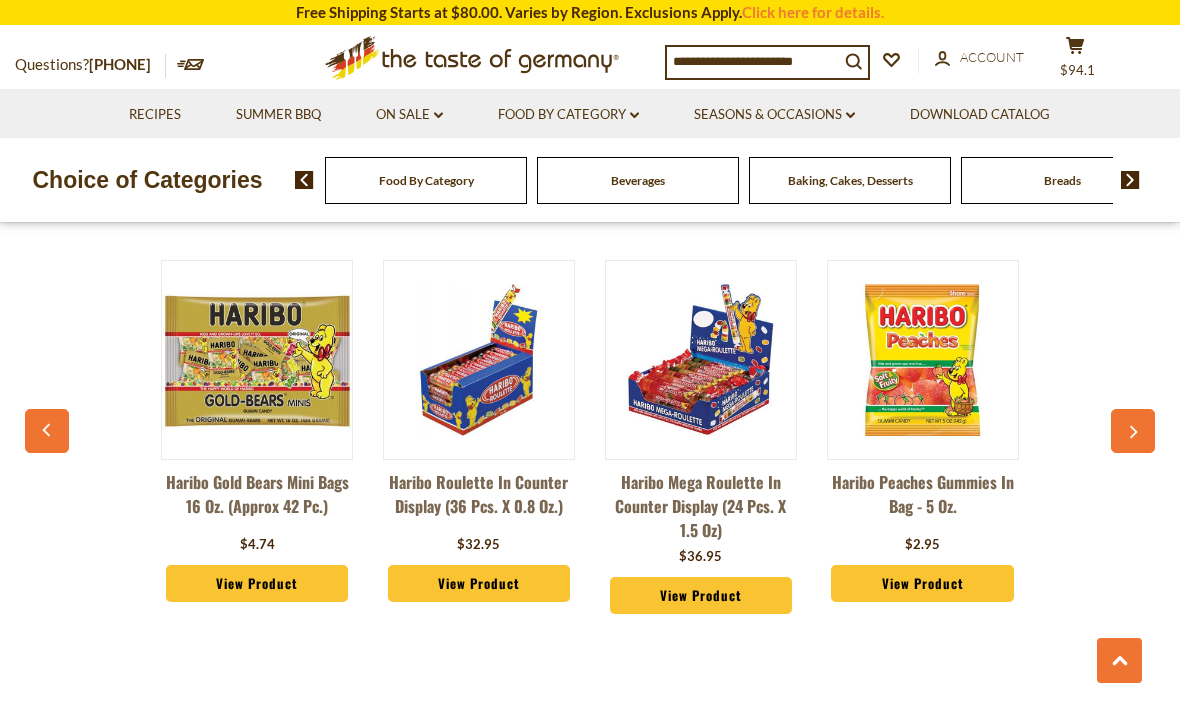 click at bounding box center (47, 431) 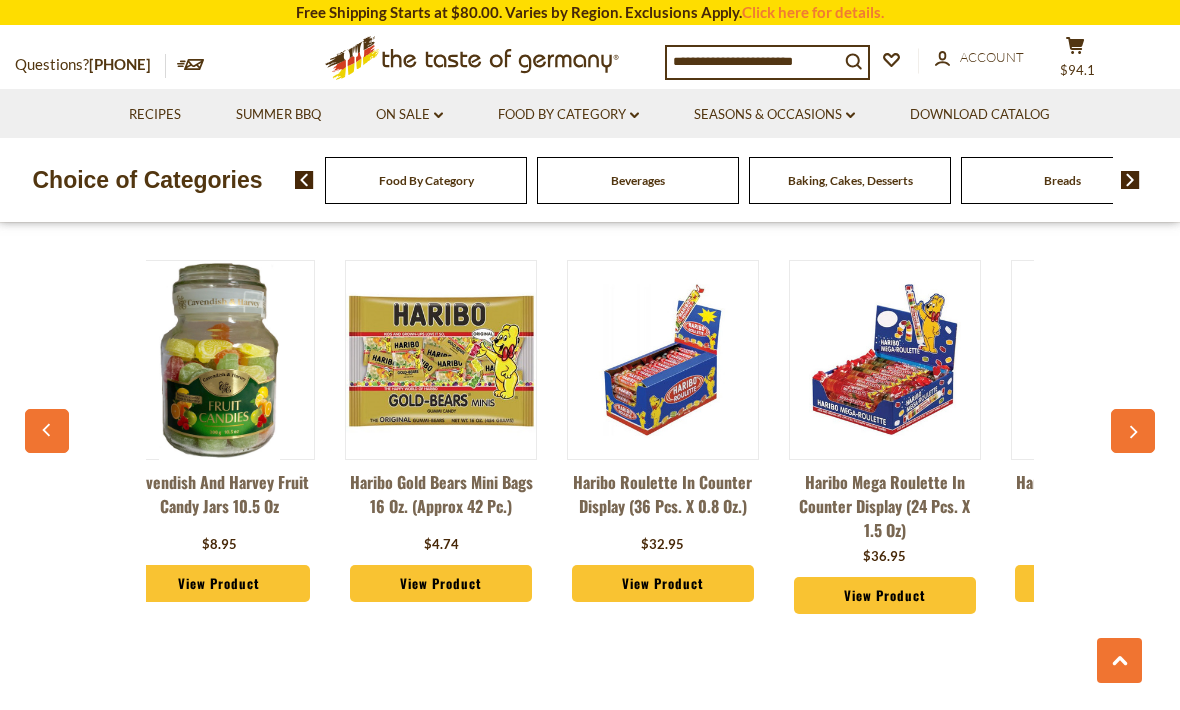 scroll, scrollTop: 0, scrollLeft: 0, axis: both 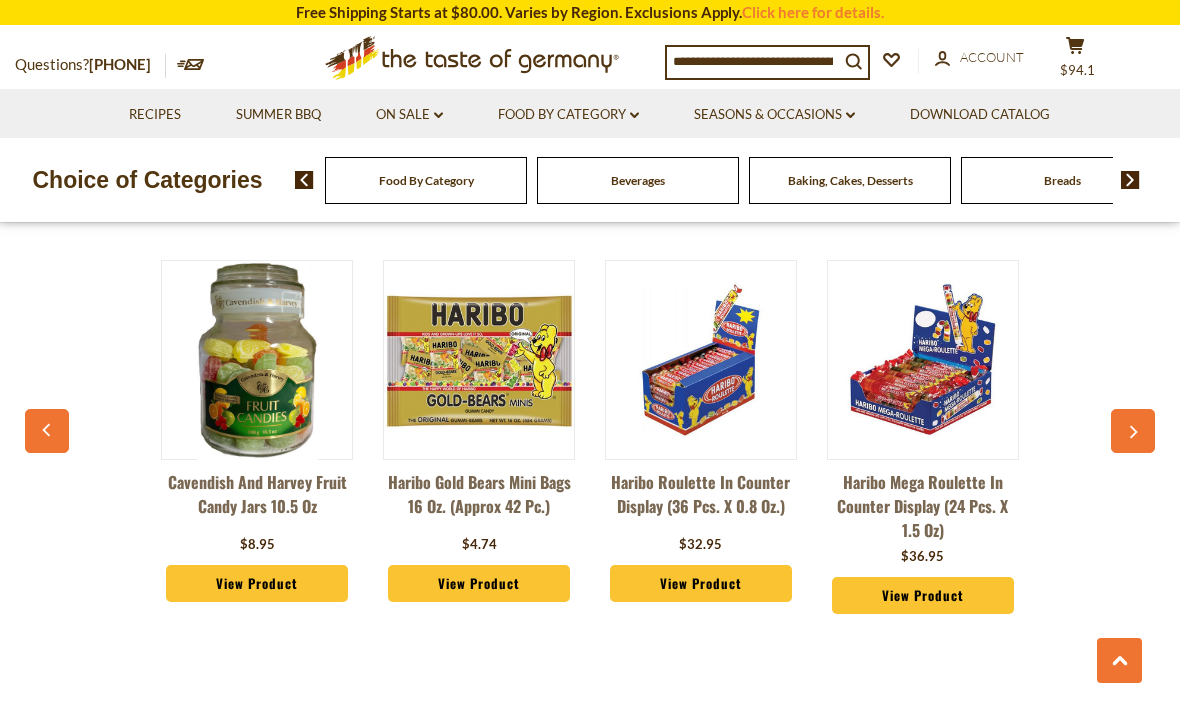 click at bounding box center (753, 61) 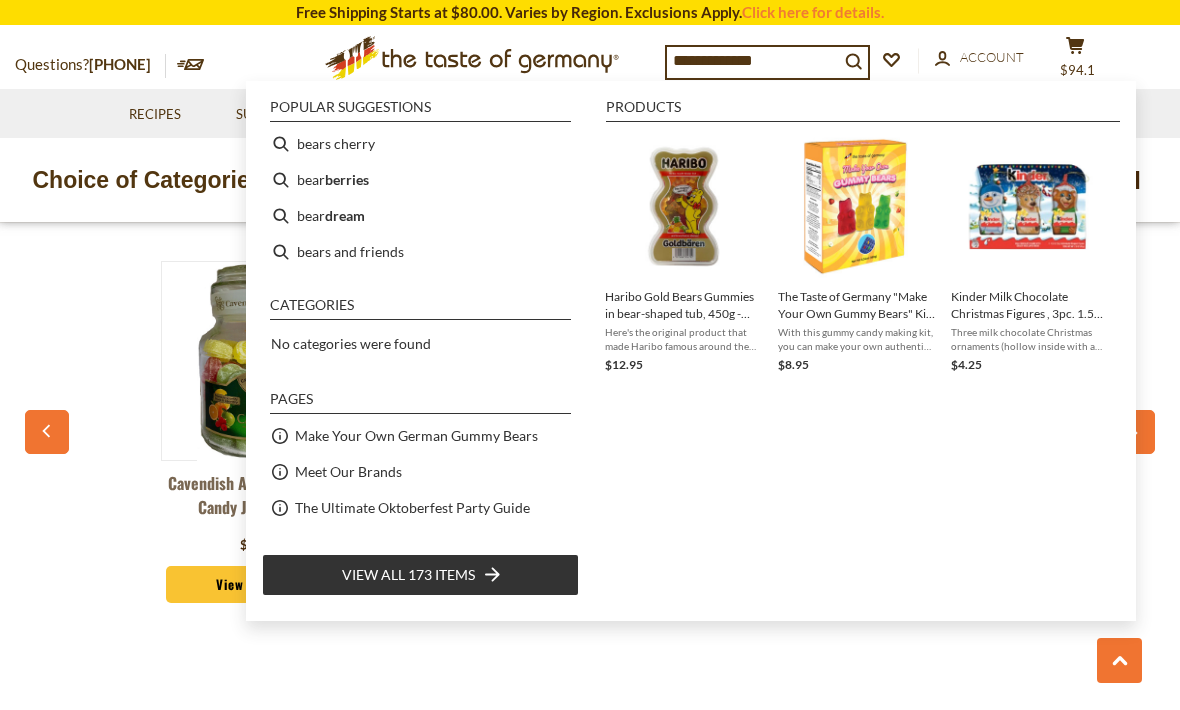 type on "**********" 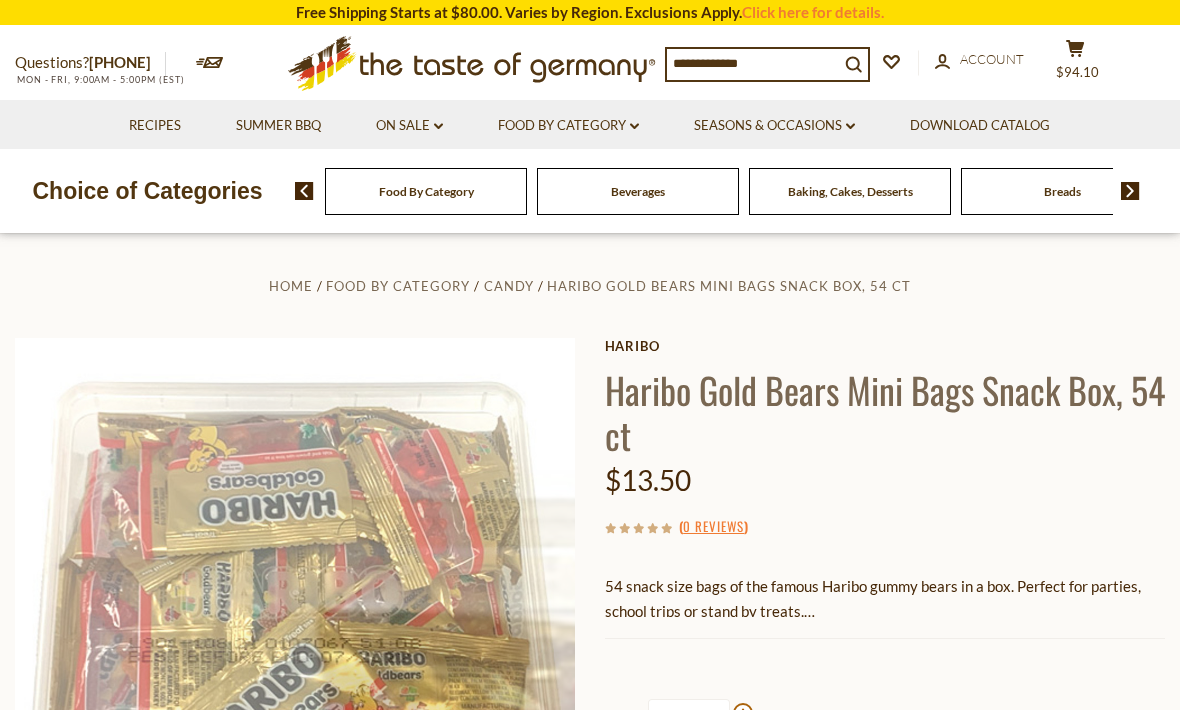 scroll, scrollTop: 404, scrollLeft: 0, axis: vertical 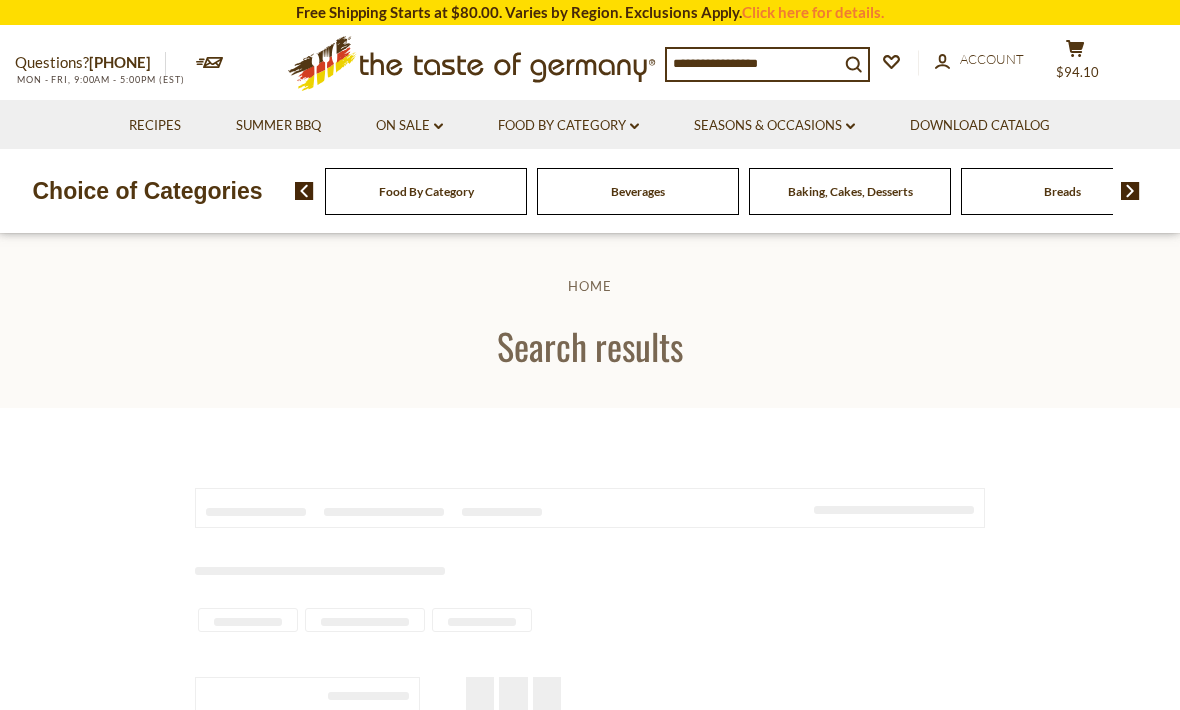 type on "**********" 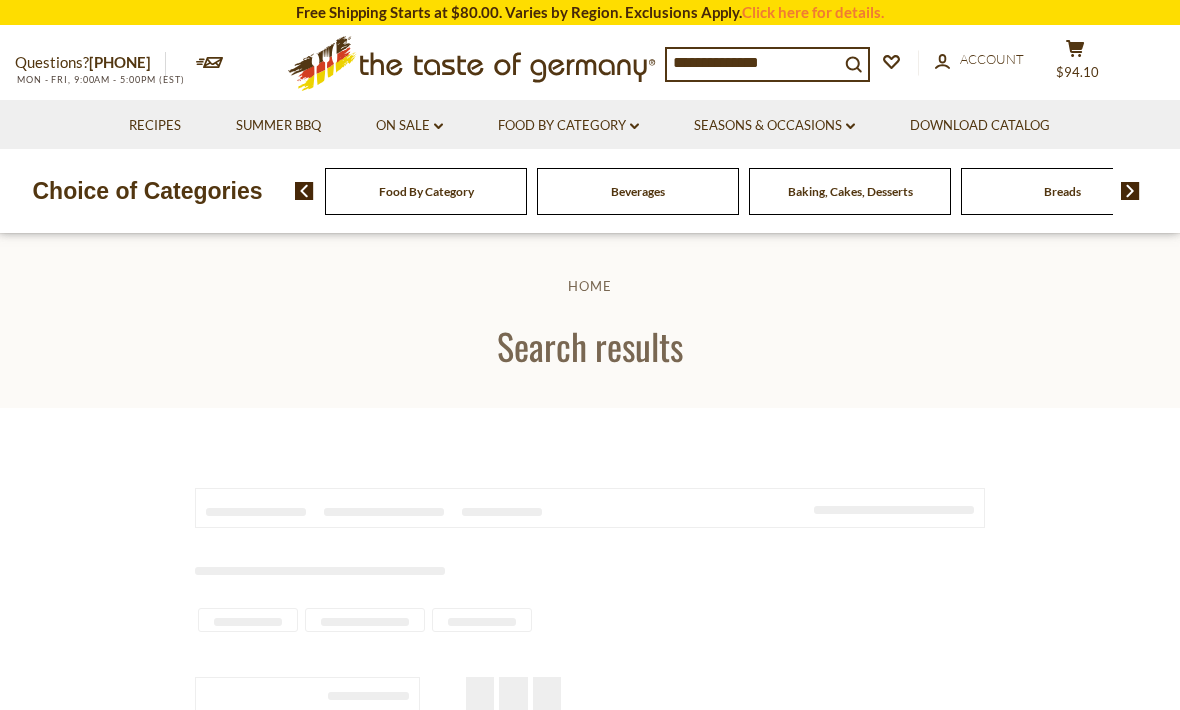 scroll, scrollTop: 453, scrollLeft: 0, axis: vertical 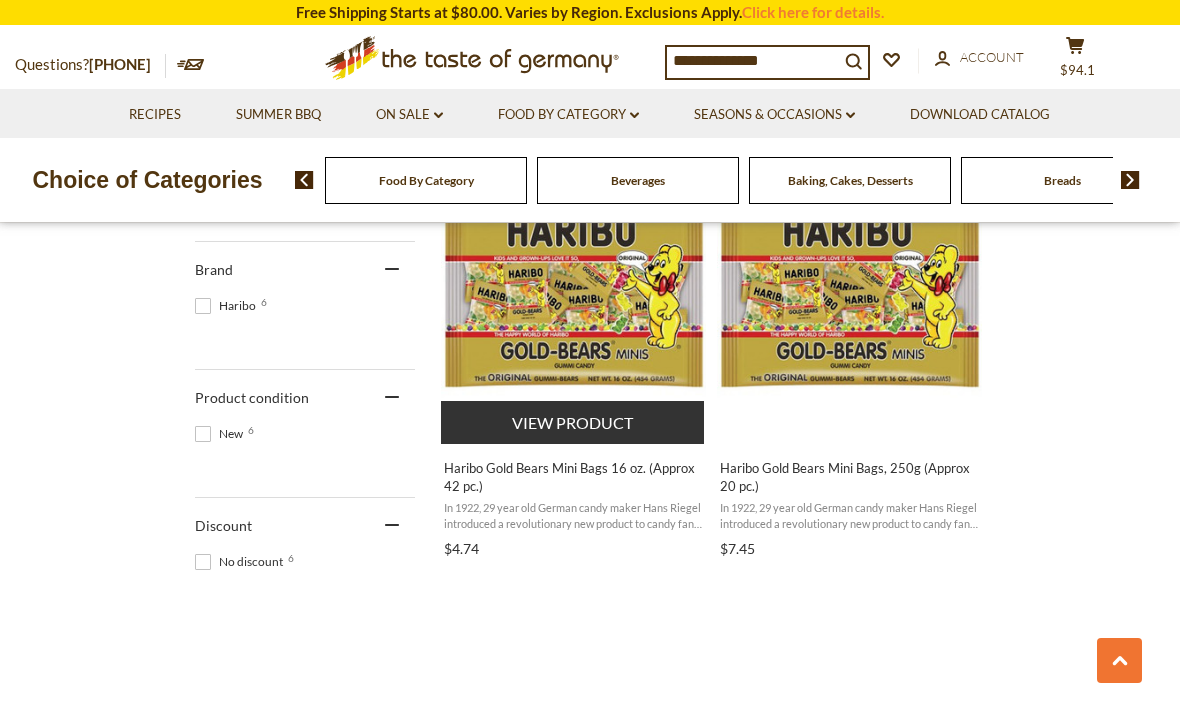 click on "Haribo Gold Bears Mini Bags 16 oz. (Approx 42 pc.)" at bounding box center (573, 477) 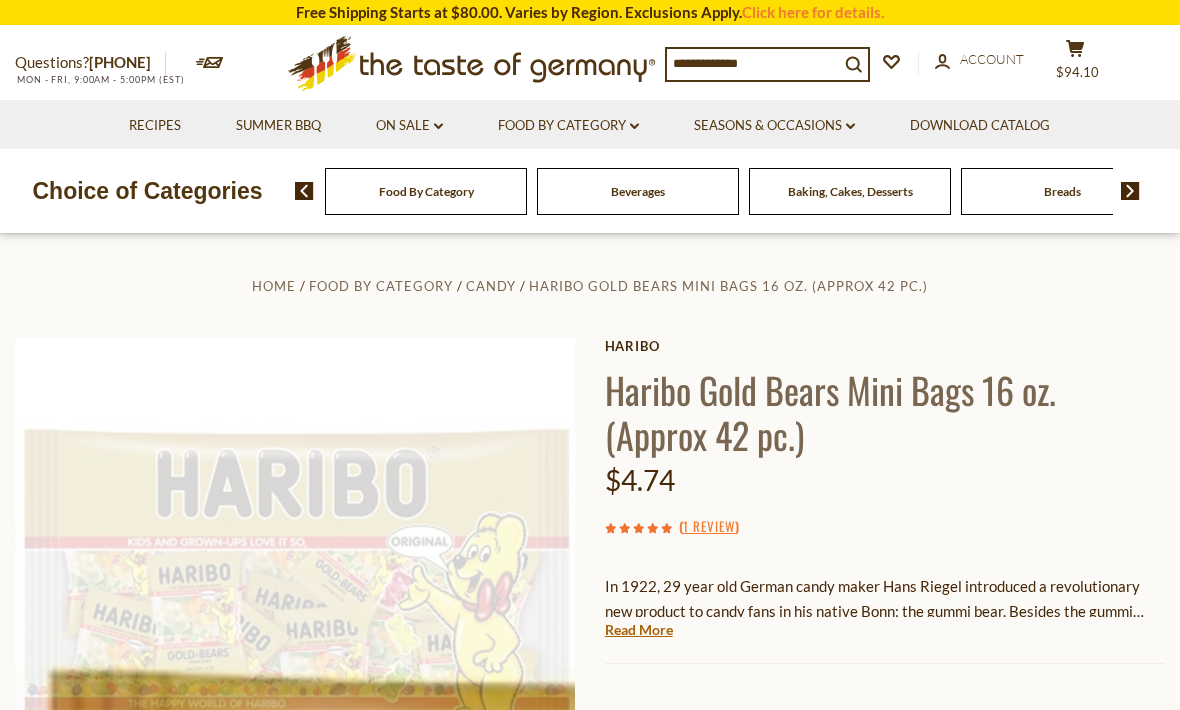 scroll, scrollTop: 0, scrollLeft: 0, axis: both 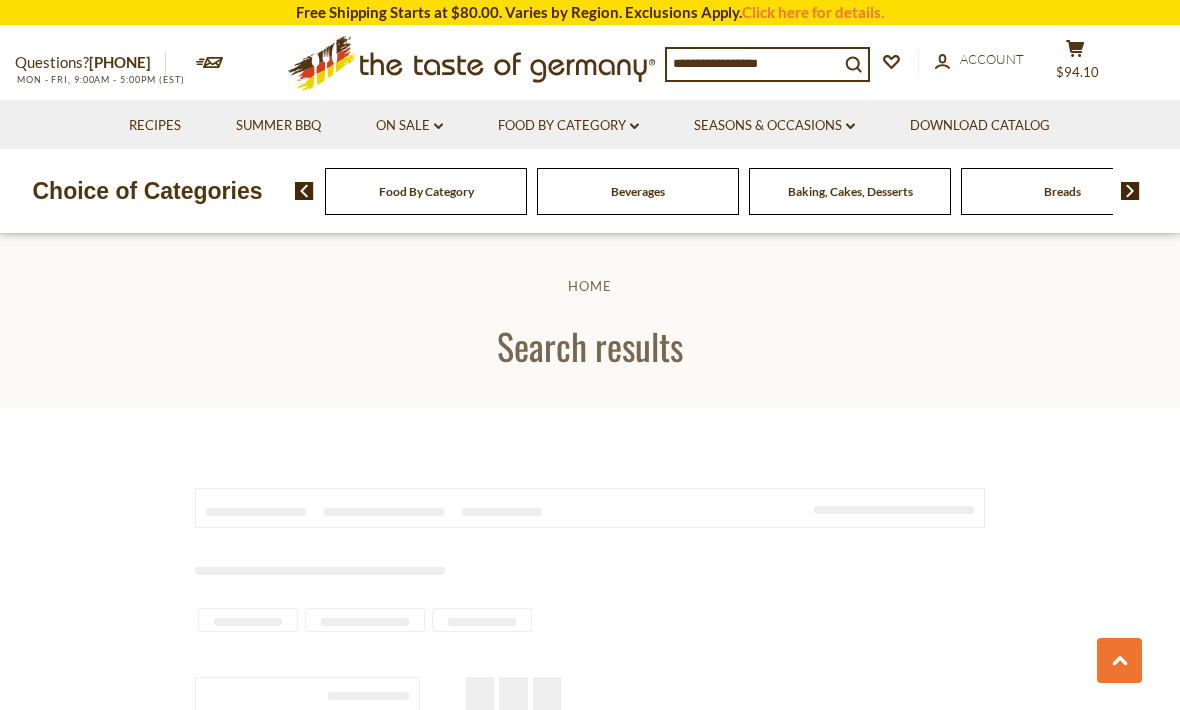 type on "**********" 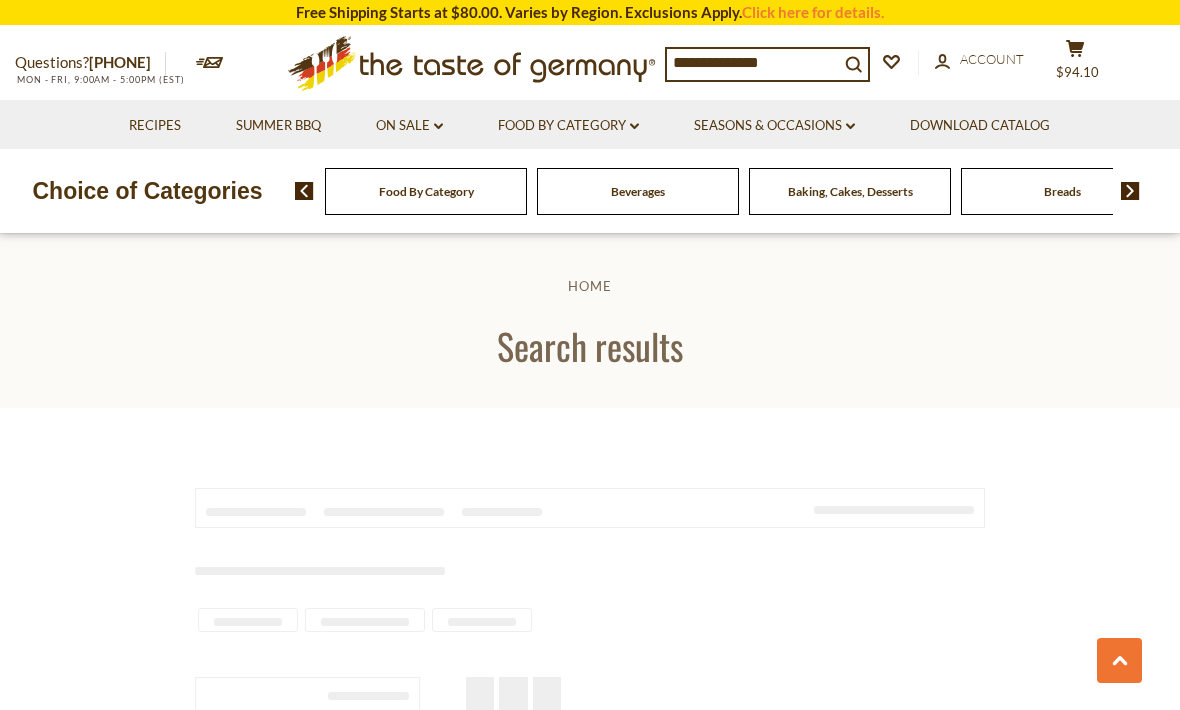 scroll, scrollTop: 967, scrollLeft: 0, axis: vertical 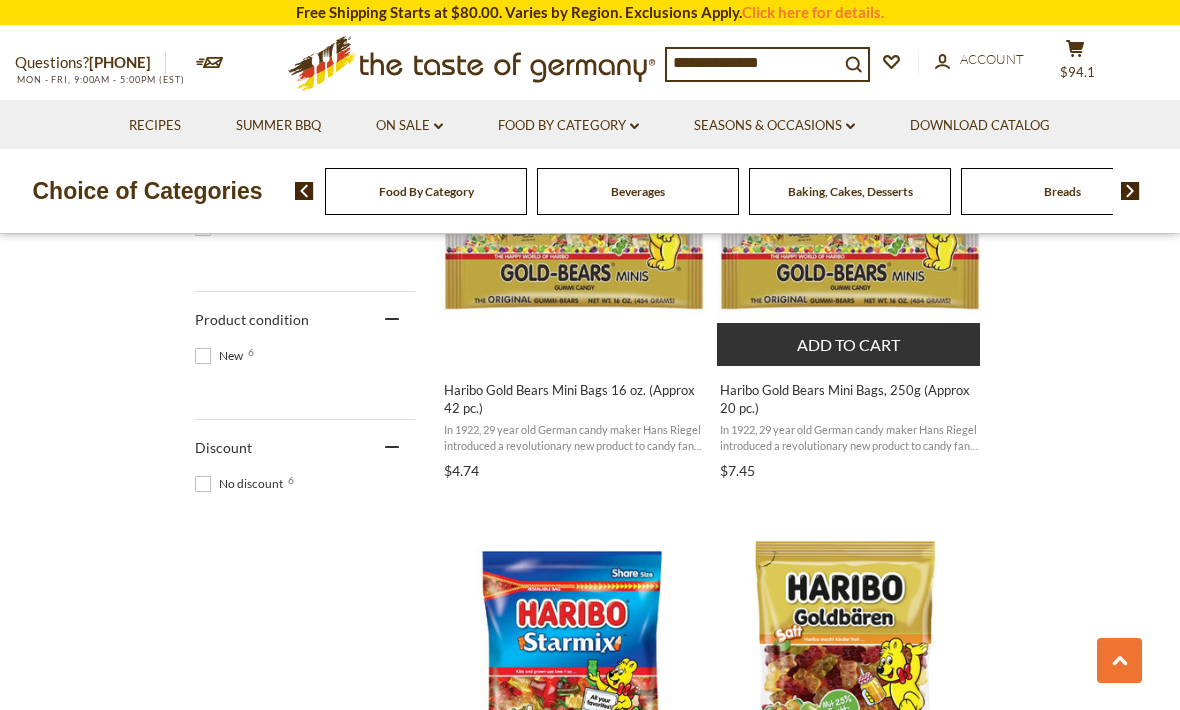 click on "Haribo Gold Bears Mini Bags, 250g (Approx 20 pc.)" at bounding box center [849, 399] 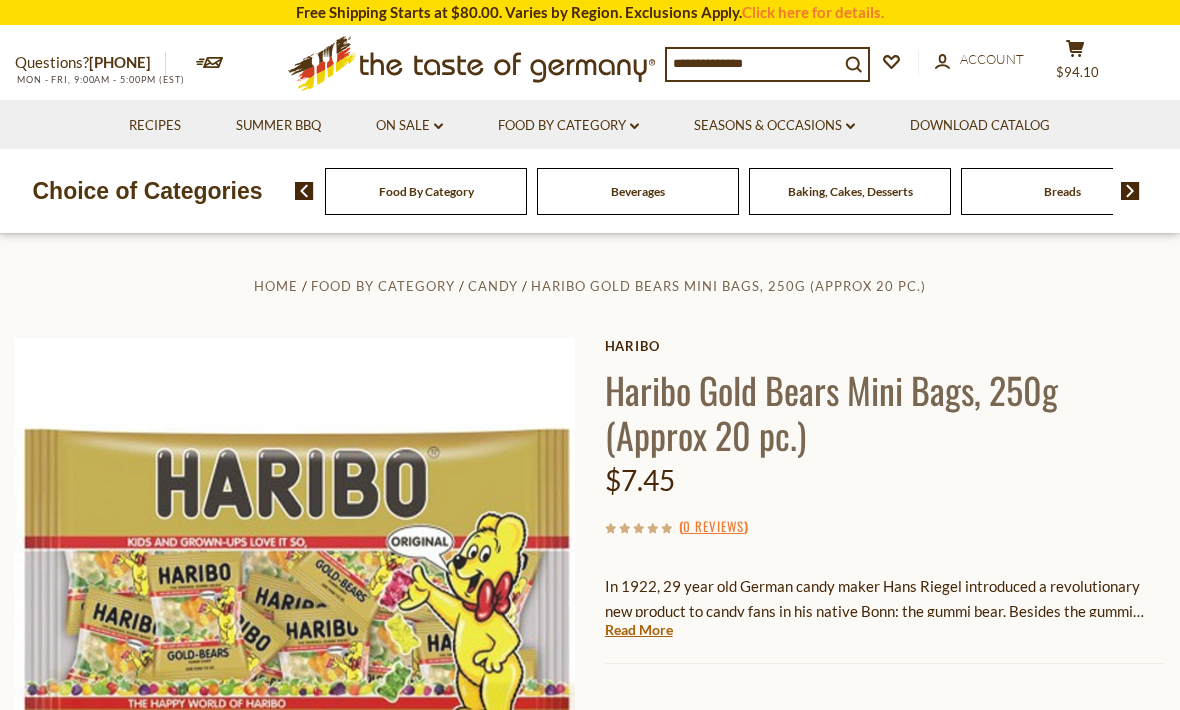 scroll, scrollTop: 0, scrollLeft: 0, axis: both 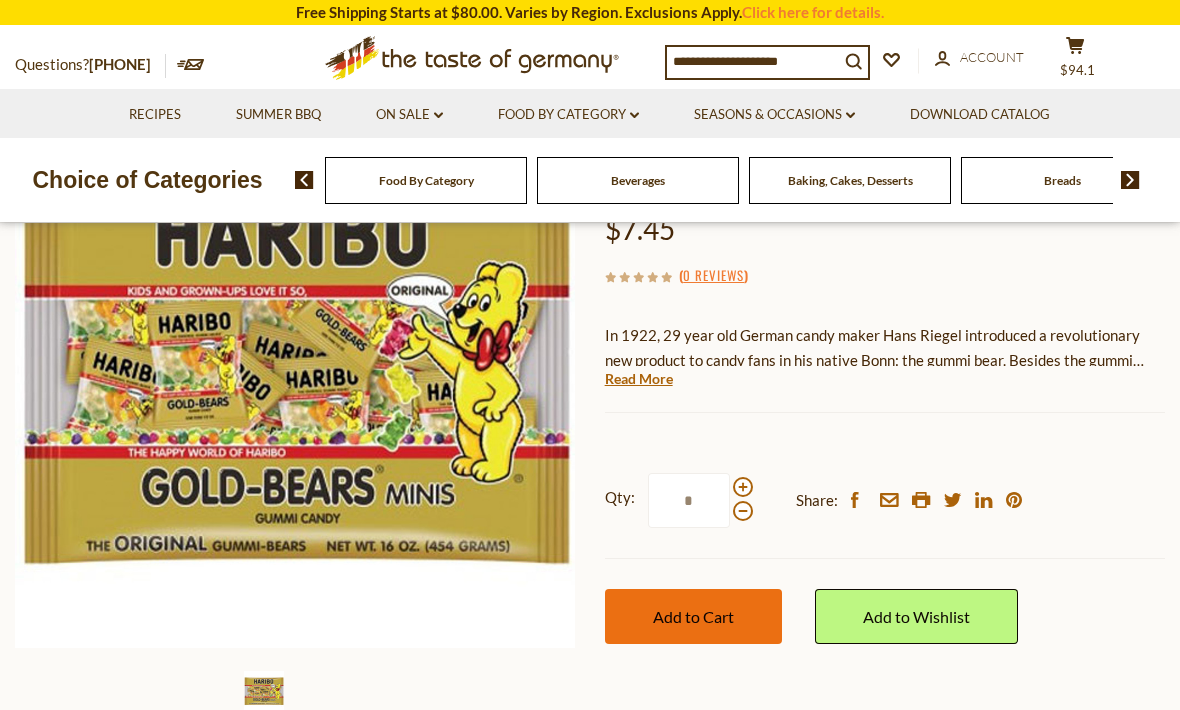 click on "Add to Cart" at bounding box center [693, 616] 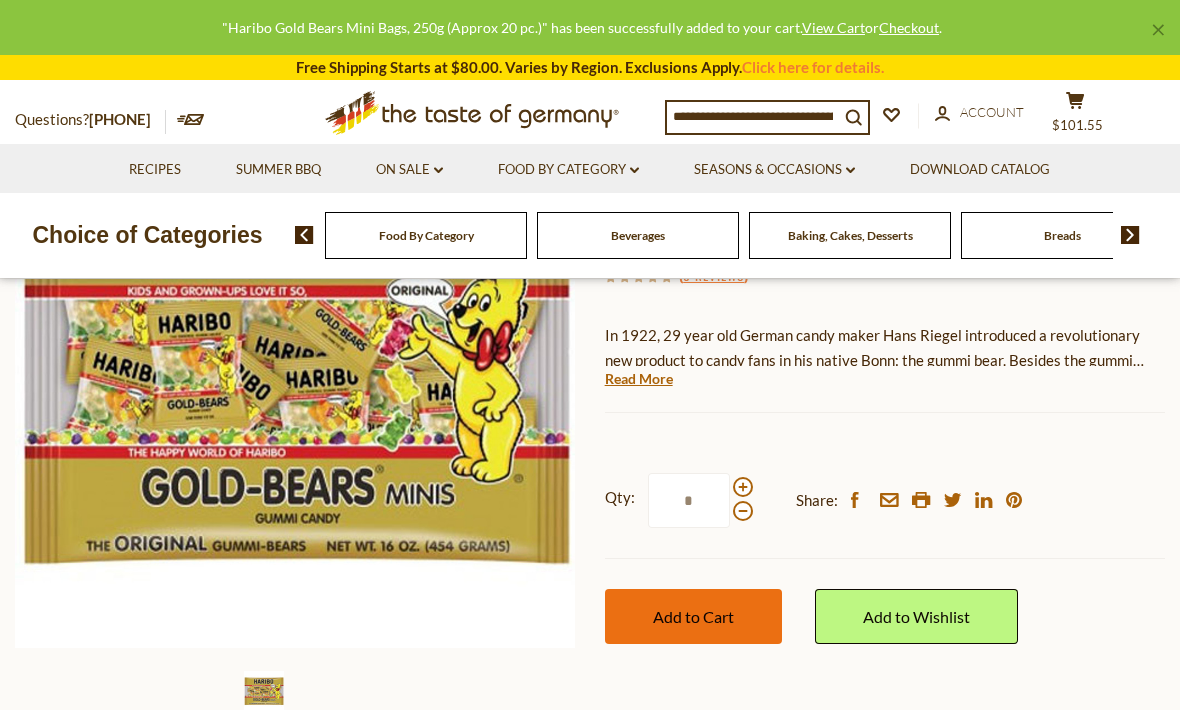 click on "Add to Cart" at bounding box center [693, 616] 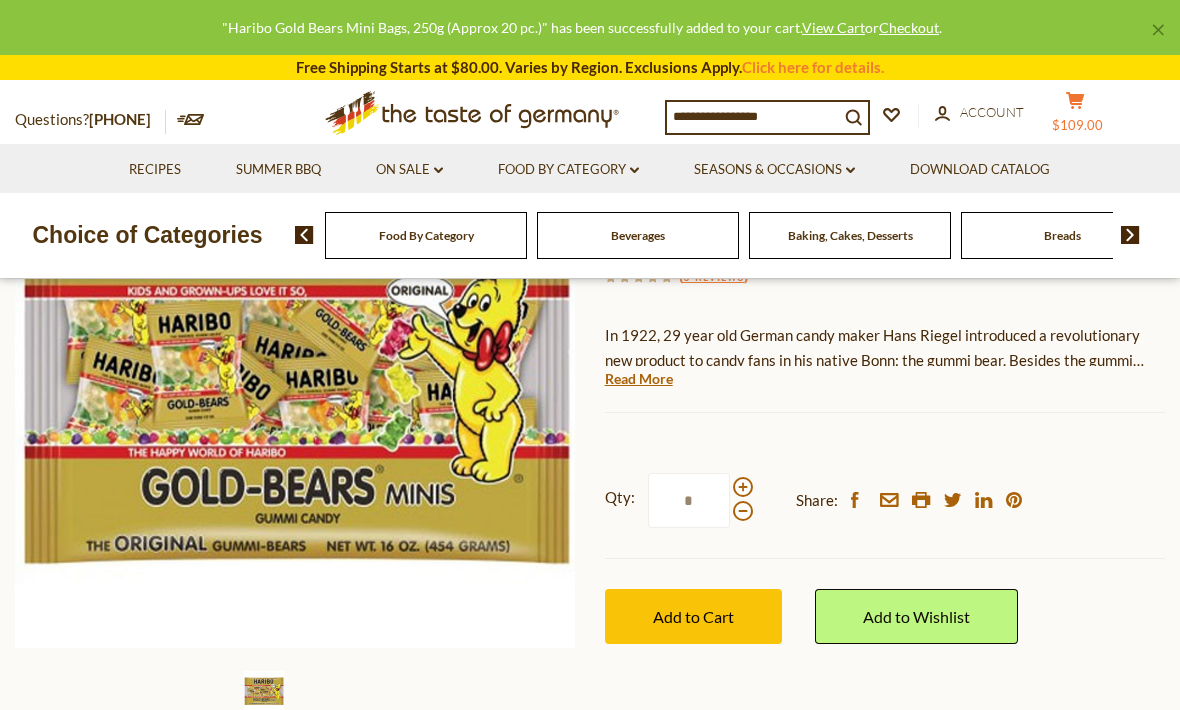 click on "cart" 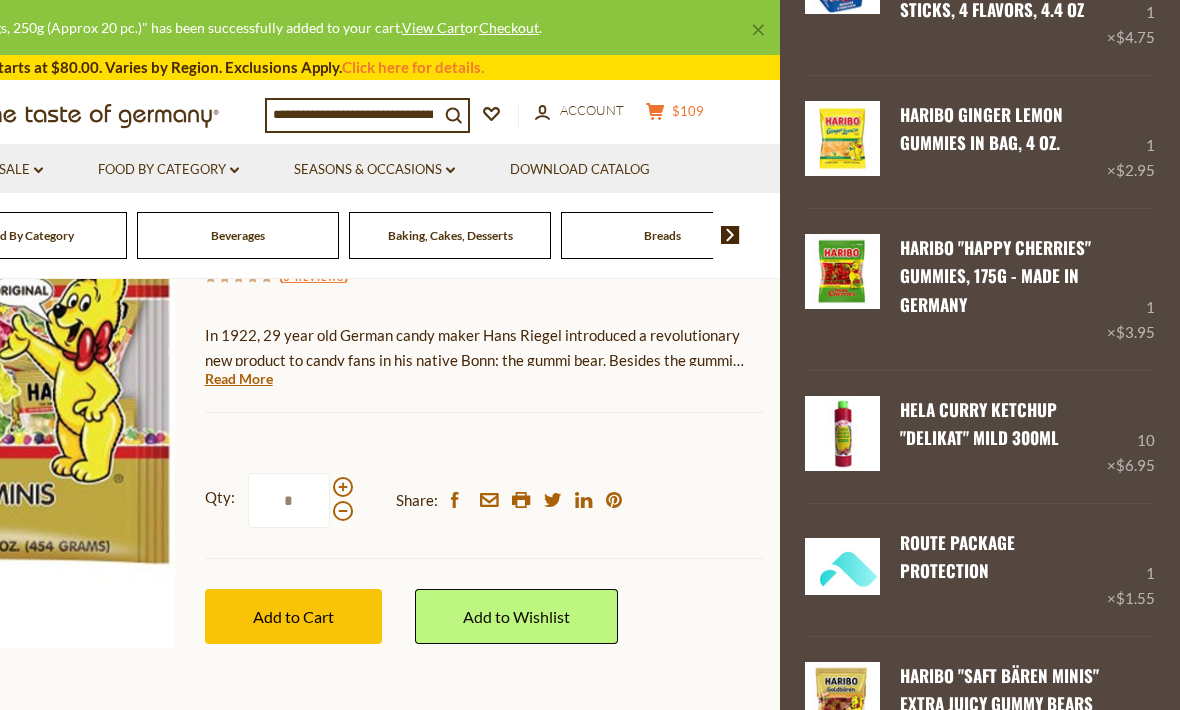 scroll, scrollTop: 402, scrollLeft: 0, axis: vertical 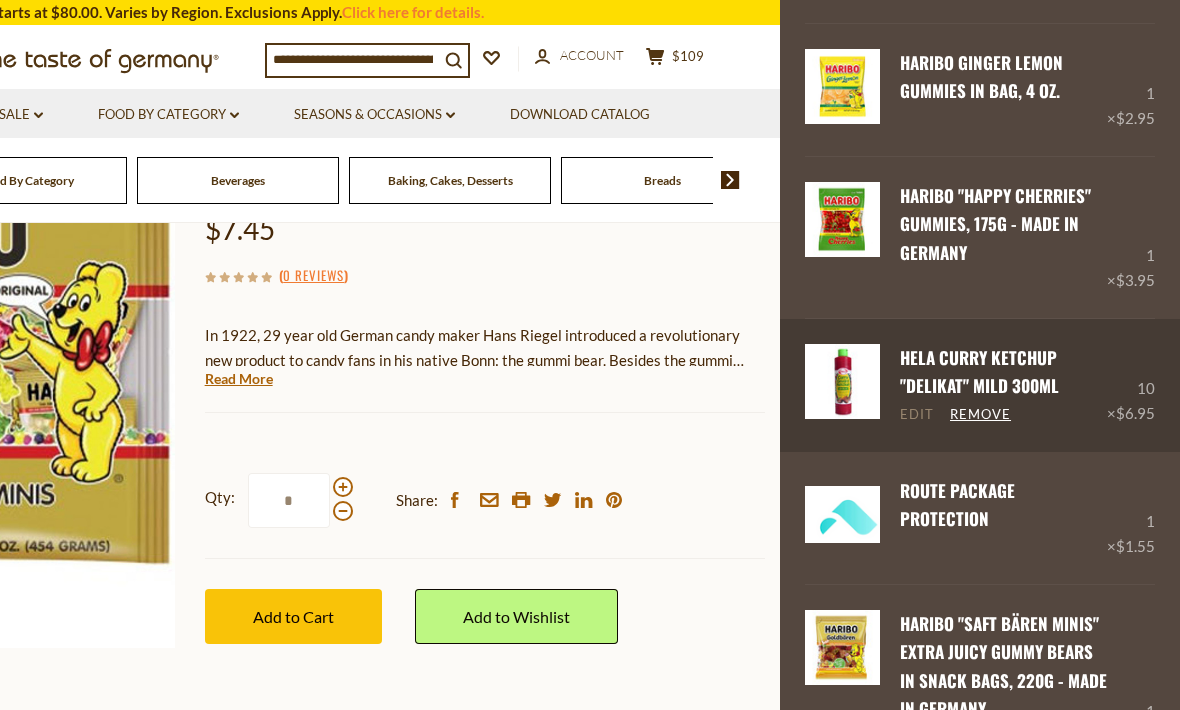 click on "Edit" at bounding box center [917, 415] 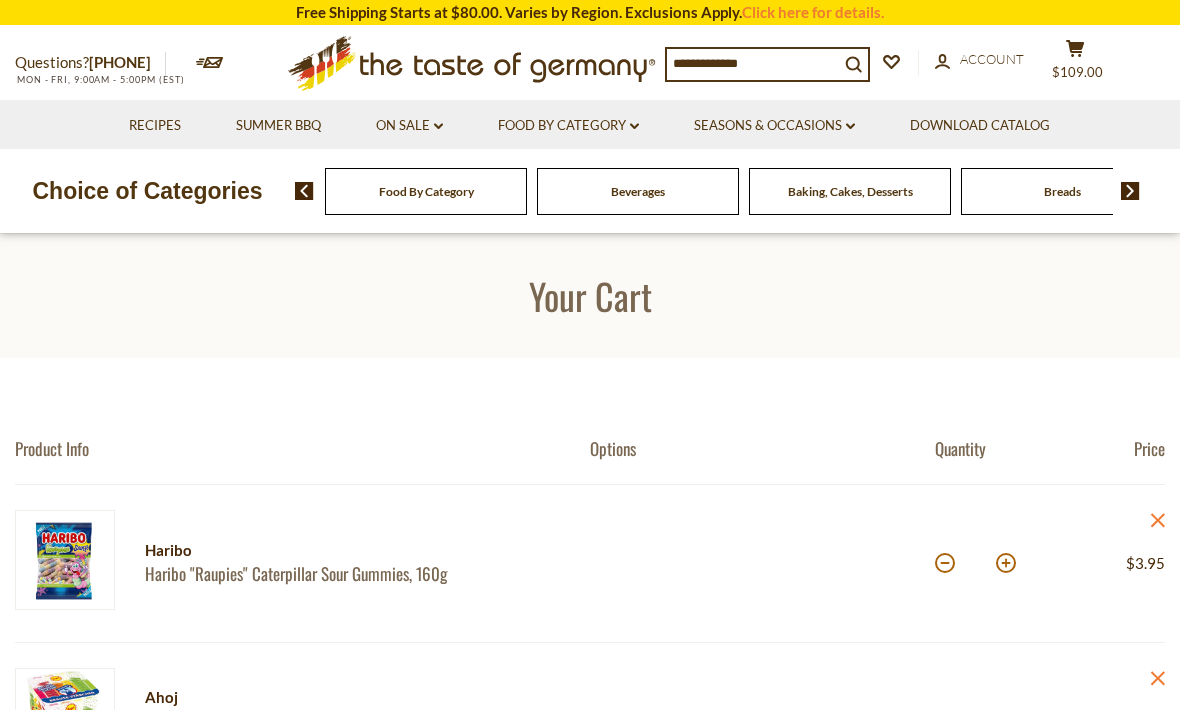 scroll, scrollTop: 0, scrollLeft: 0, axis: both 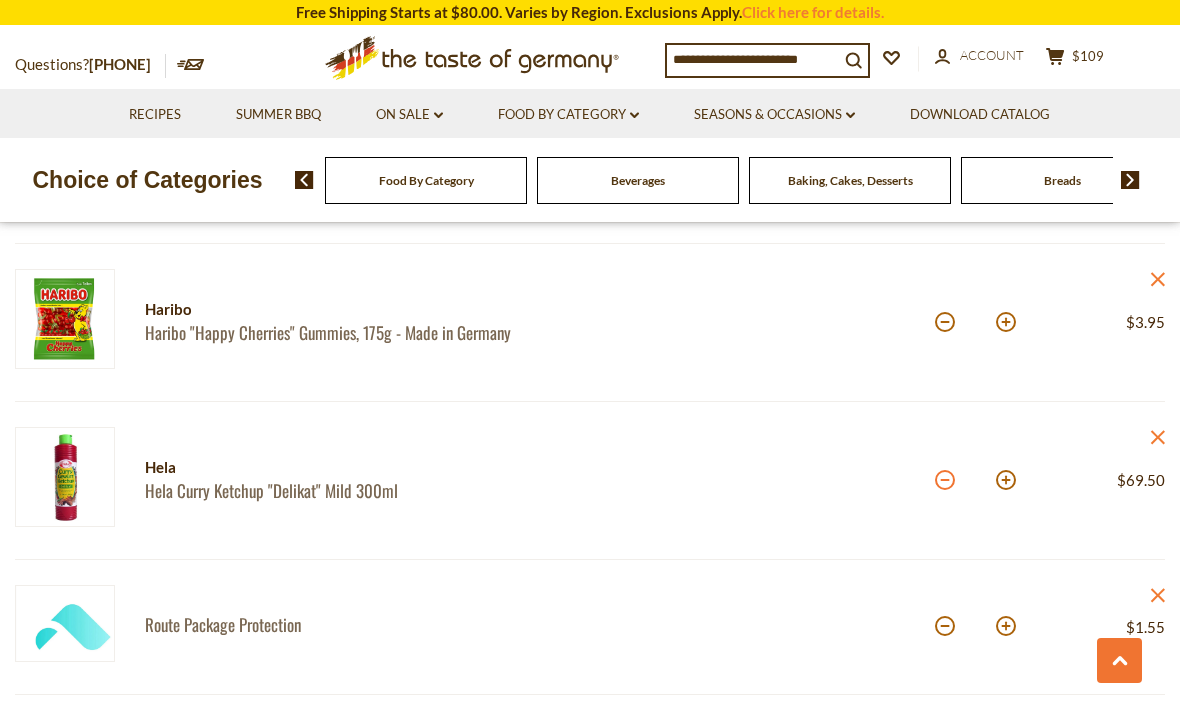click at bounding box center (945, 480) 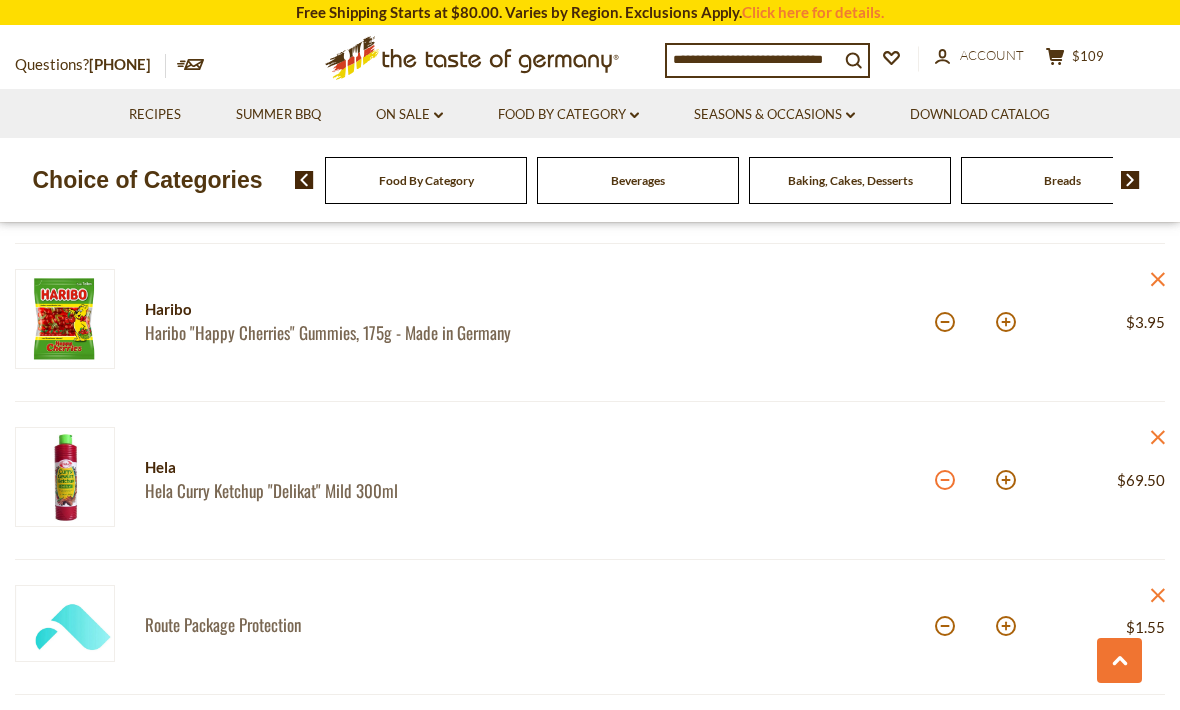 click at bounding box center [945, 480] 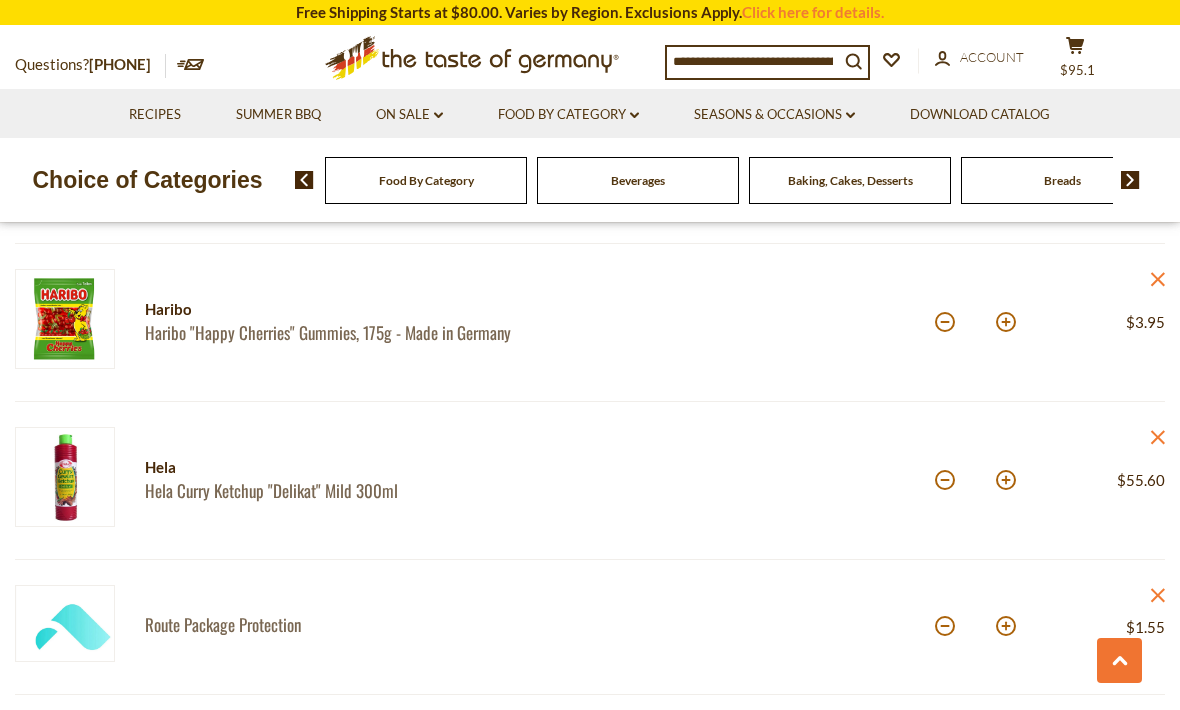 click at bounding box center (753, 61) 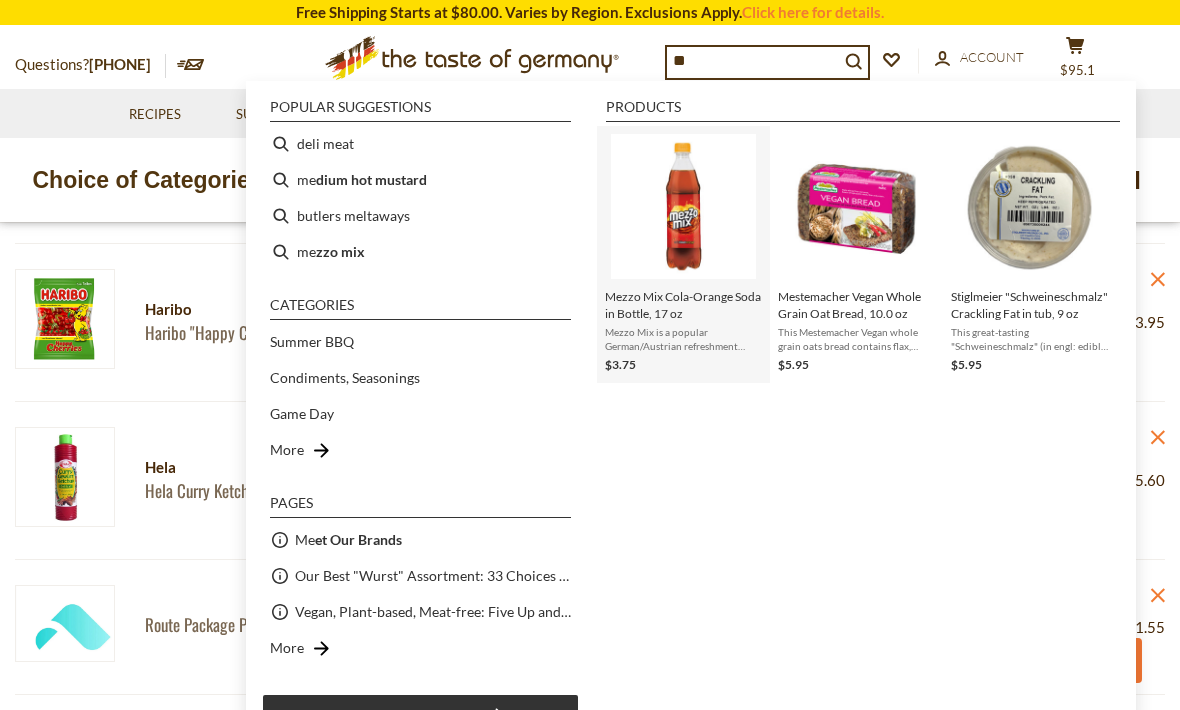 type on "**" 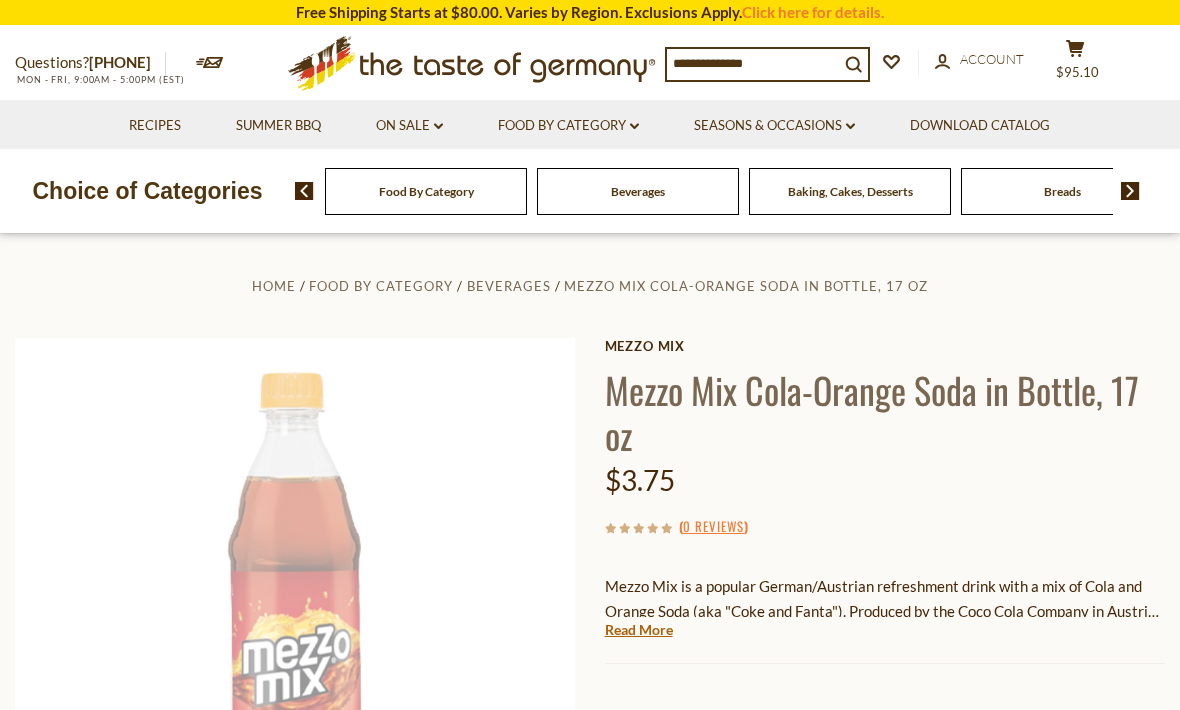 scroll, scrollTop: 0, scrollLeft: 0, axis: both 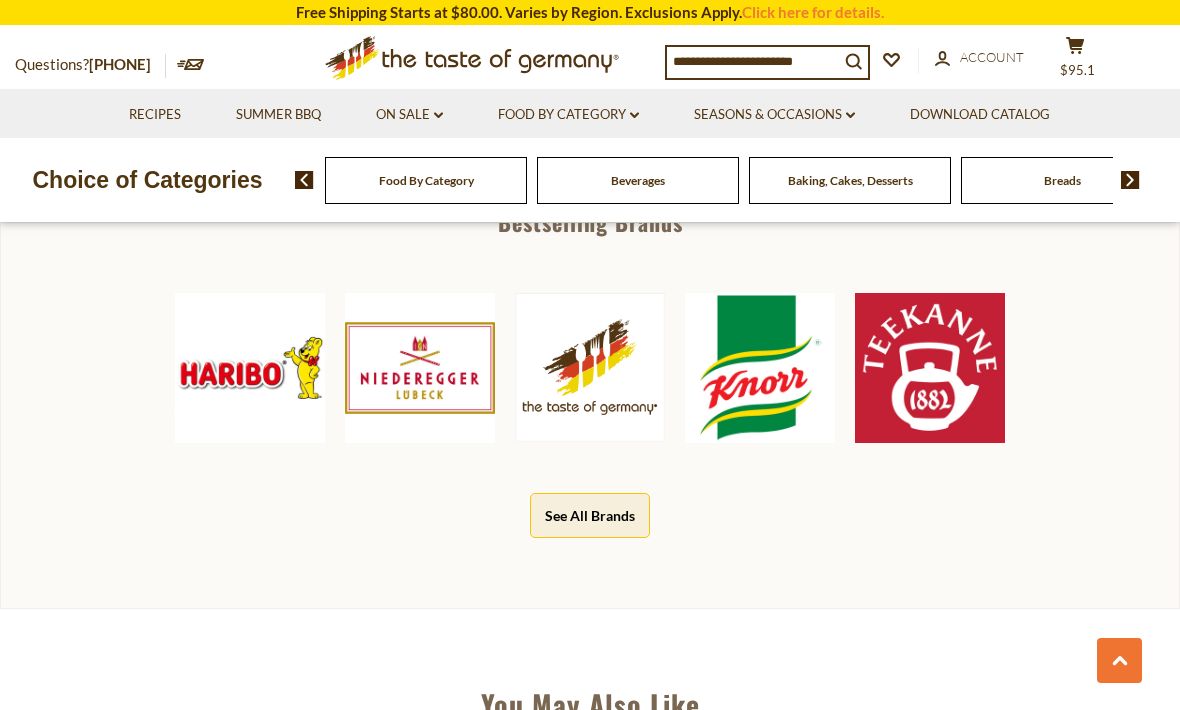 click at bounding box center [753, 61] 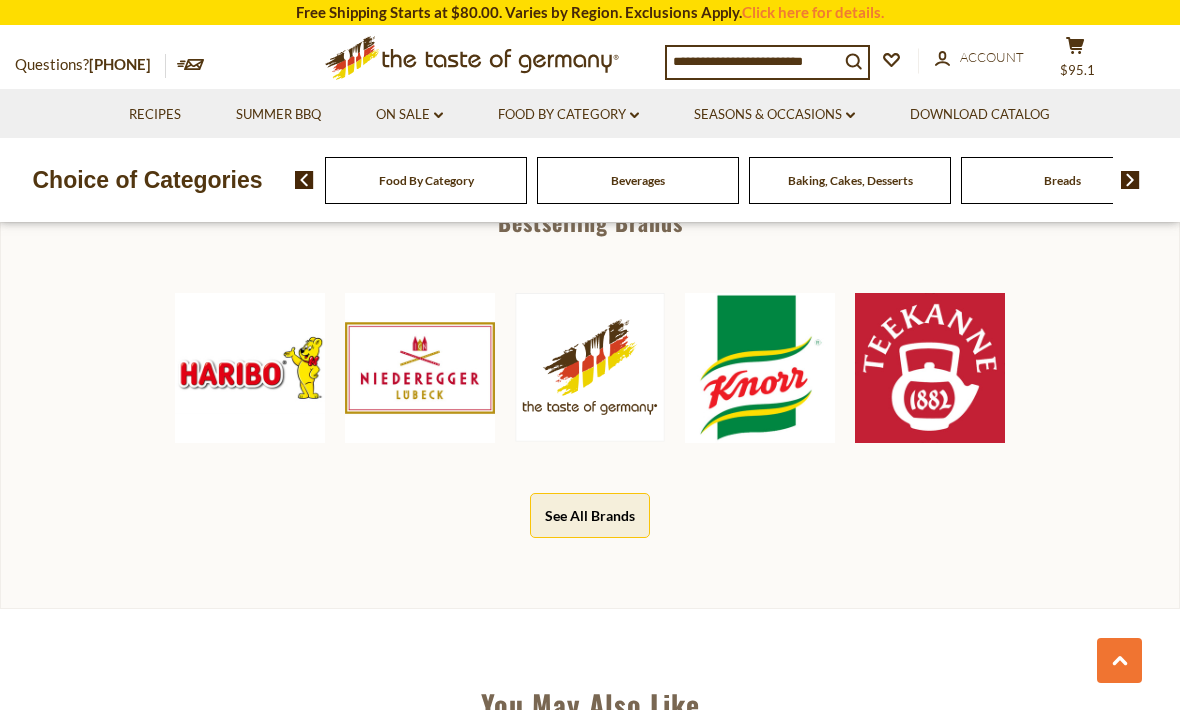 scroll, scrollTop: 1026, scrollLeft: 0, axis: vertical 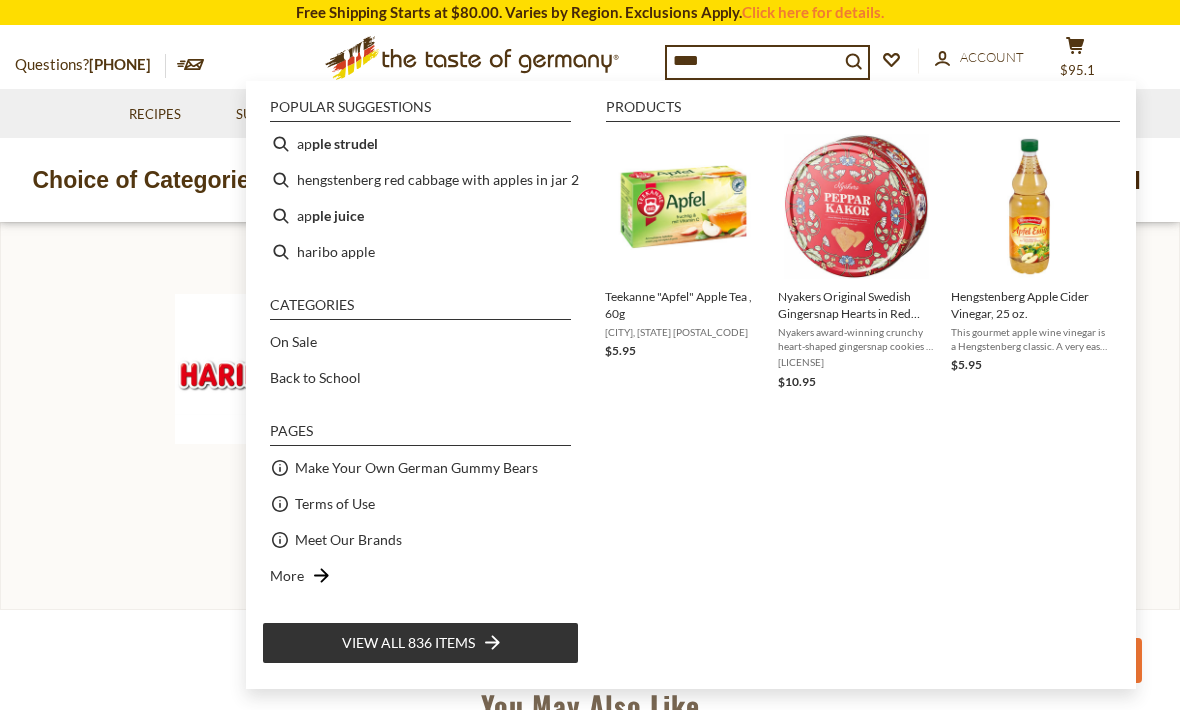 type on "*****" 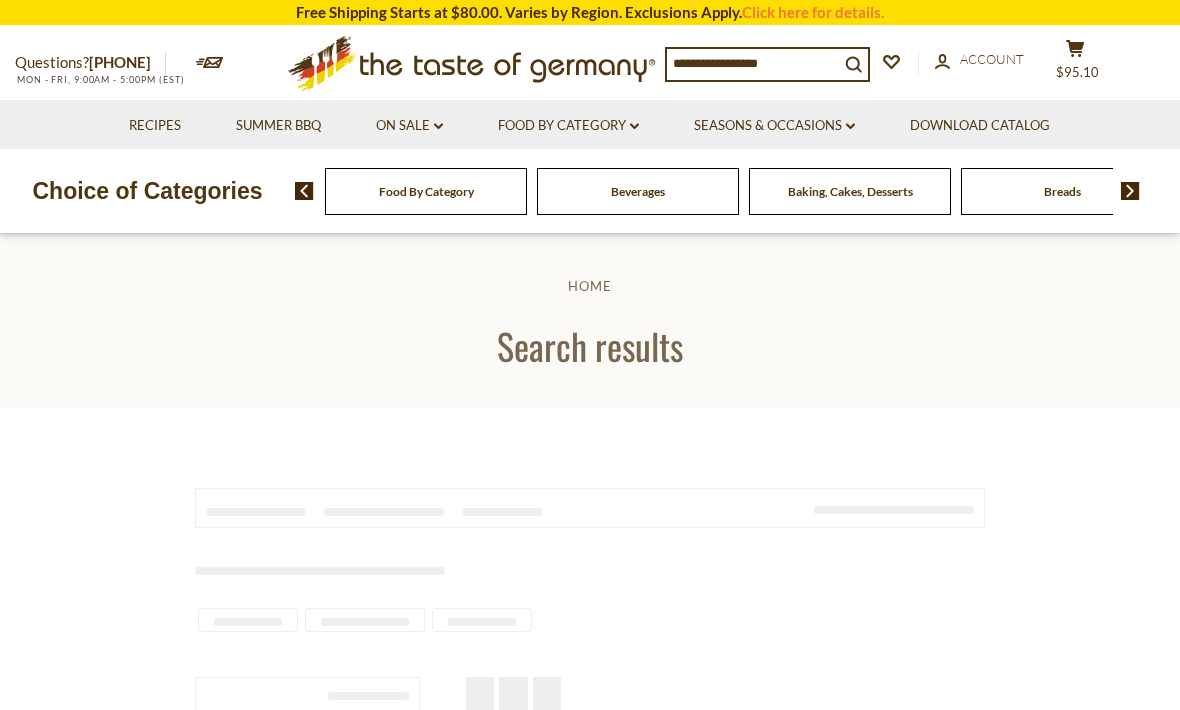 scroll, scrollTop: 0, scrollLeft: 0, axis: both 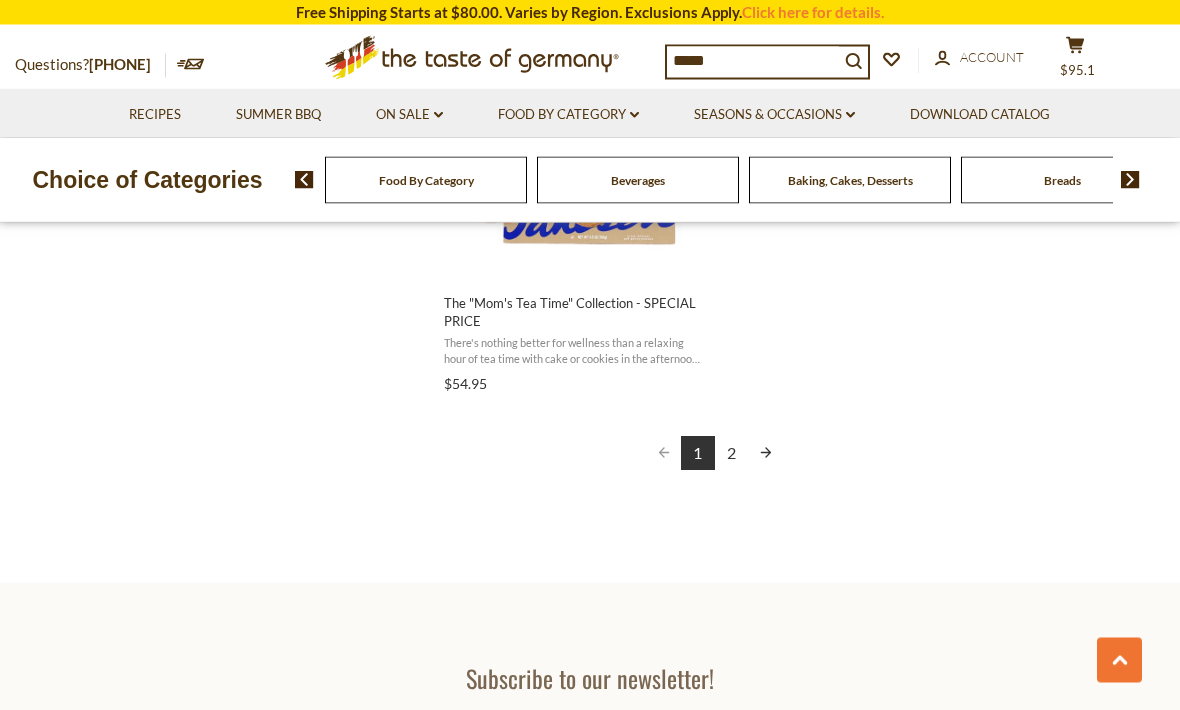 click on "2" at bounding box center [732, 454] 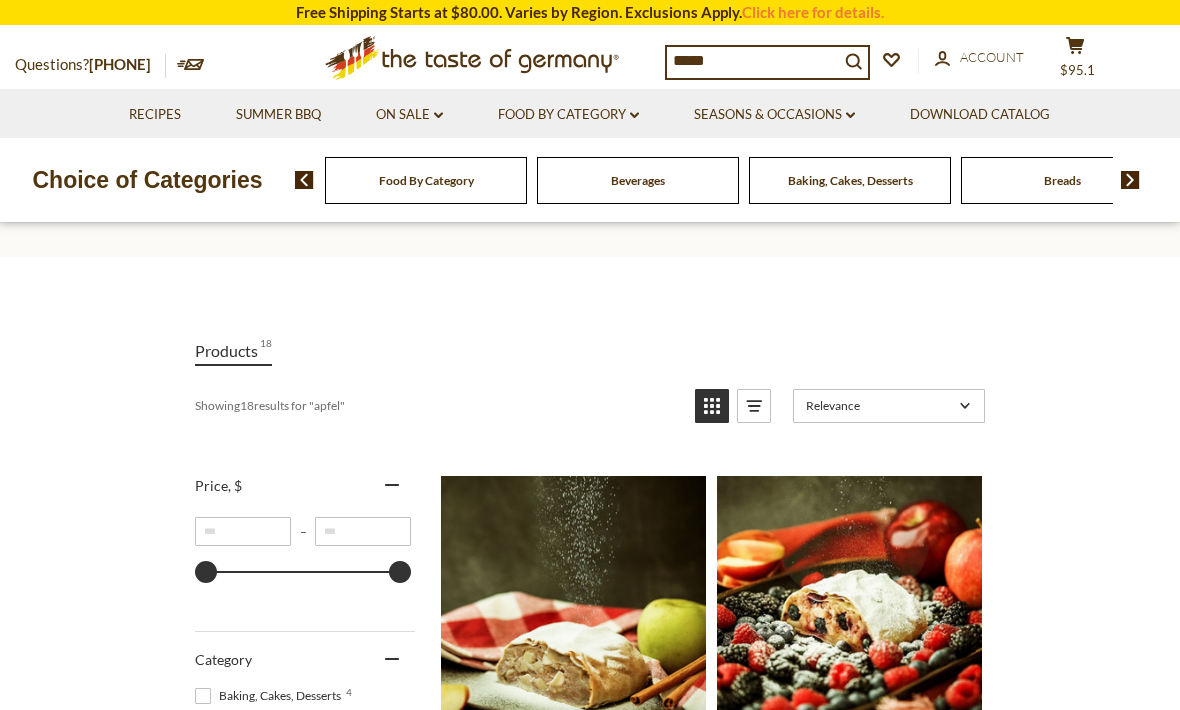 scroll, scrollTop: 0, scrollLeft: 0, axis: both 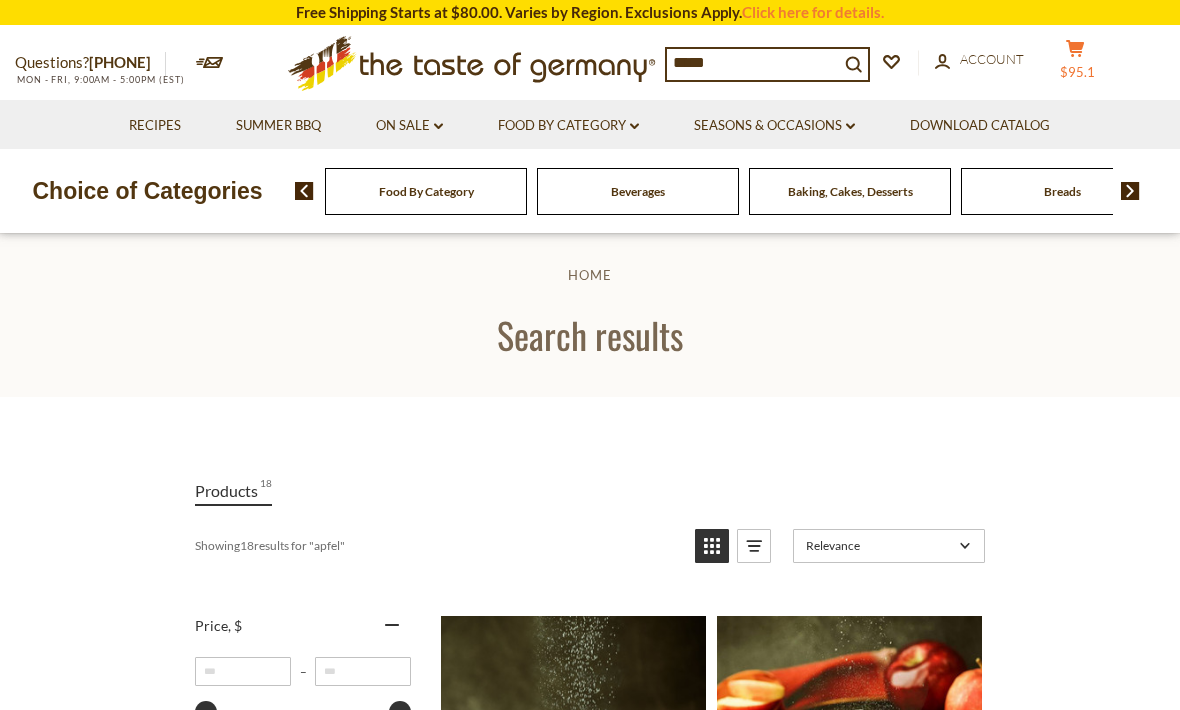 click on "cart
$95.1" at bounding box center [1075, 64] 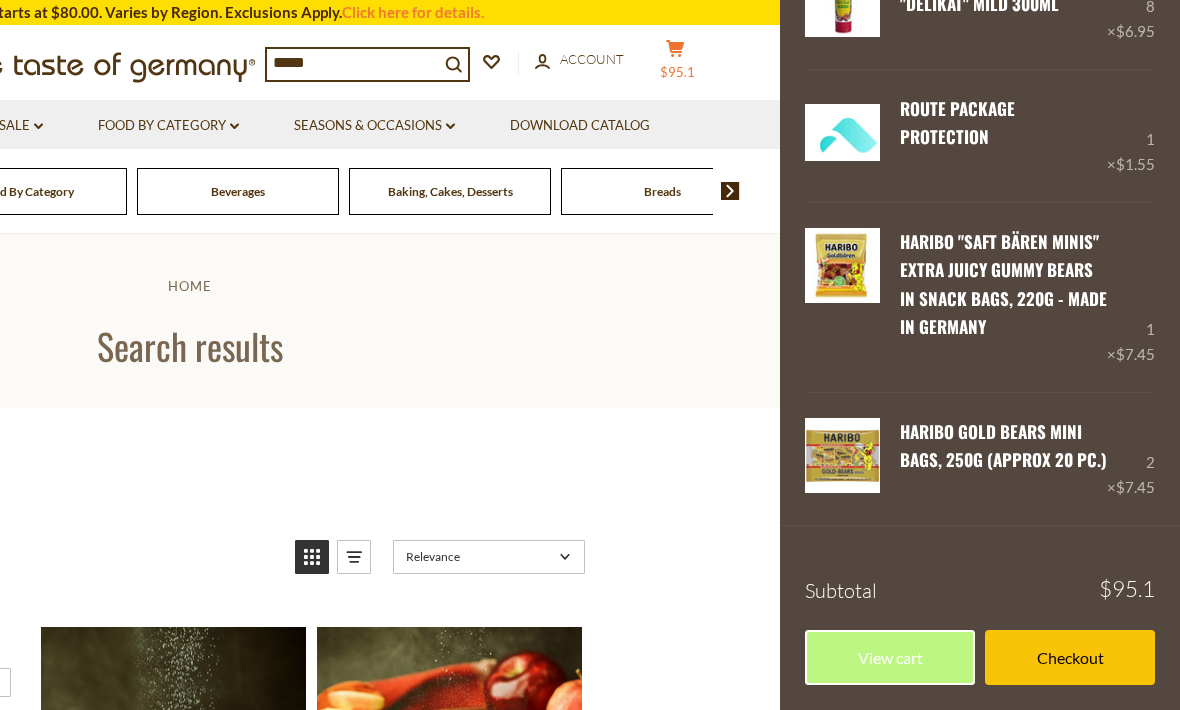 scroll, scrollTop: 784, scrollLeft: 0, axis: vertical 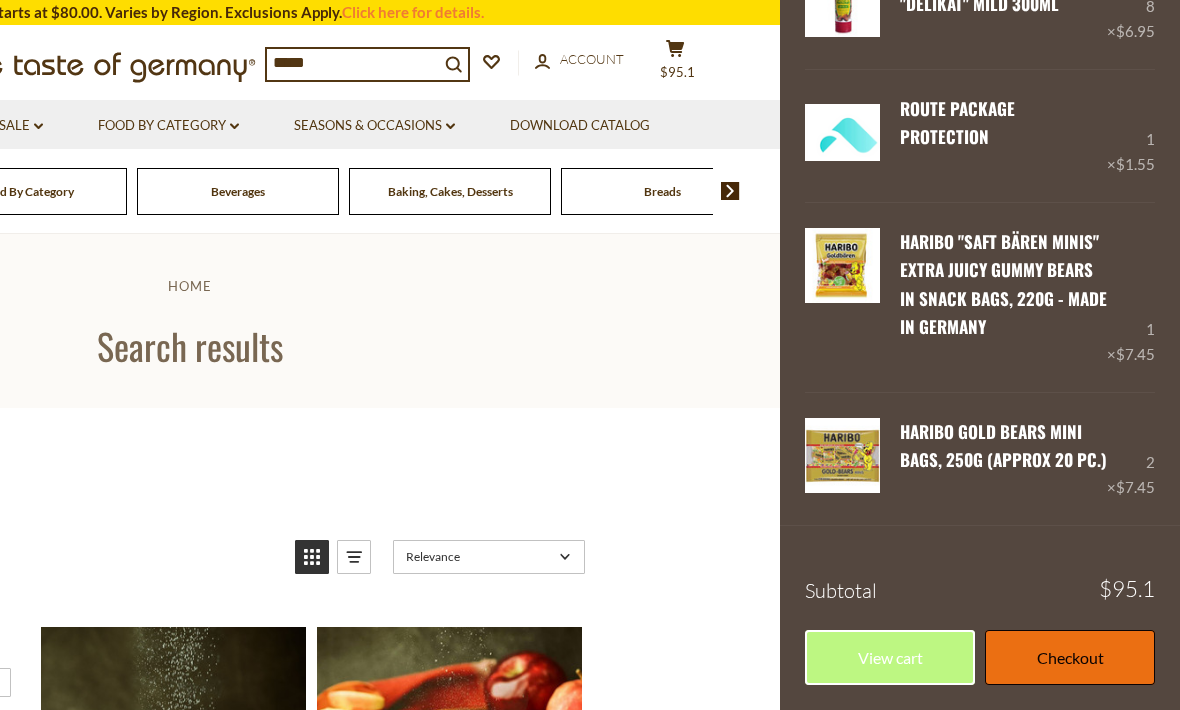 click on "Checkout" at bounding box center (1070, 657) 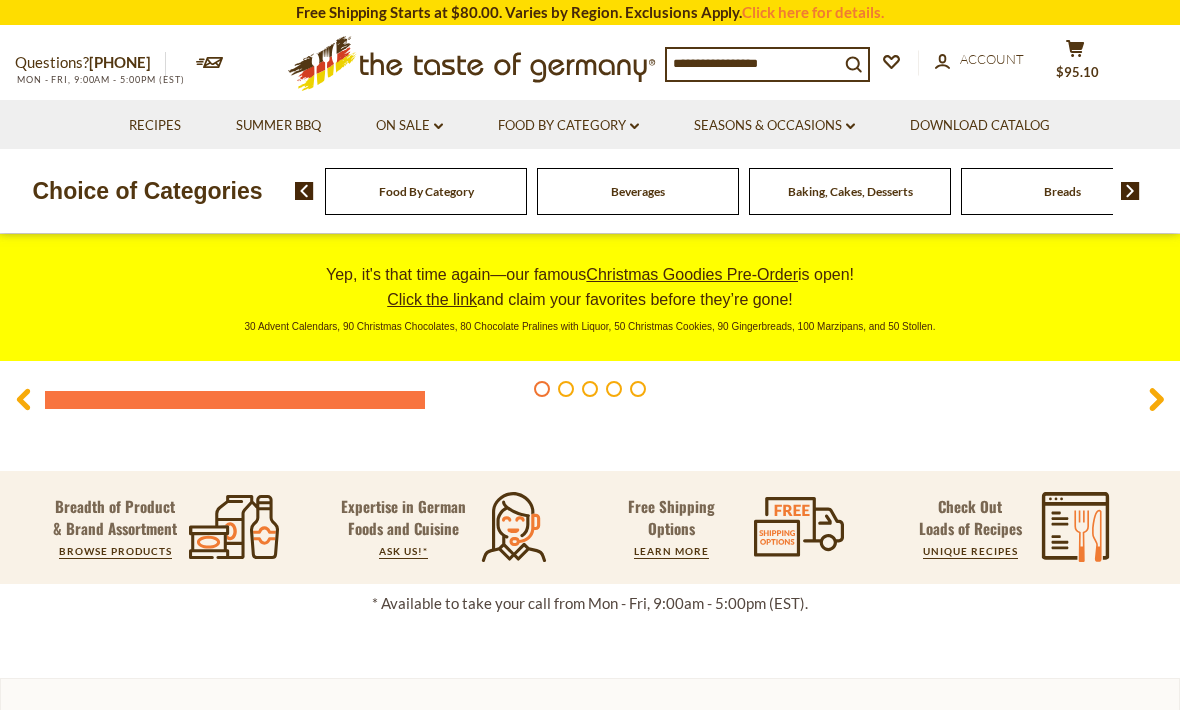 scroll, scrollTop: 0, scrollLeft: 0, axis: both 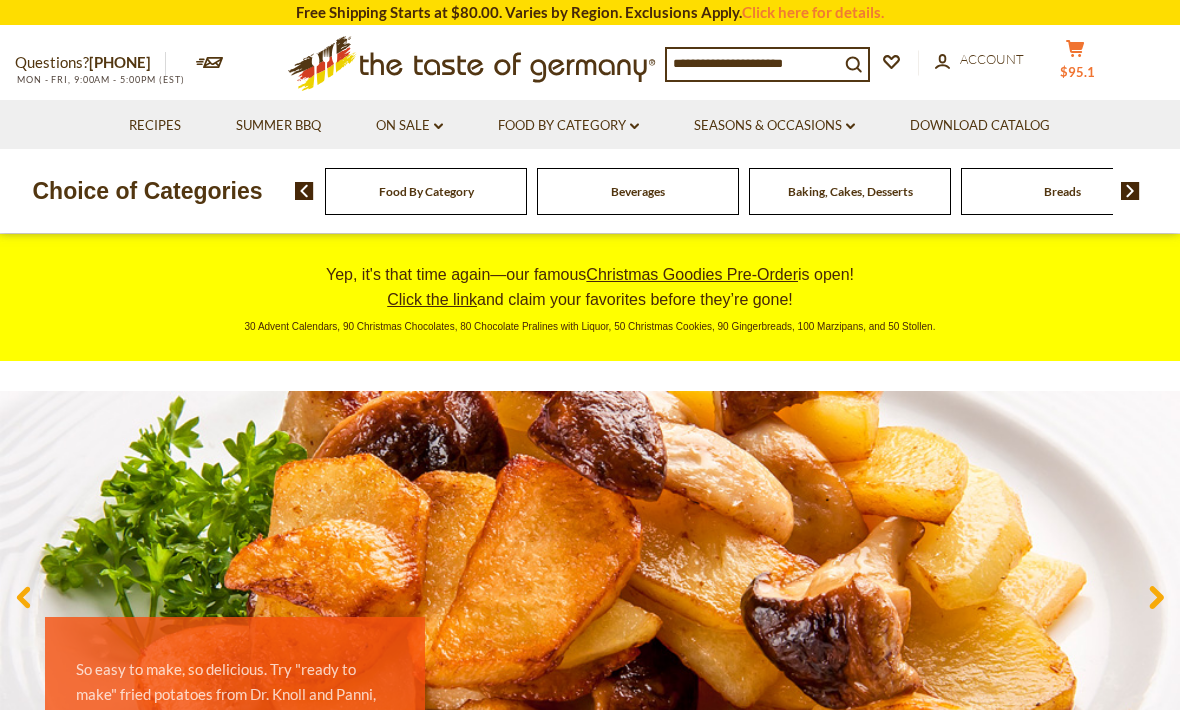 click on "$95.1" at bounding box center (1077, 72) 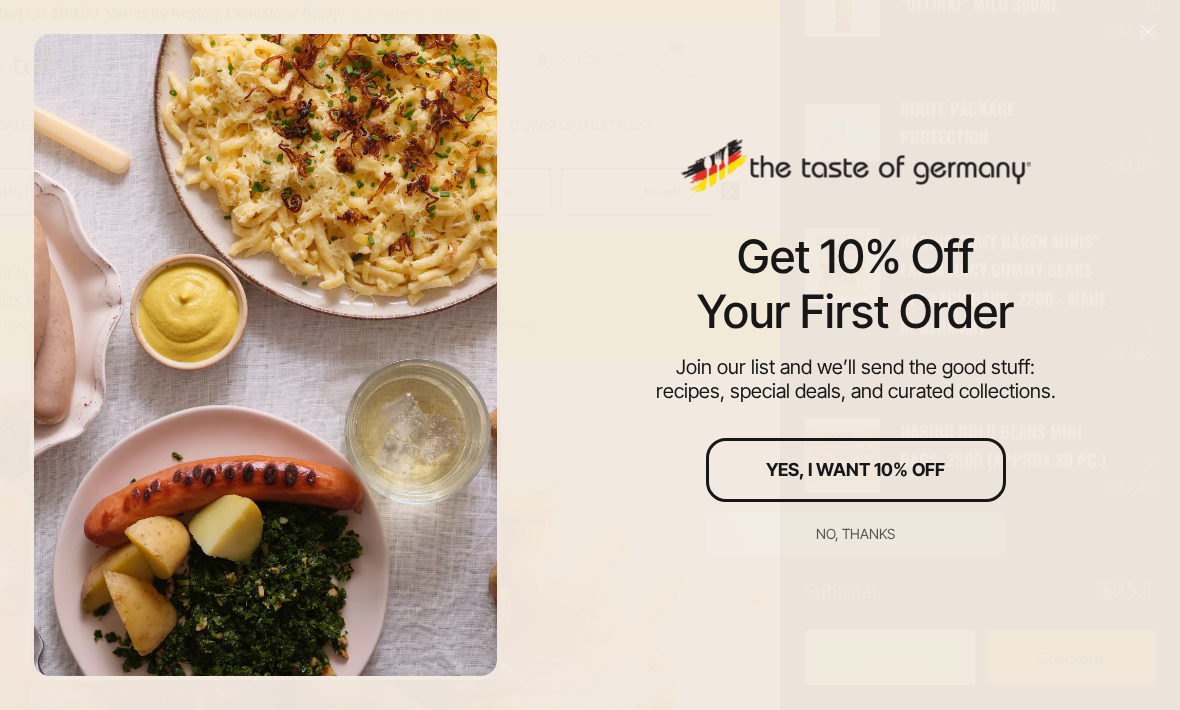 scroll, scrollTop: 784, scrollLeft: 0, axis: vertical 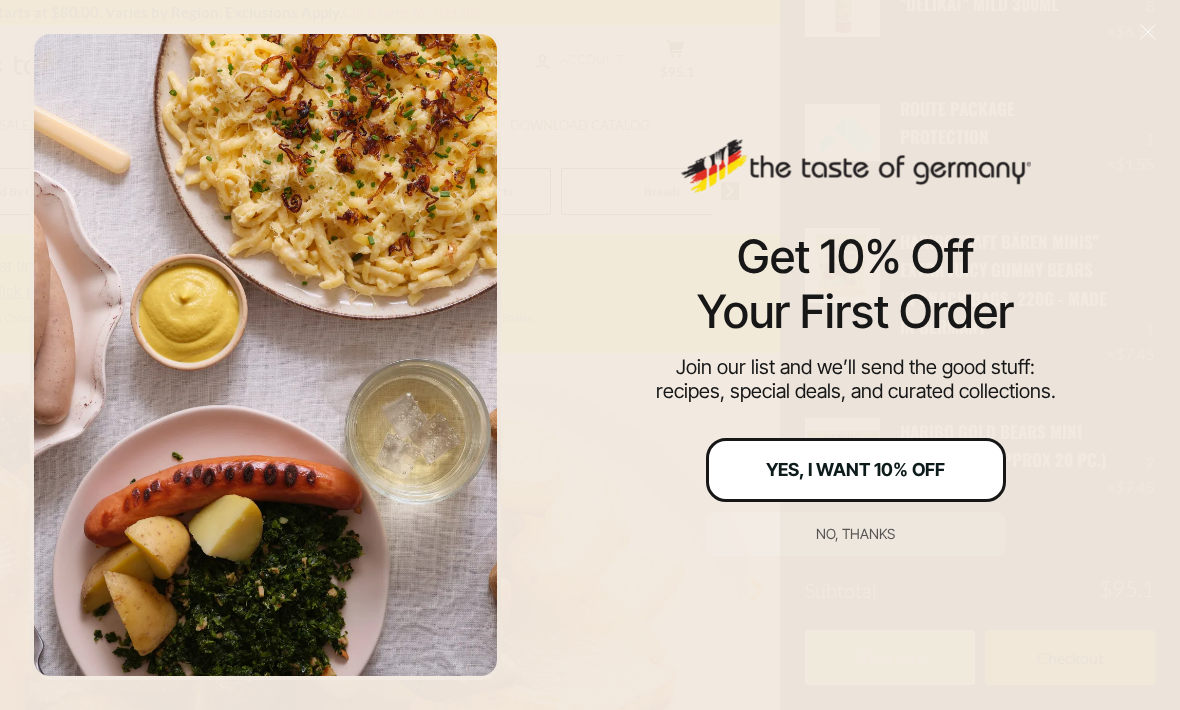 click on "Yes, I Want 10% Off" at bounding box center [856, 470] 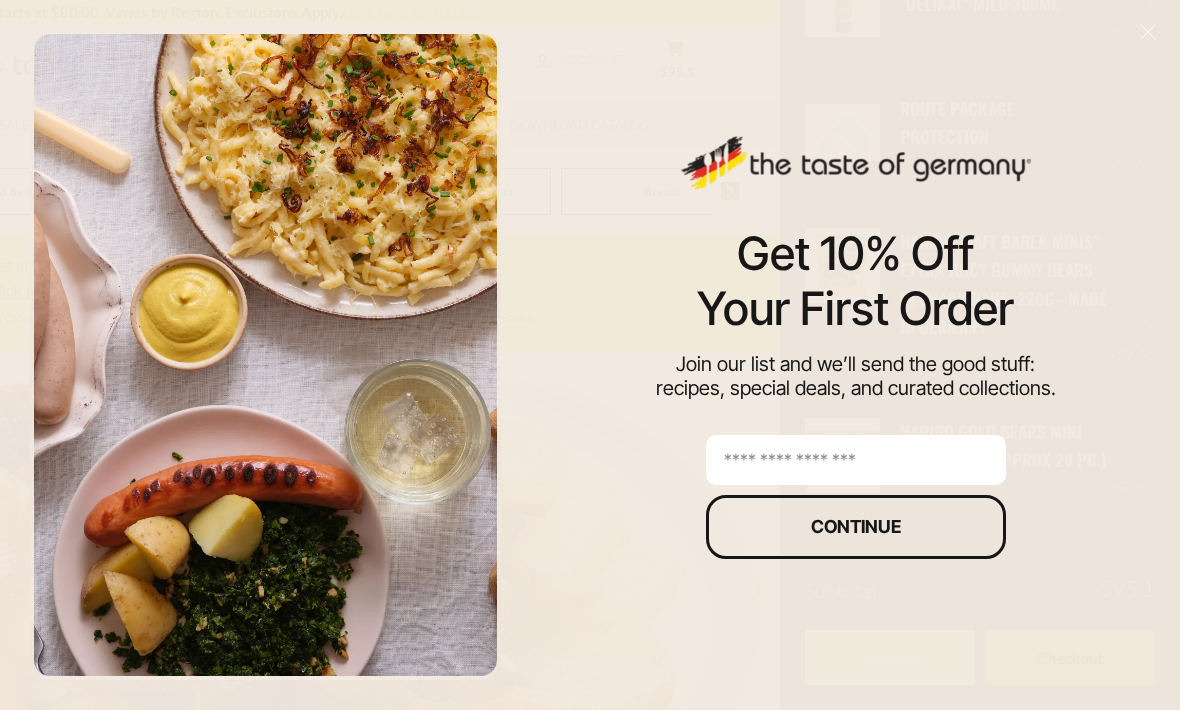 click at bounding box center [856, 460] 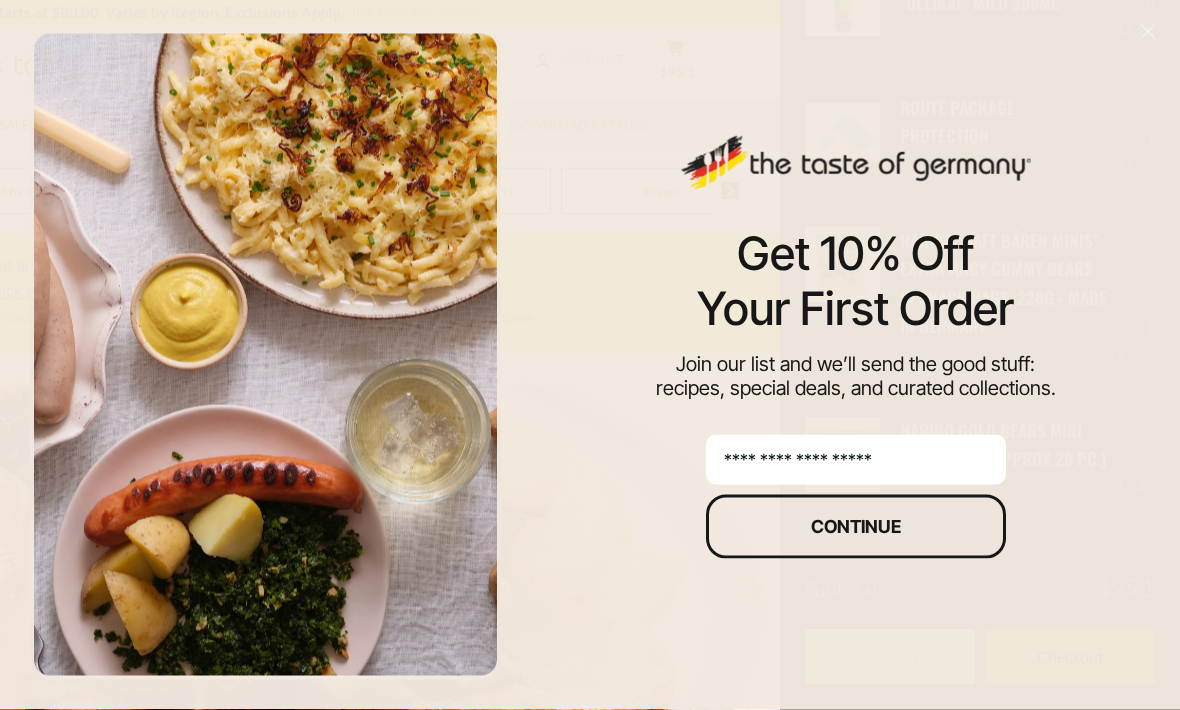 type on "**********" 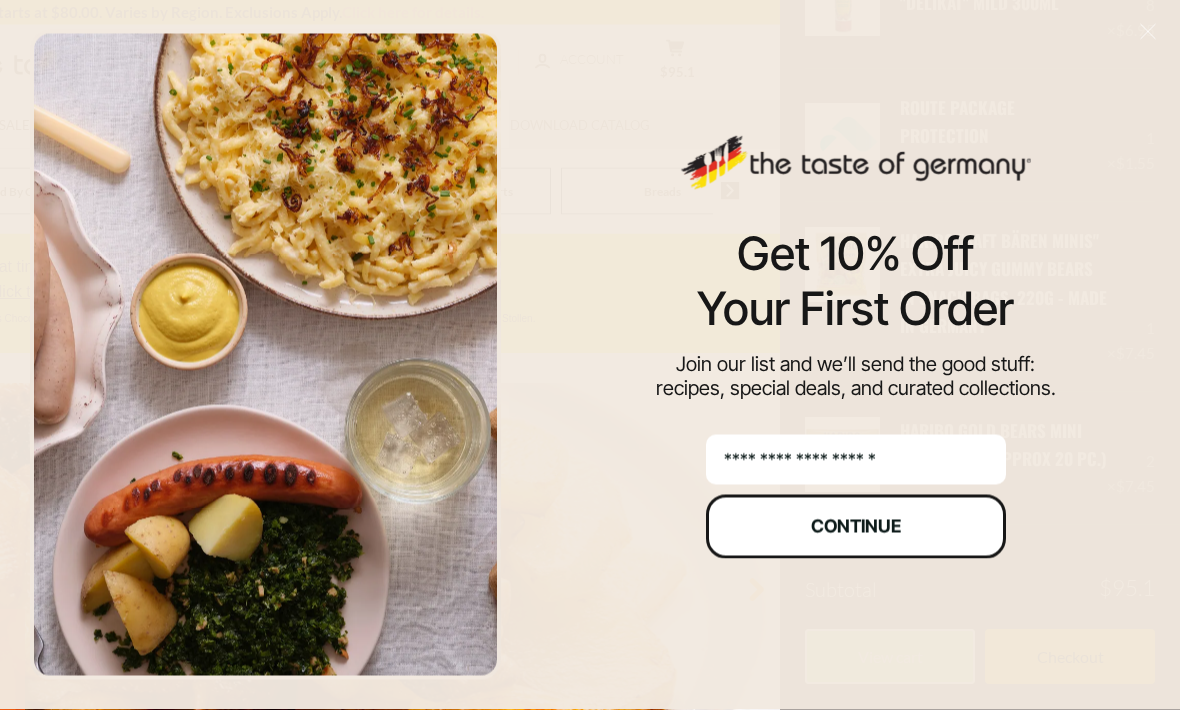 click on "Continue" at bounding box center [856, 527] 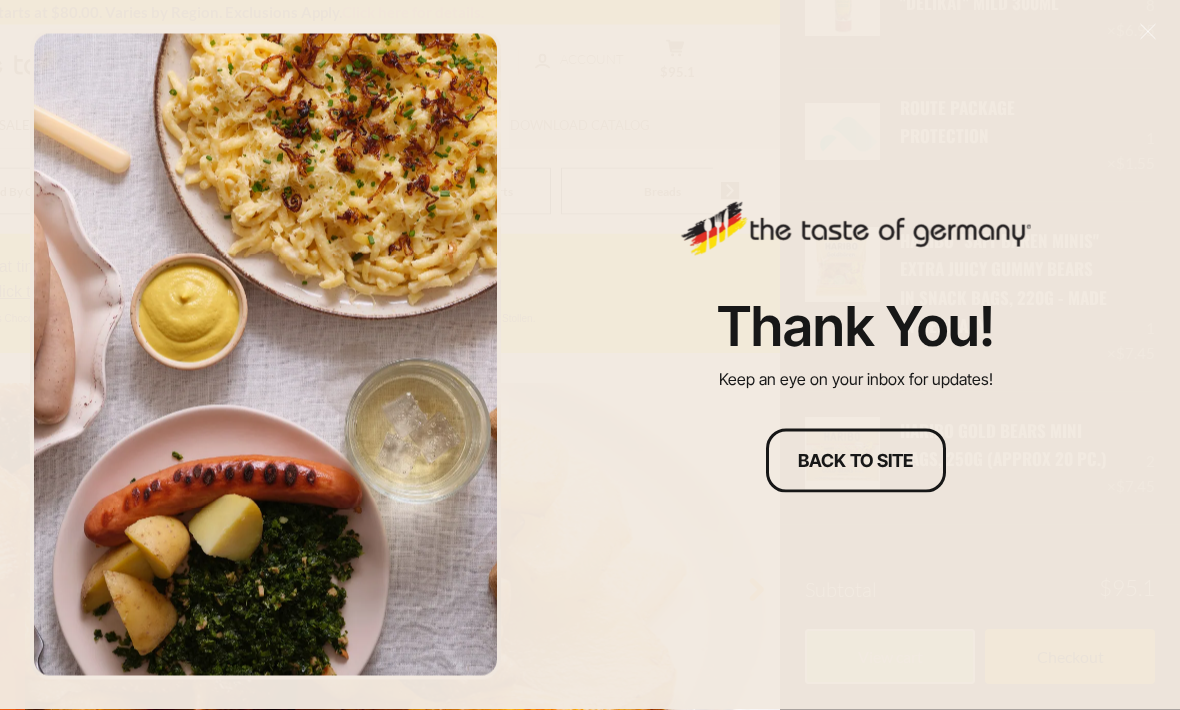 scroll, scrollTop: 8, scrollLeft: 0, axis: vertical 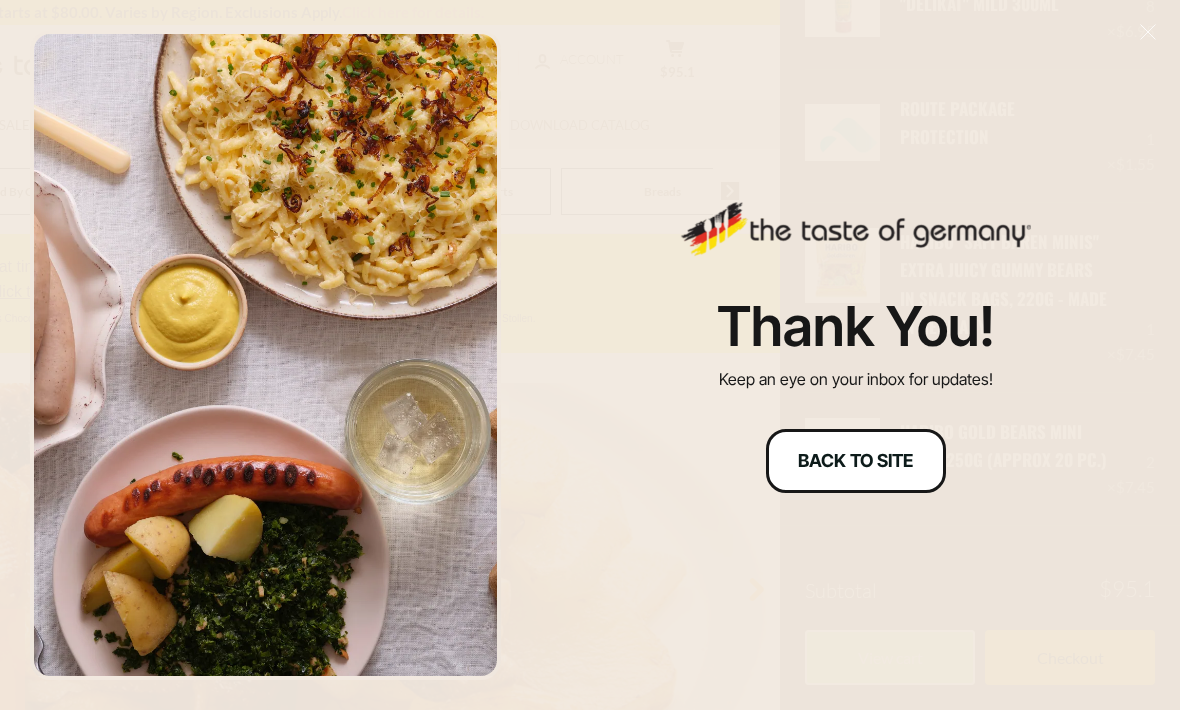 click on "Back to site" at bounding box center [856, 461] 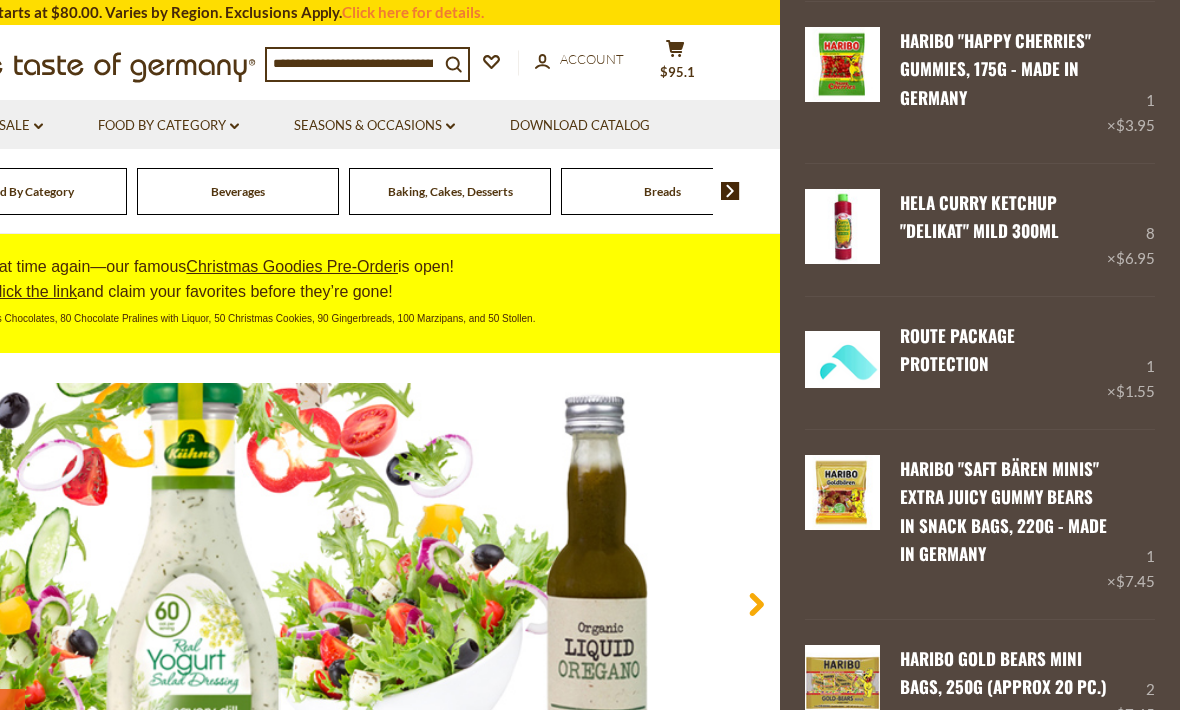 scroll, scrollTop: 557, scrollLeft: 0, axis: vertical 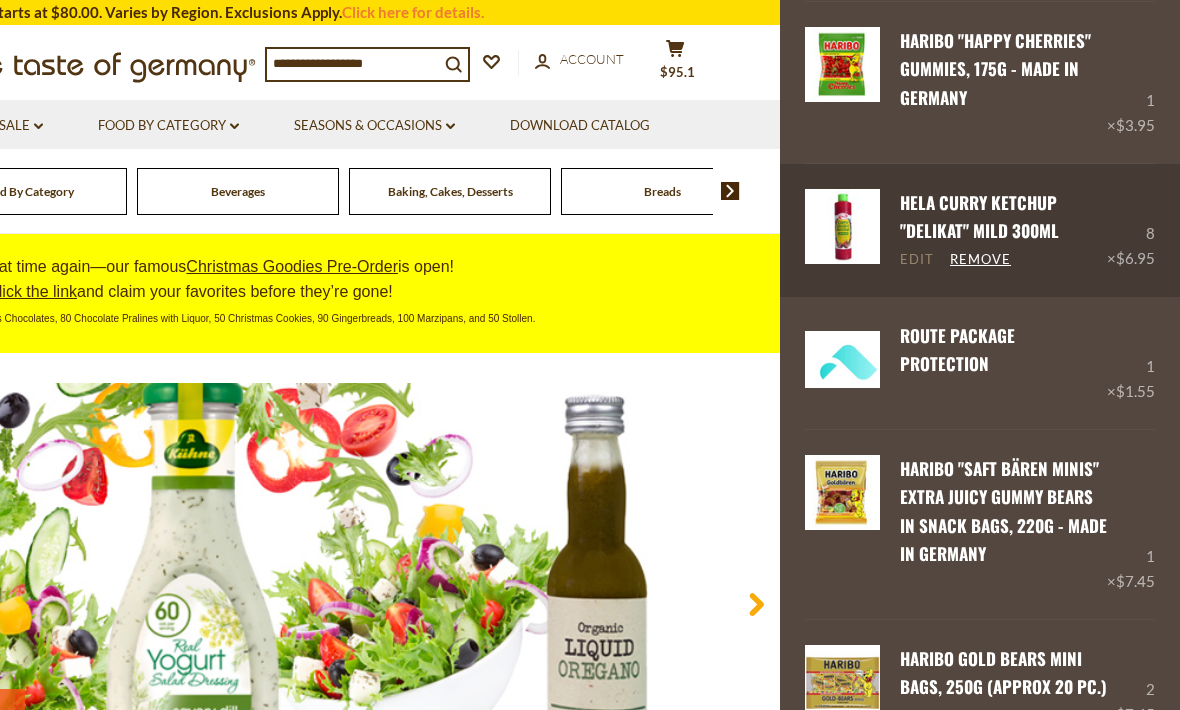 click on "Edit" at bounding box center [917, 260] 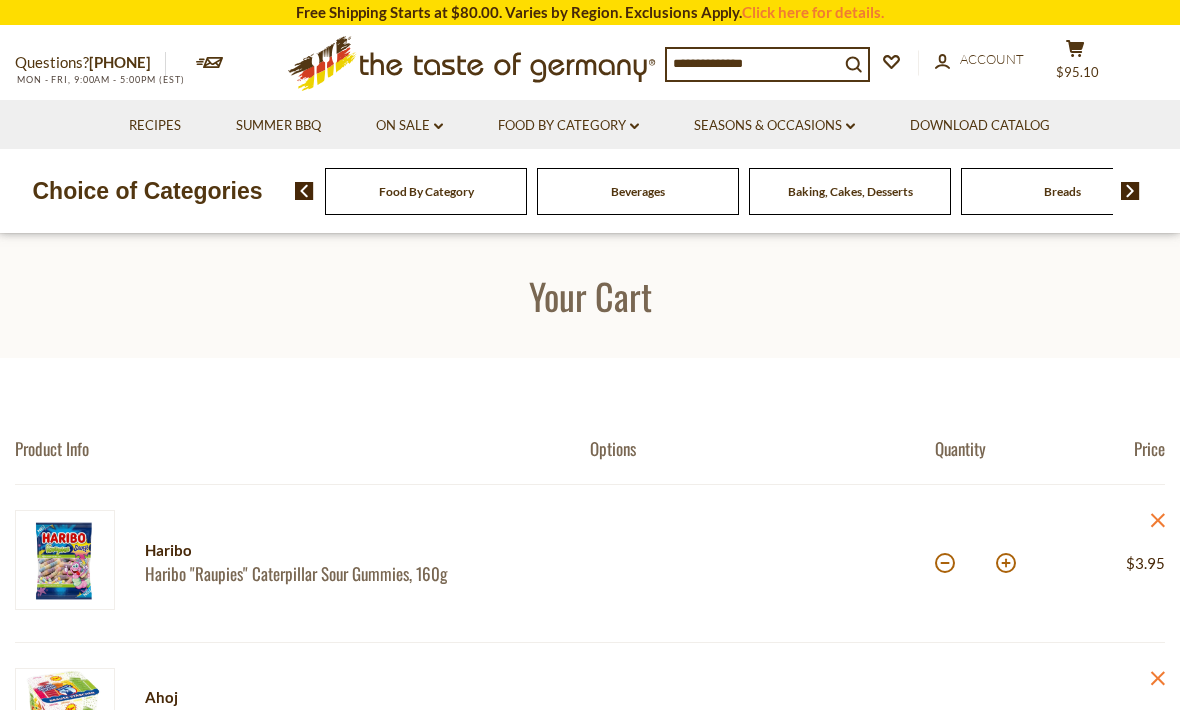 scroll, scrollTop: 0, scrollLeft: 0, axis: both 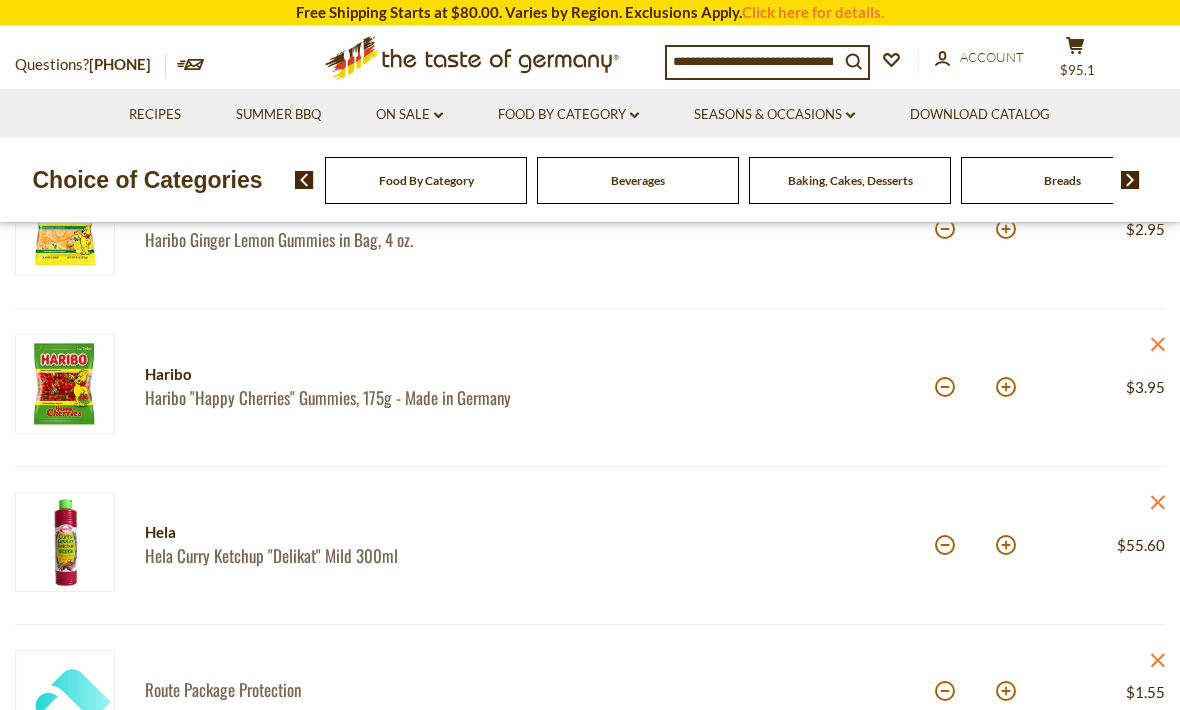 click on "Hela Curry Ketchup "Delikat" Mild 300ml" at bounding box center (350, 555) 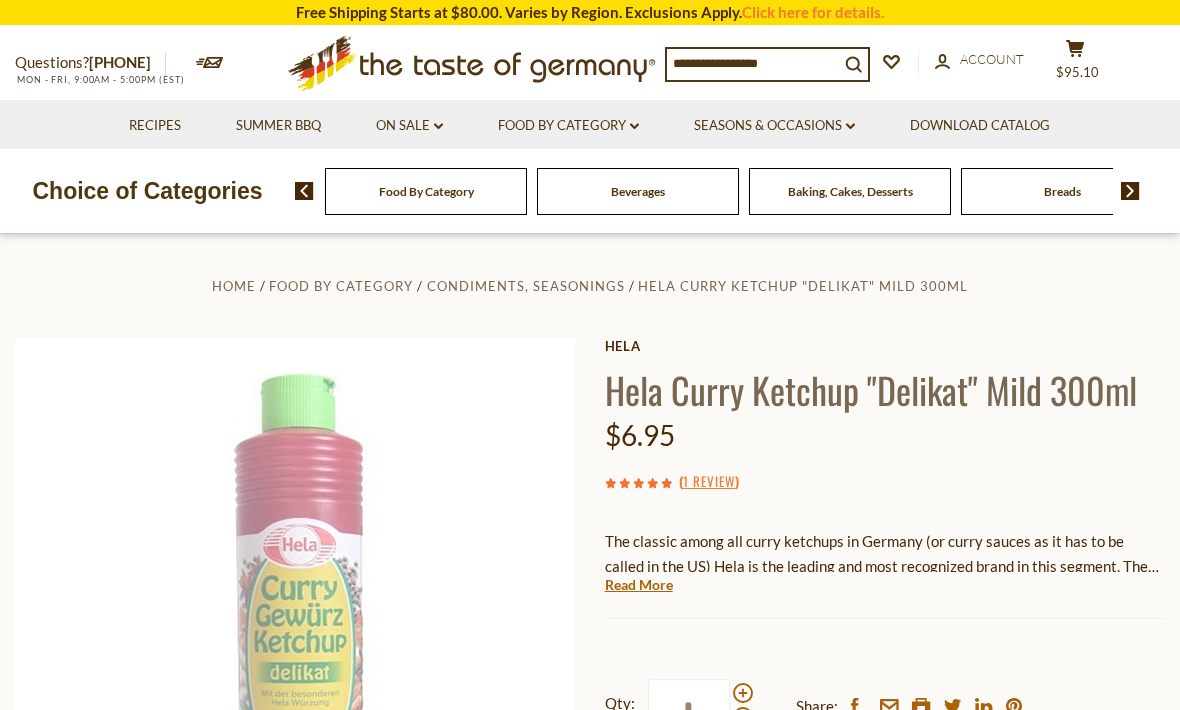 scroll, scrollTop: 0, scrollLeft: 0, axis: both 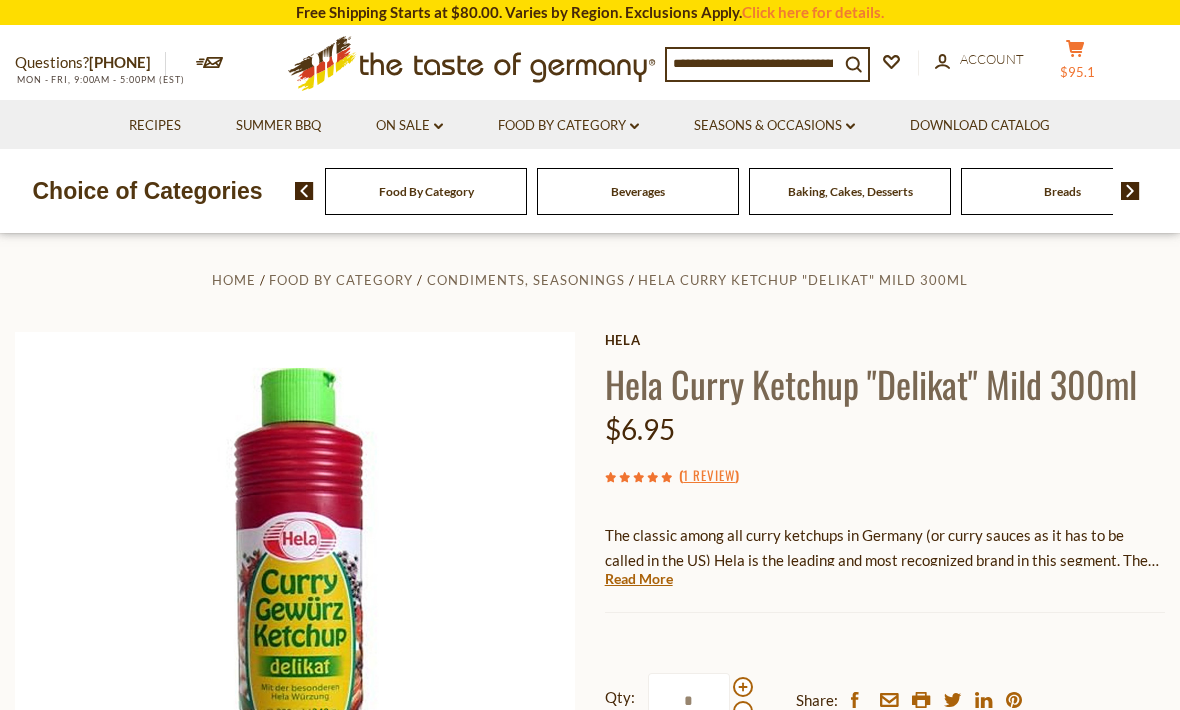 click on "$95.1" at bounding box center [1077, 72] 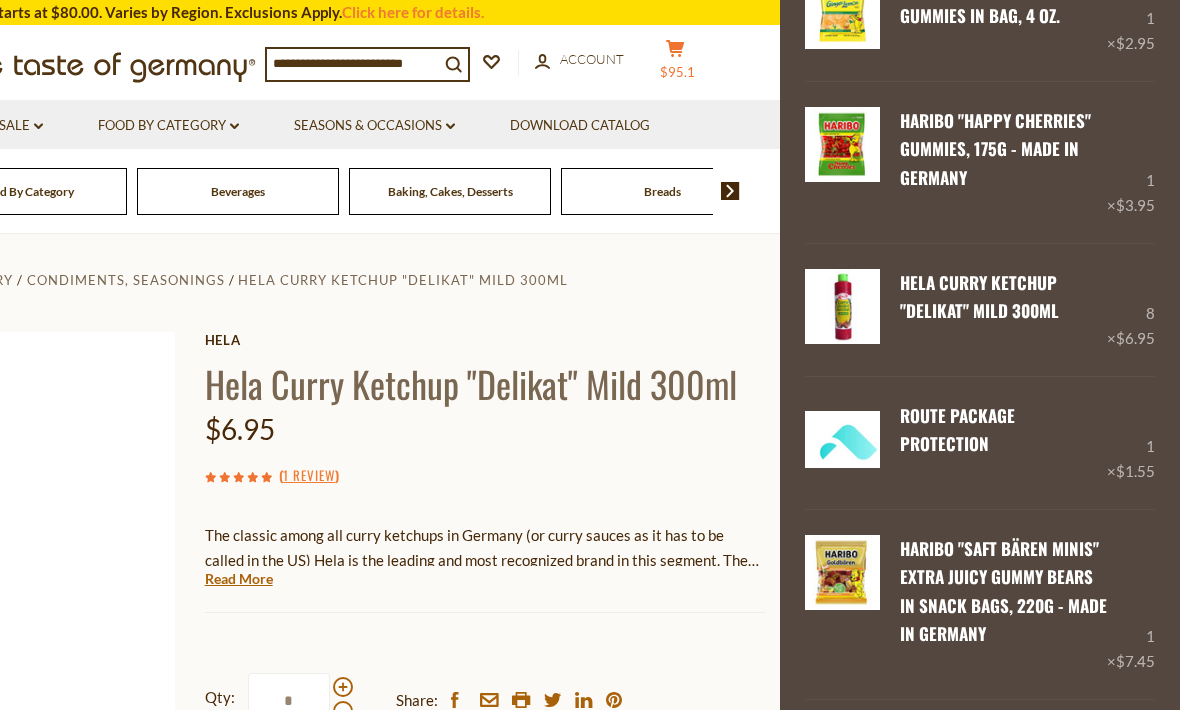 scroll, scrollTop: 478, scrollLeft: 0, axis: vertical 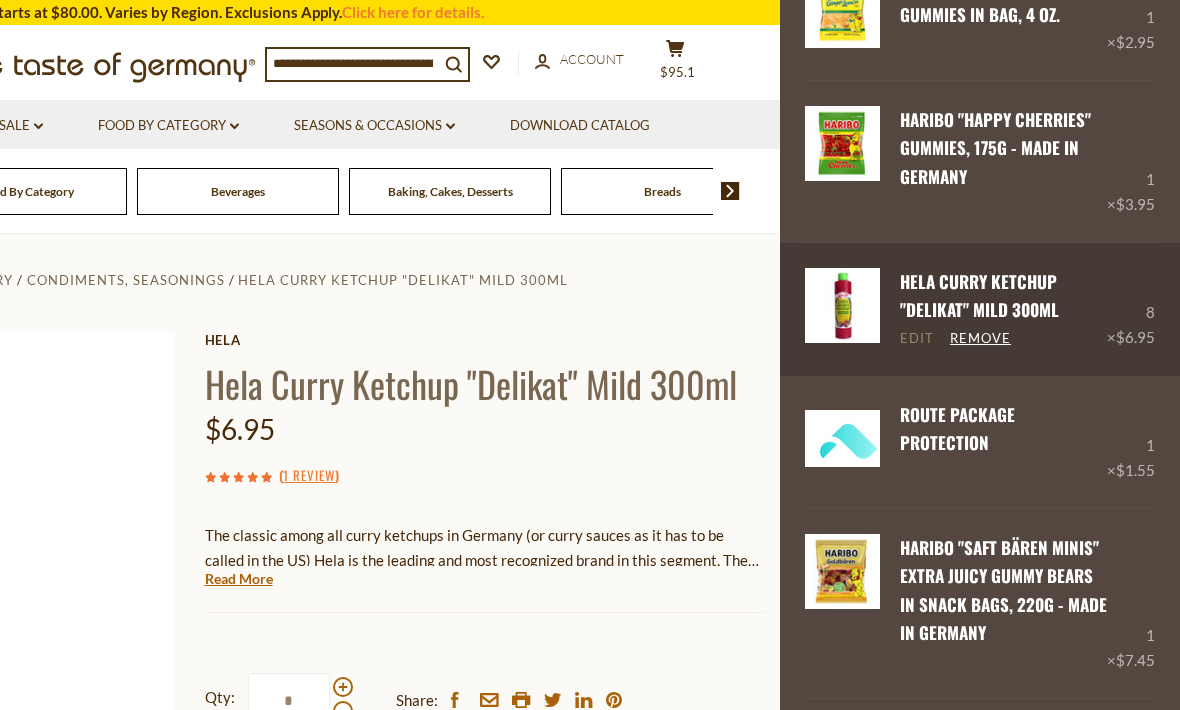 click on "Edit" at bounding box center (917, 339) 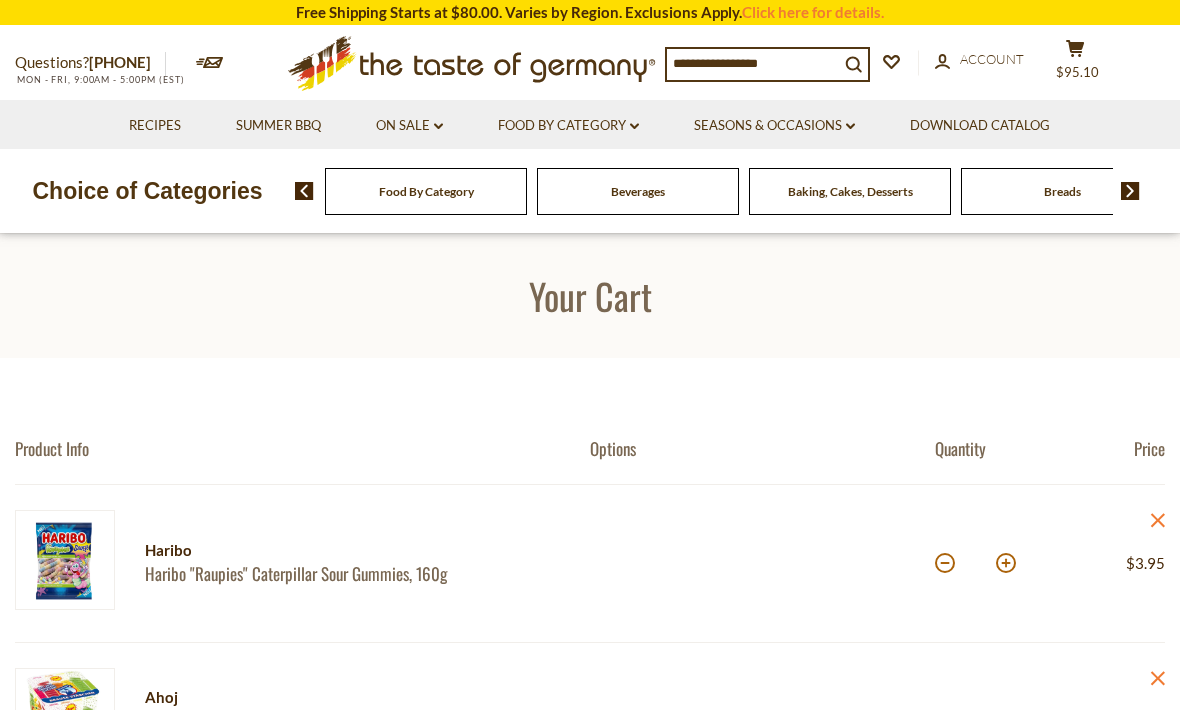 scroll, scrollTop: 0, scrollLeft: 0, axis: both 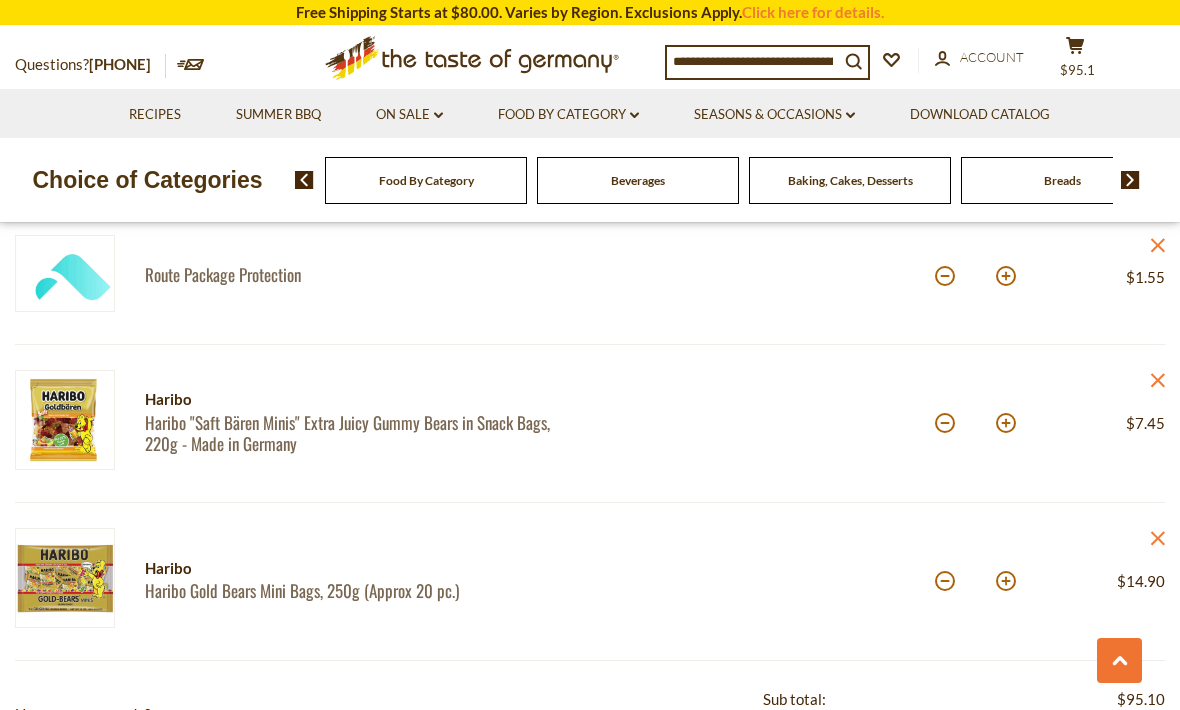 click on "Haribo  "Saft Bären Minis" Extra Juicy Gummy Bears in Snack Bags, 220g - Made in Germany" at bounding box center (350, 433) 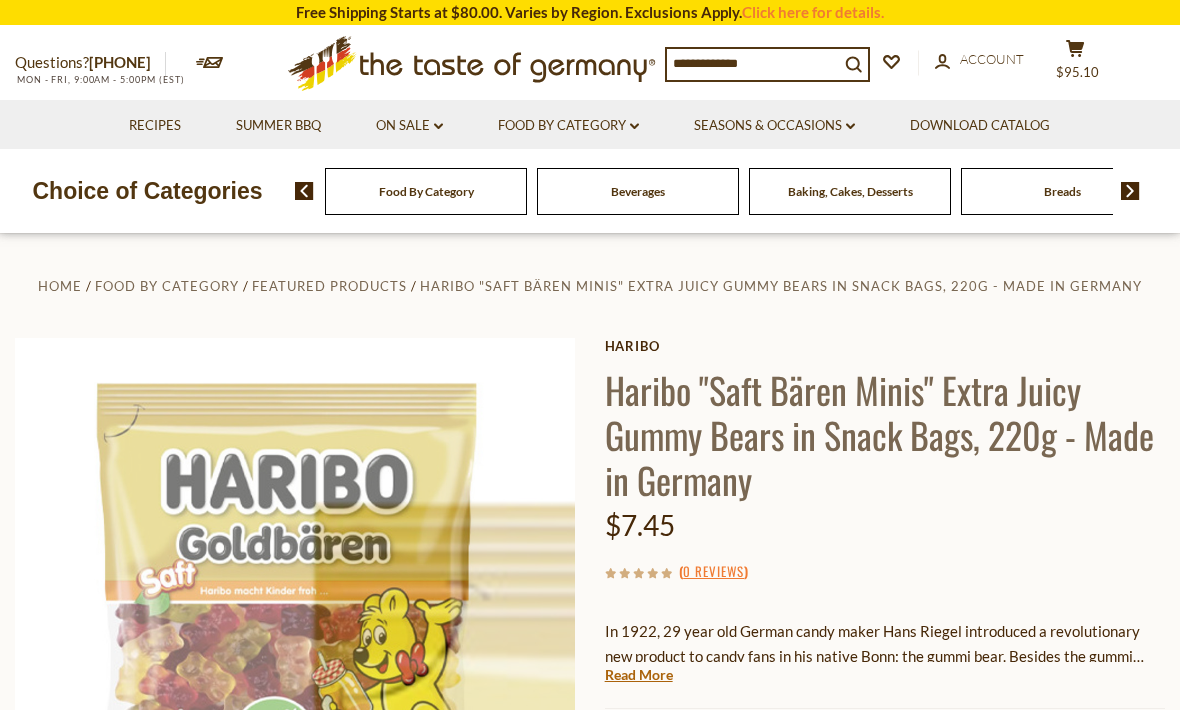 scroll, scrollTop: 0, scrollLeft: 0, axis: both 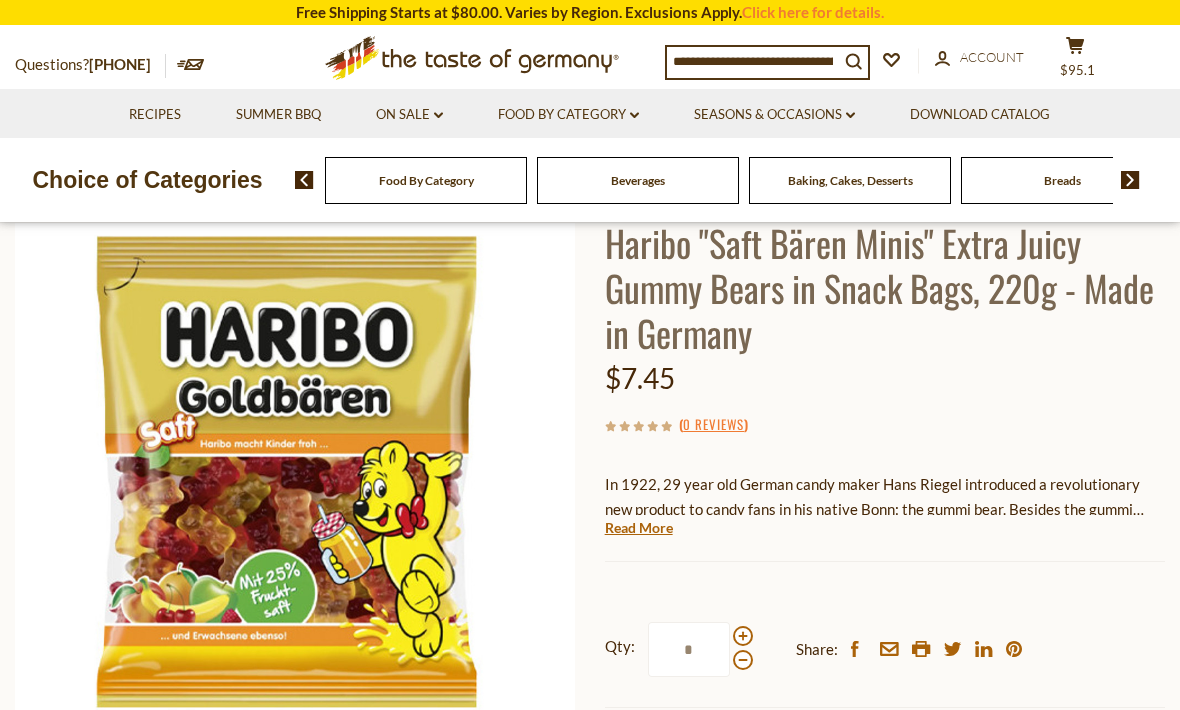 click at bounding box center [753, 61] 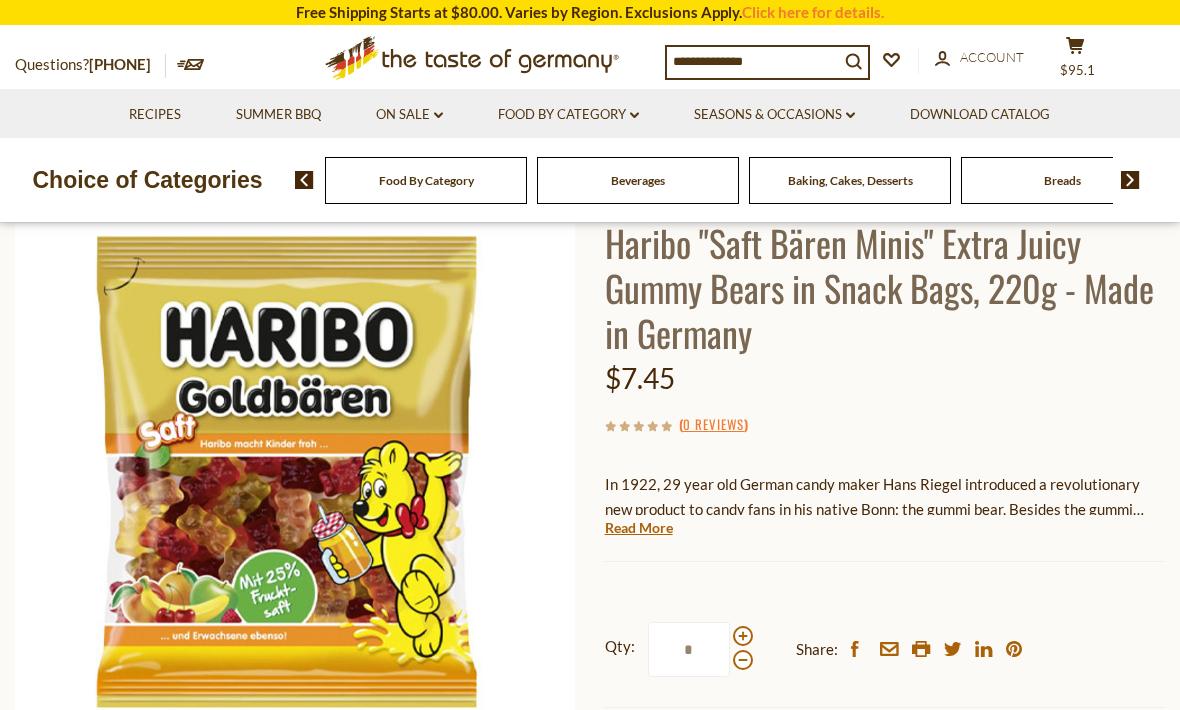 scroll, scrollTop: 135, scrollLeft: 0, axis: vertical 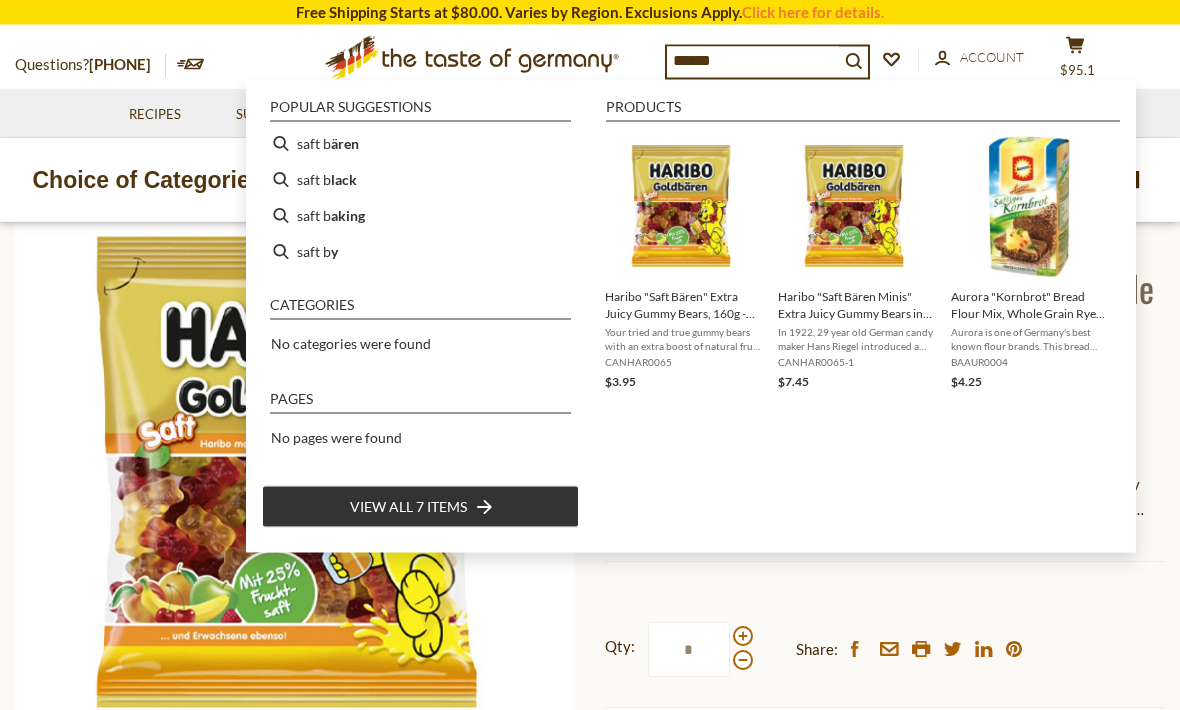 type on "******" 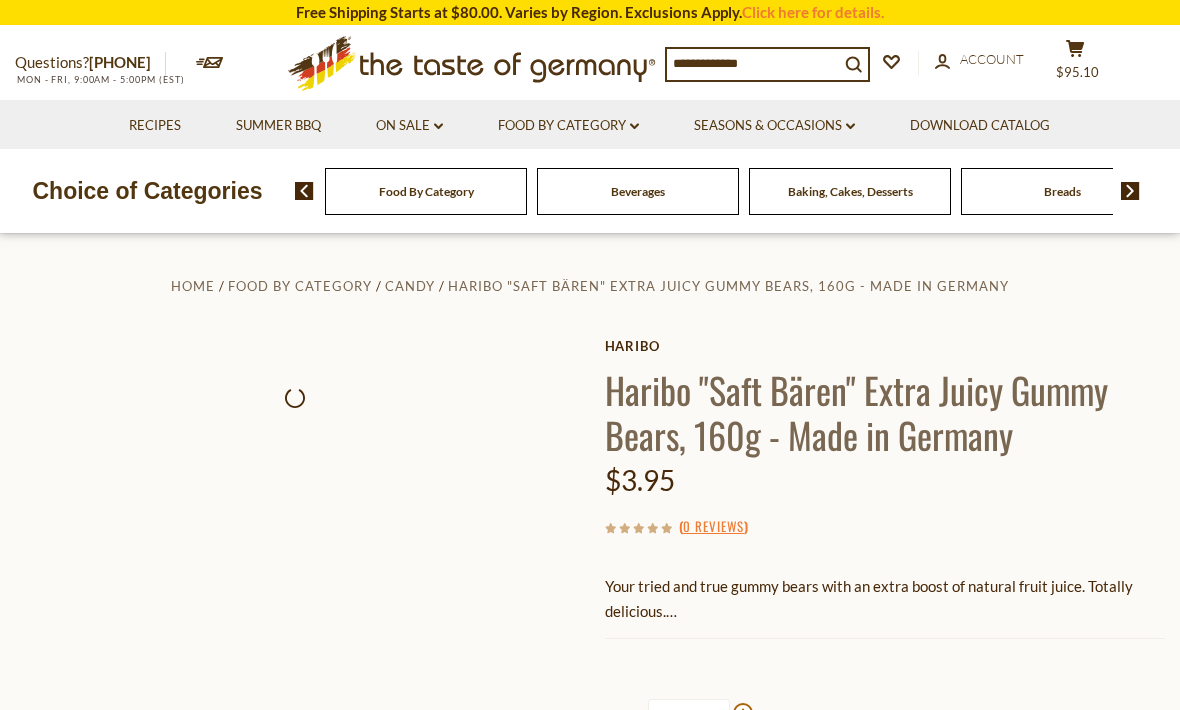 scroll, scrollTop: 0, scrollLeft: 0, axis: both 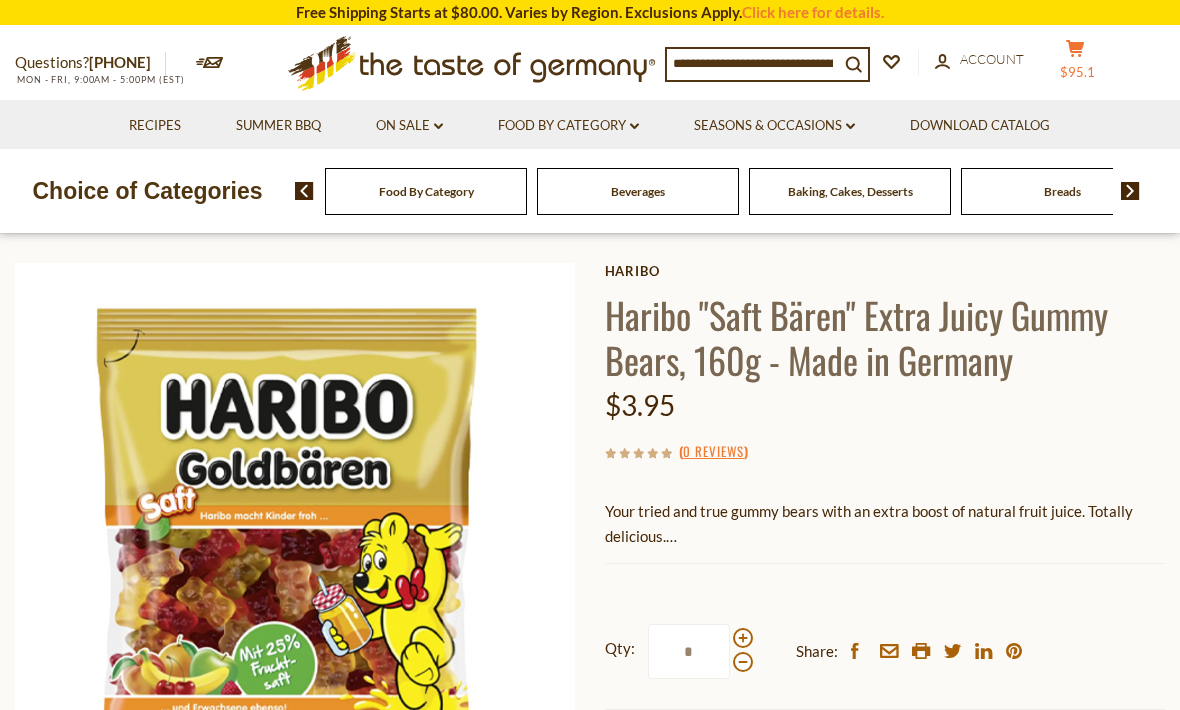 click on "$95.1" at bounding box center [1077, 72] 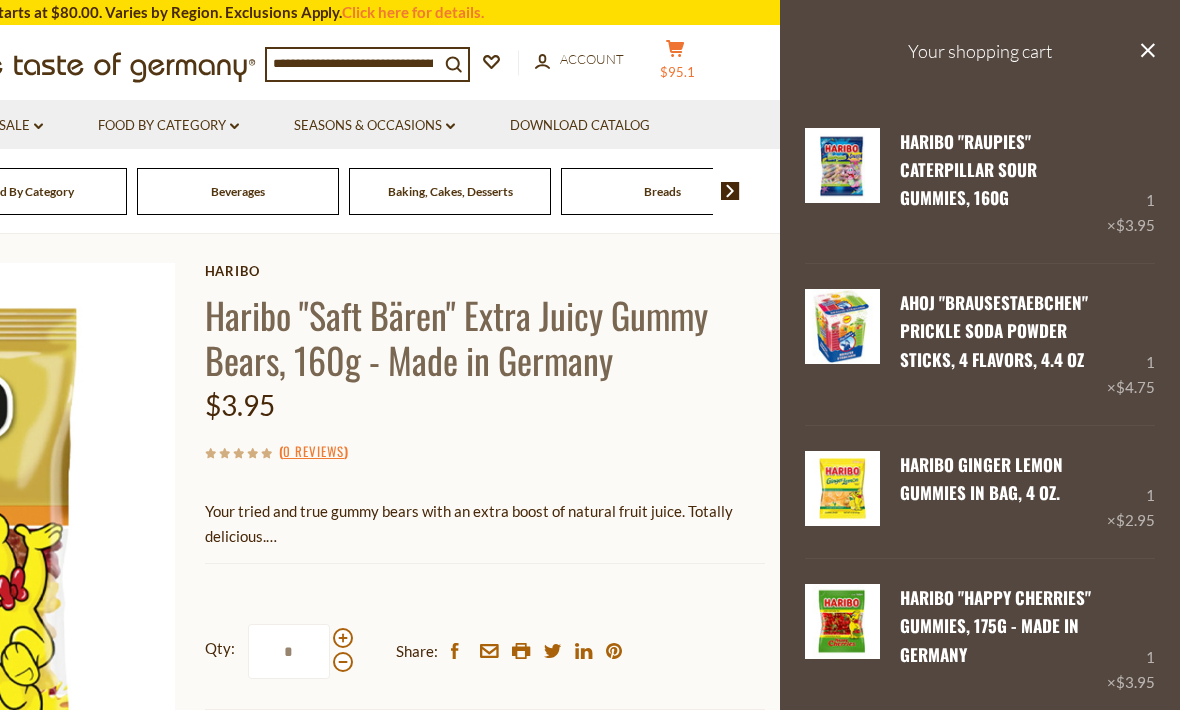 scroll, scrollTop: 65, scrollLeft: 0, axis: vertical 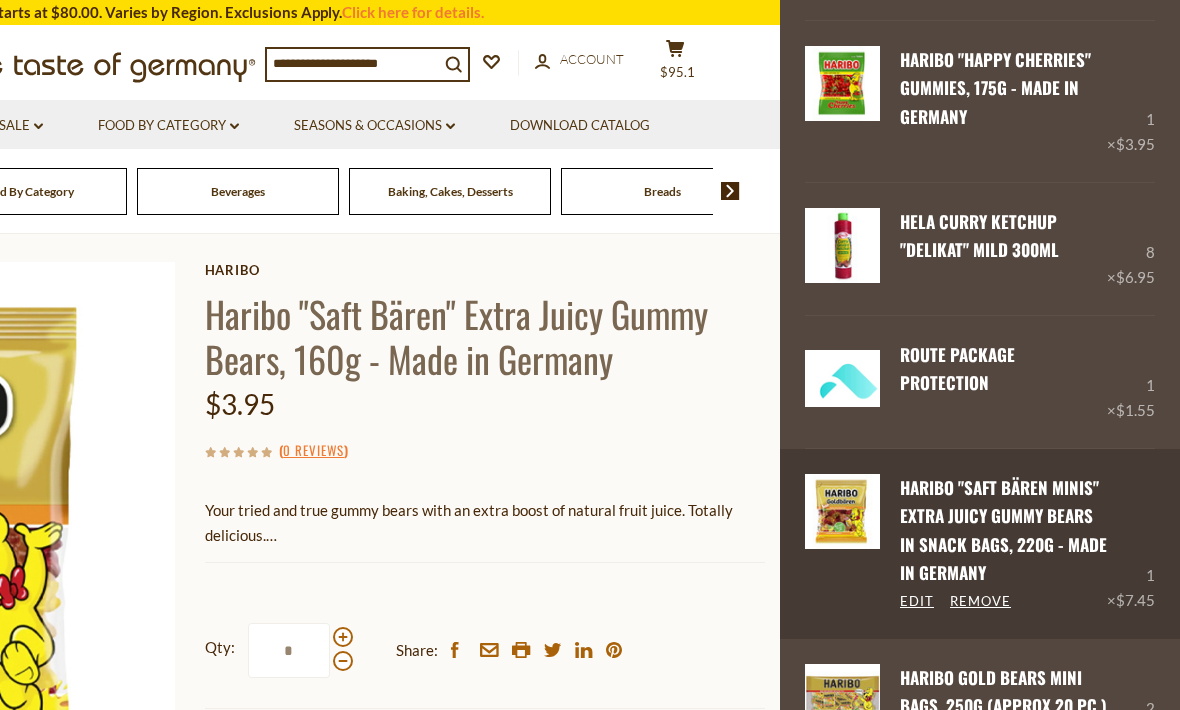 click on "Haribo  "Saft Bären Minis" Extra Juicy Gummy Bears in Snack Bags, 220g - Made in Germany" at bounding box center (1003, 530) 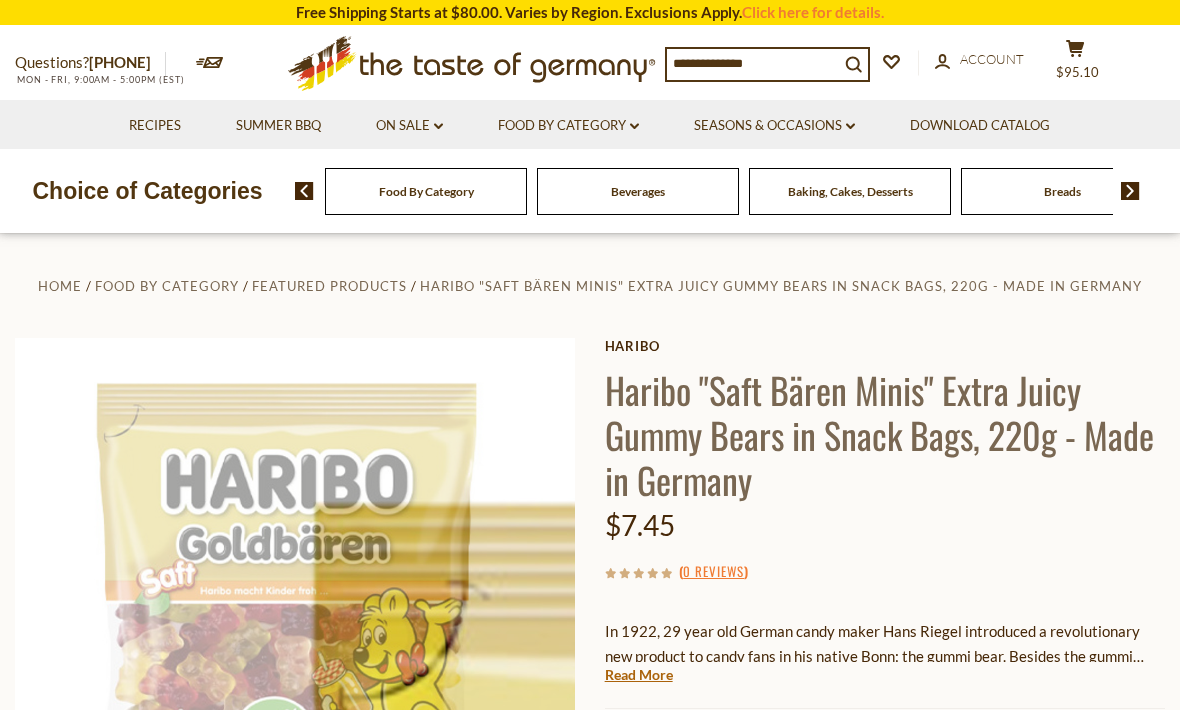 scroll, scrollTop: 0, scrollLeft: 0, axis: both 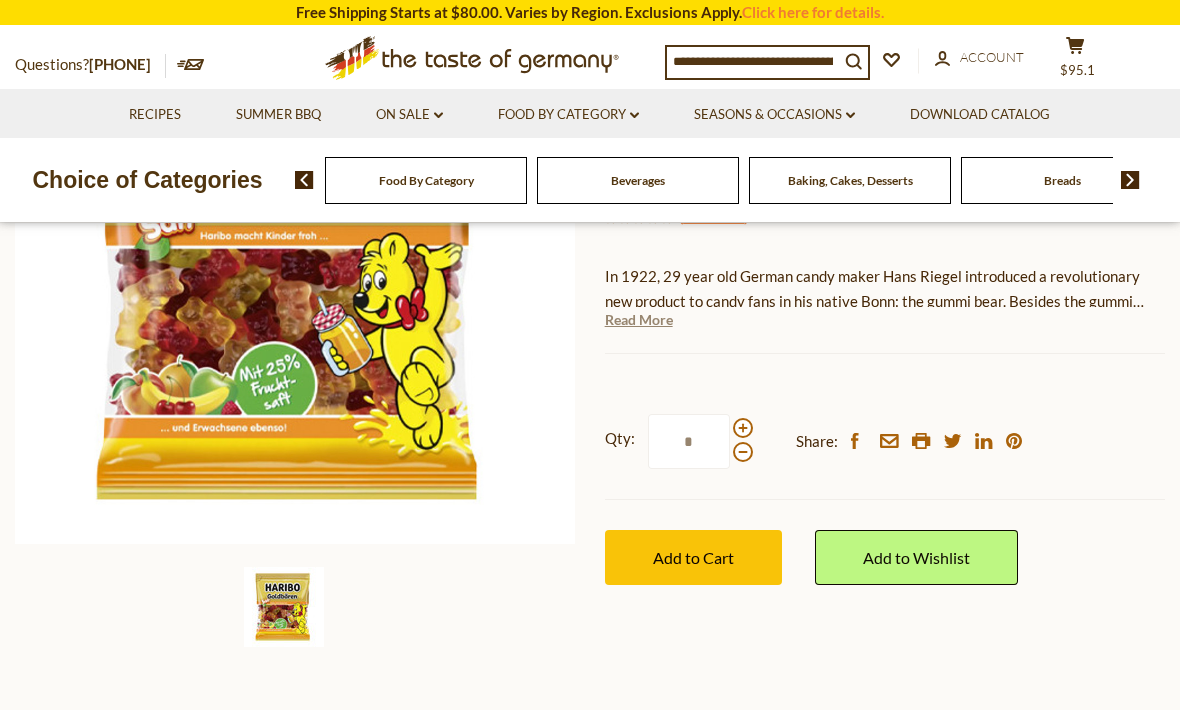 click on "Read More" at bounding box center [639, 320] 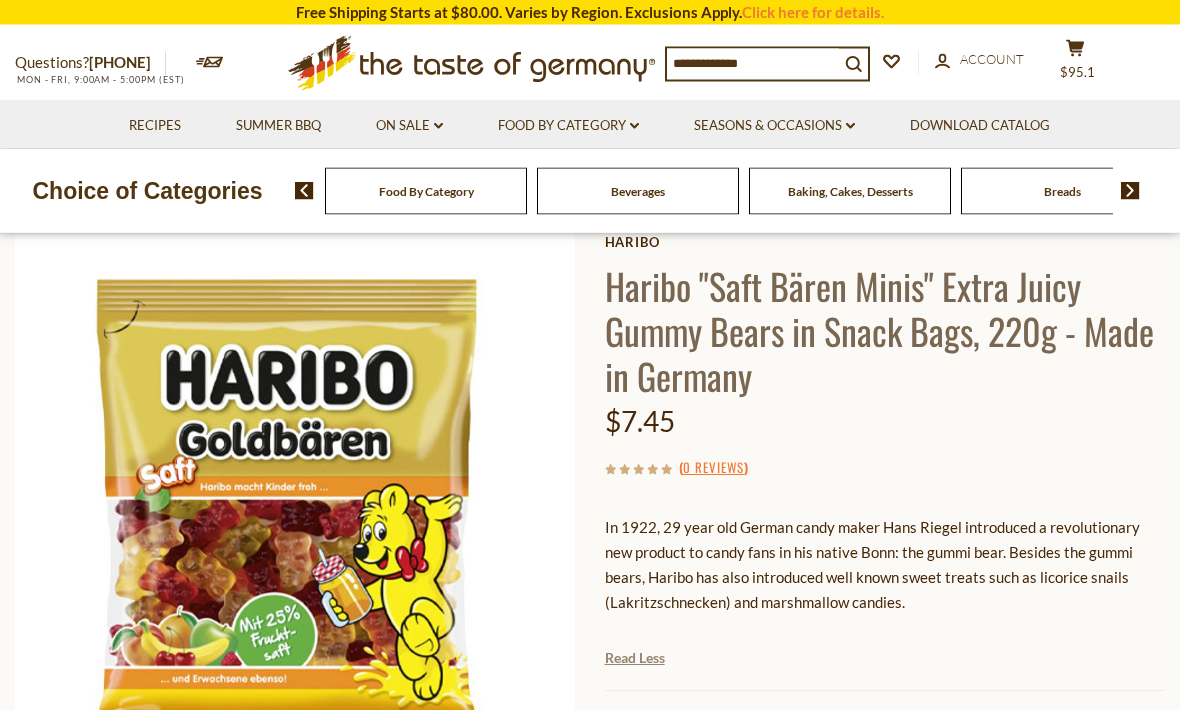 scroll, scrollTop: 85, scrollLeft: 0, axis: vertical 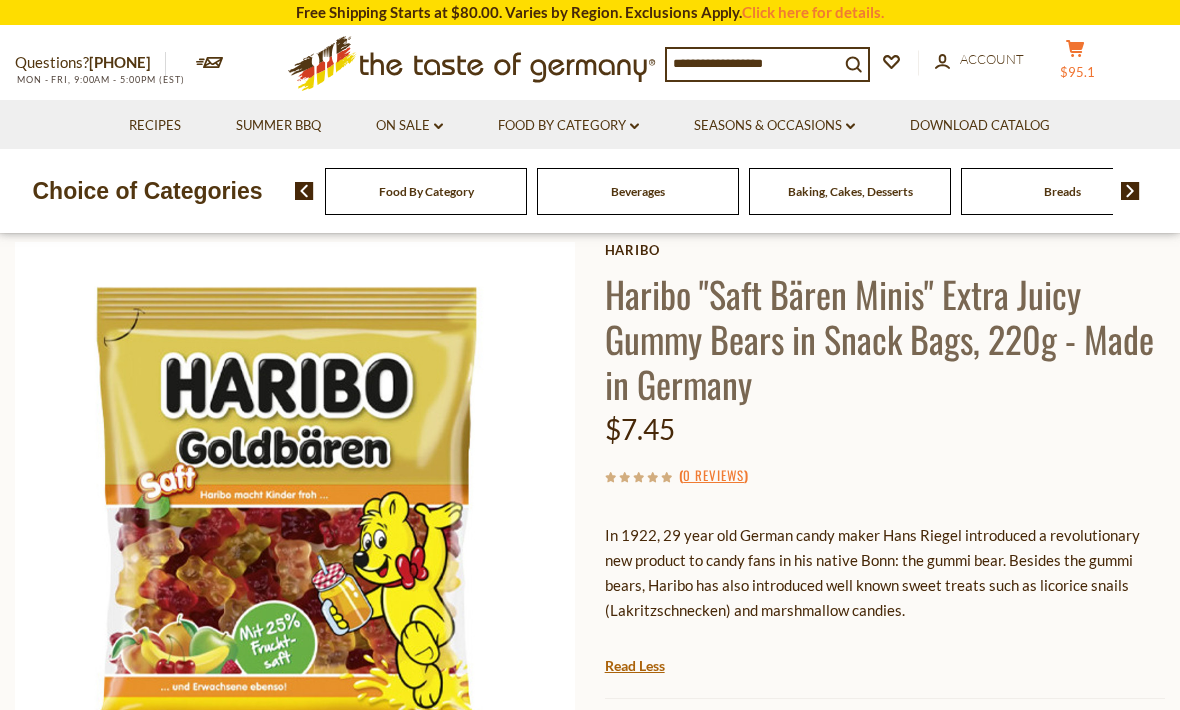 click on "$95.1" at bounding box center [1077, 72] 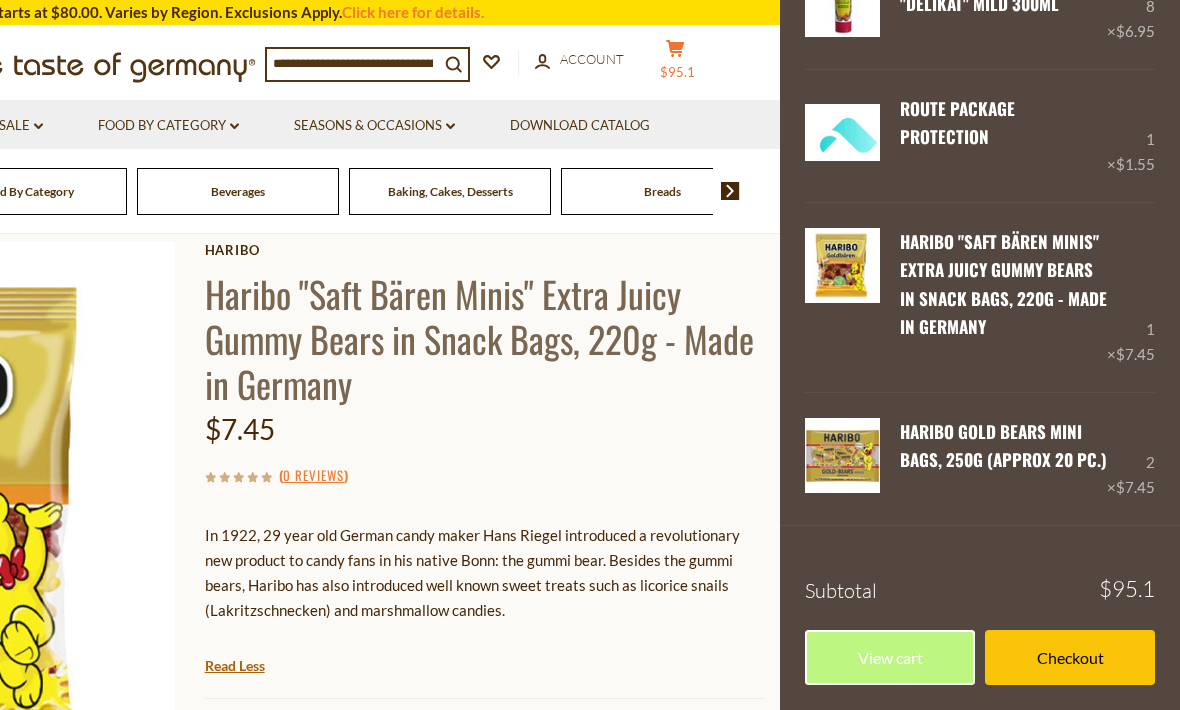 scroll, scrollTop: 784, scrollLeft: 0, axis: vertical 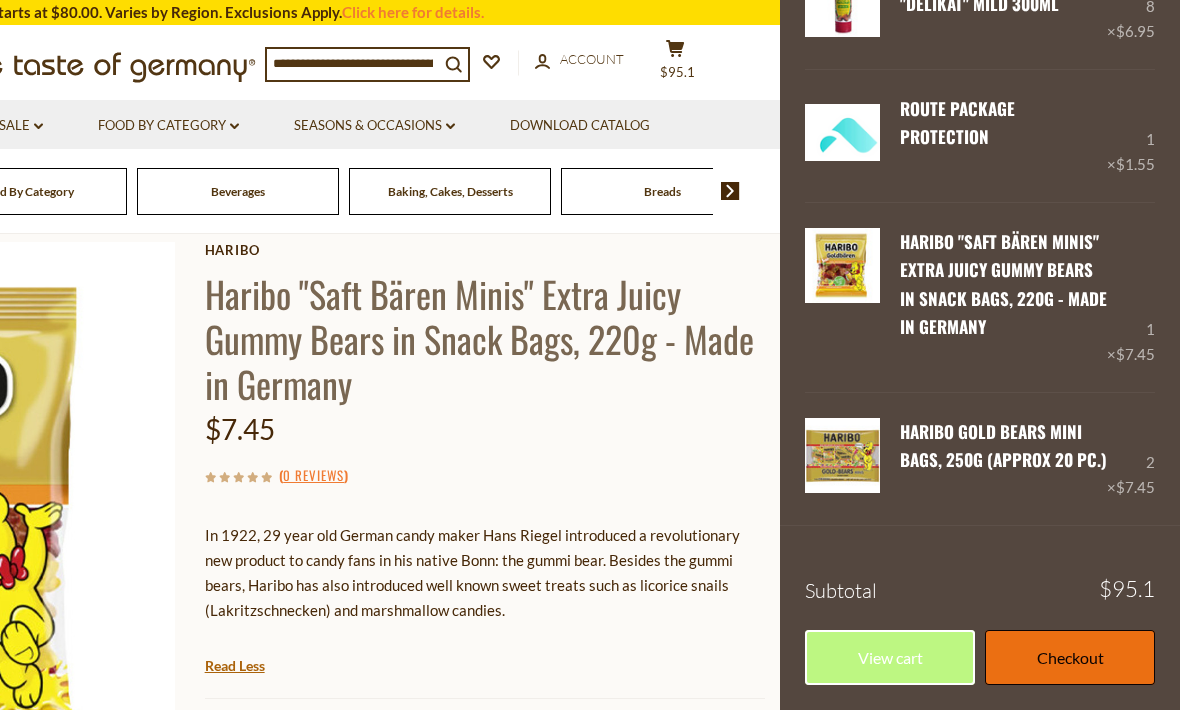 click on "Checkout" at bounding box center (1070, 657) 